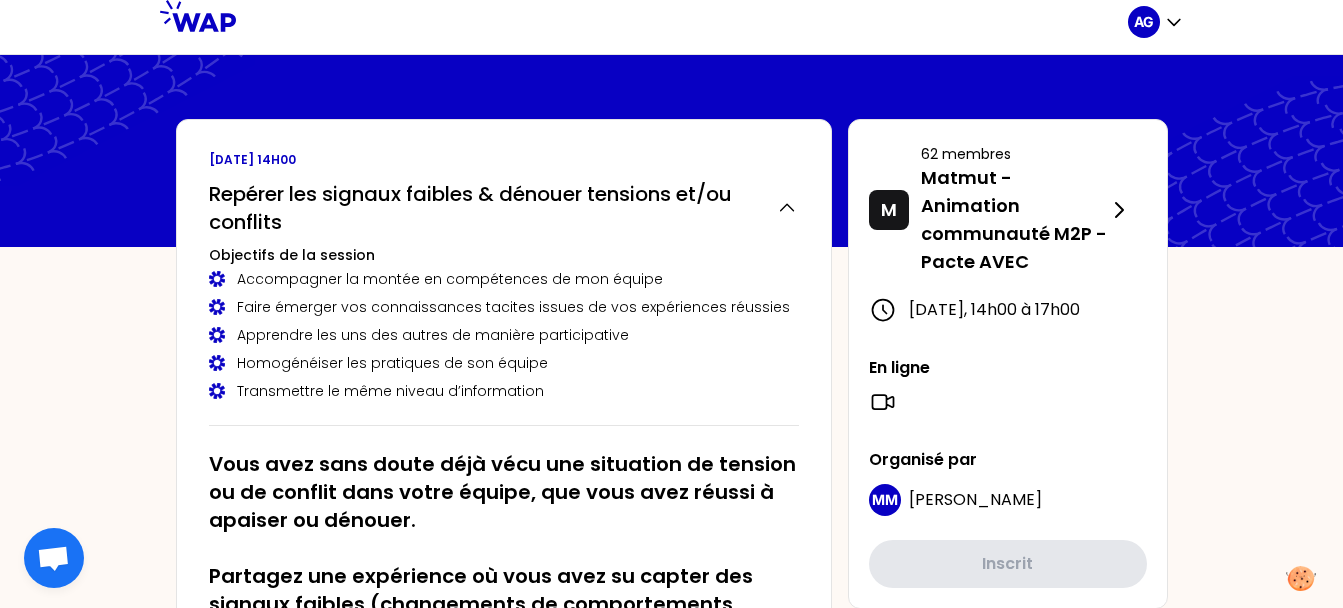scroll, scrollTop: 0, scrollLeft: 0, axis: both 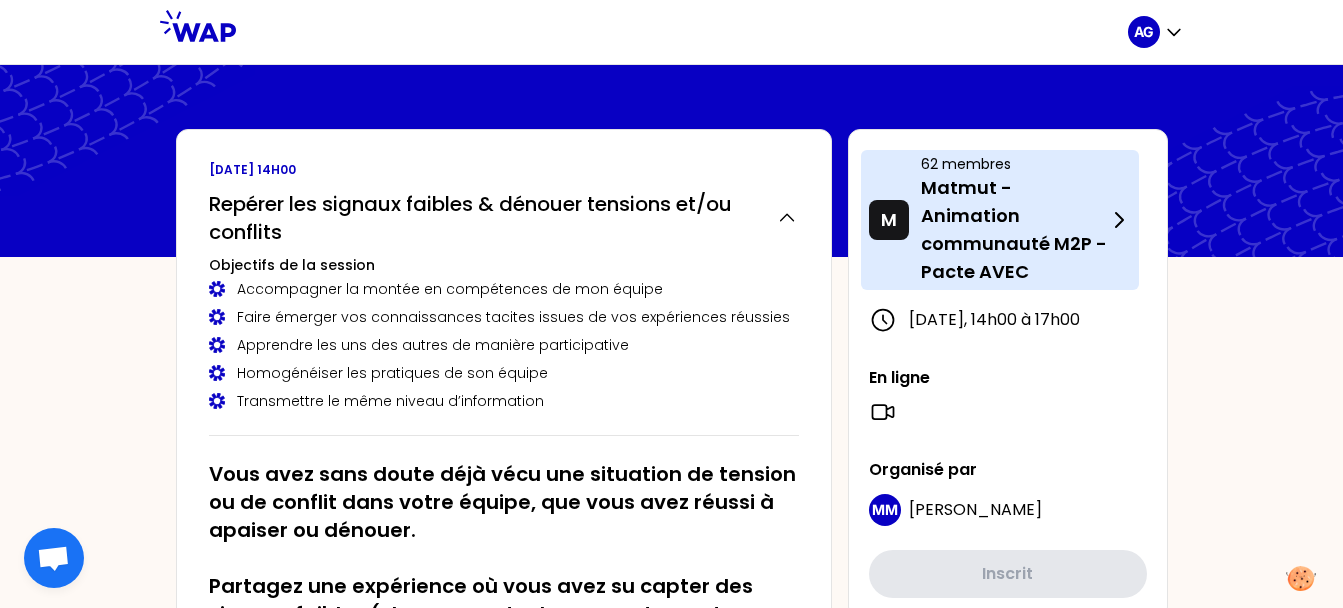 click on "Matmut - Animation communauté M2P - Pacte AVEC" at bounding box center [1014, 230] 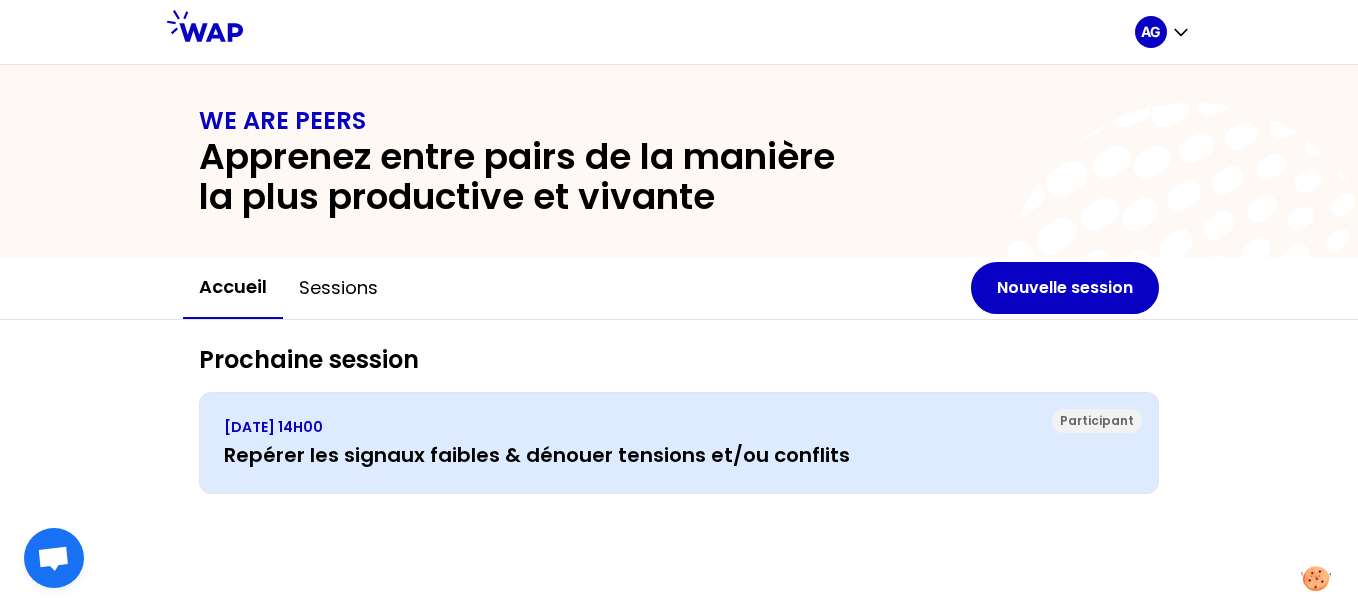 click on "[DATE] 14H00  Repérer les signaux faibles & dénouer tensions et/ou conflits" at bounding box center [679, 443] 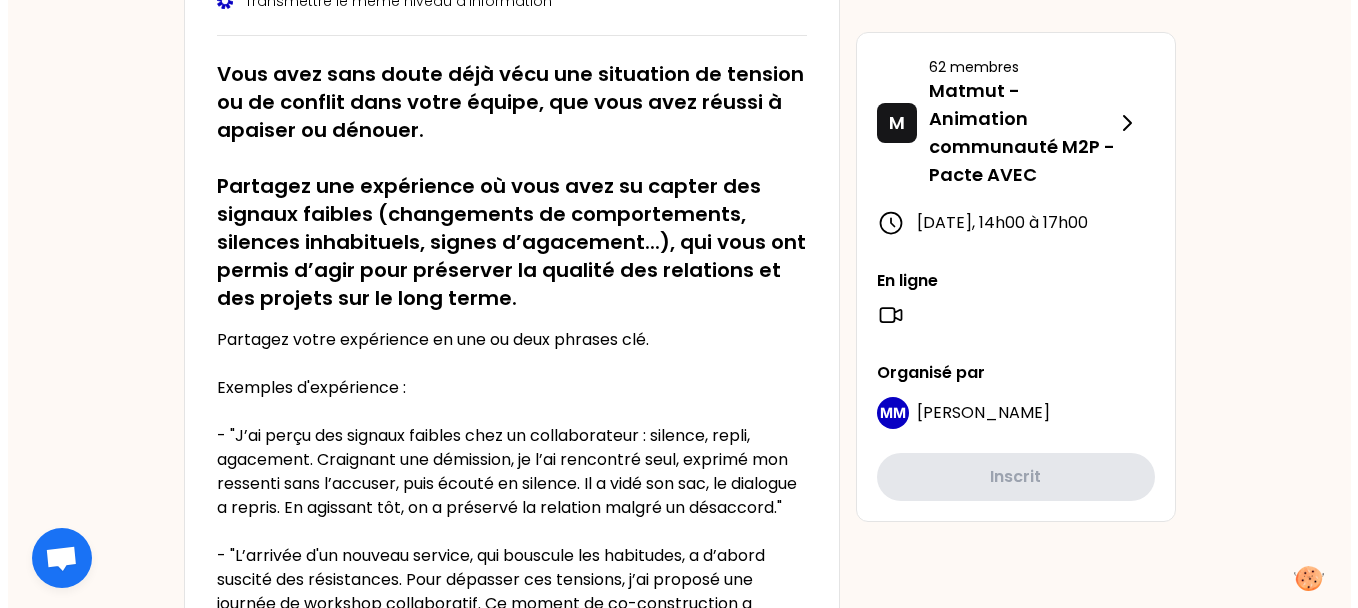 scroll, scrollTop: 0, scrollLeft: 0, axis: both 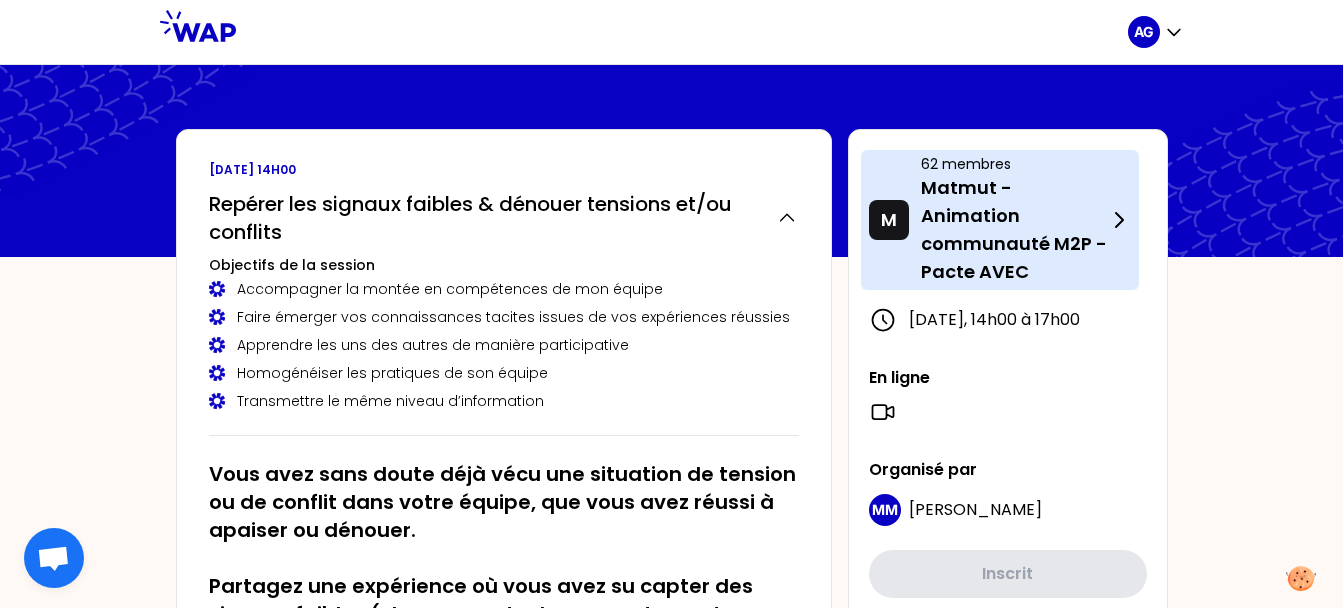 click on "Matmut - Animation communauté M2P - Pacte AVEC" at bounding box center (1014, 230) 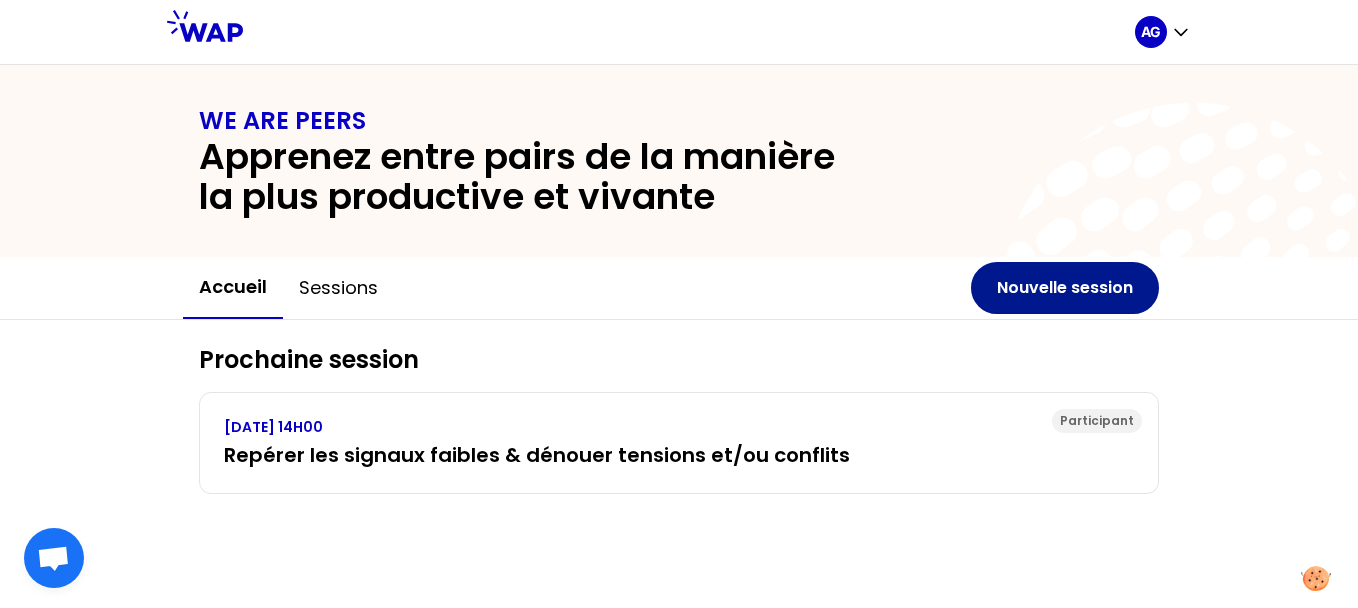 click on "Nouvelle session" at bounding box center [1065, 288] 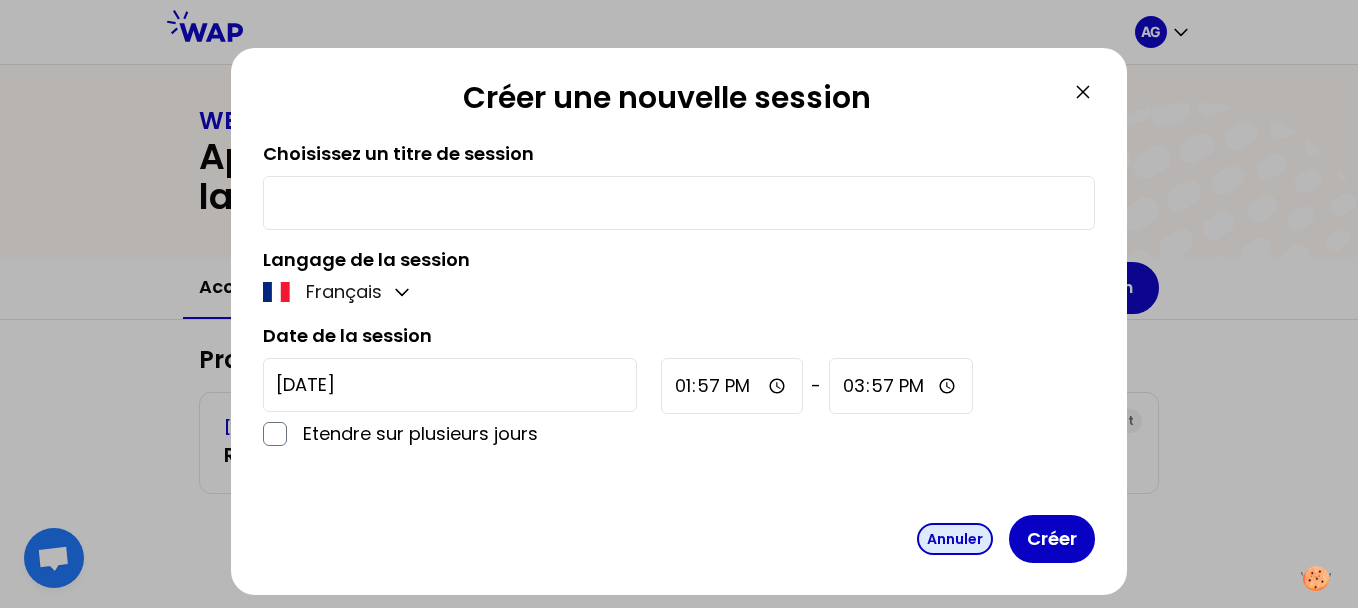 click on "Annuler" at bounding box center (955, 539) 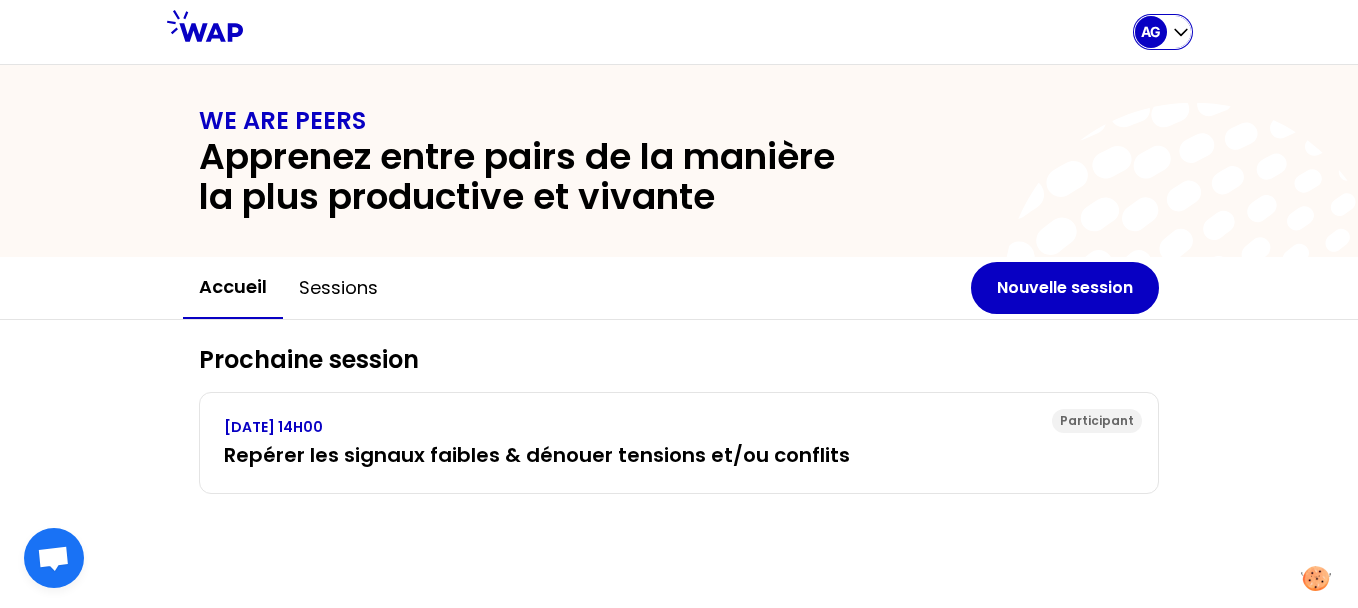 click on "AG" at bounding box center [1151, 32] 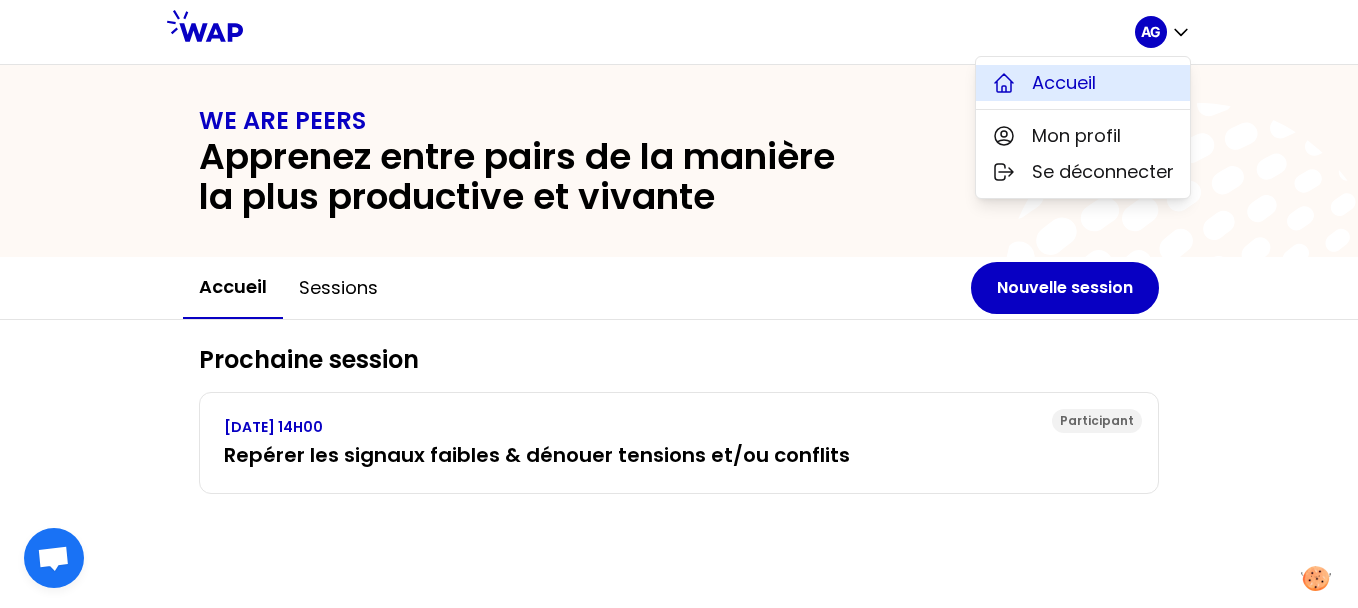 click on "Accueil" at bounding box center [1064, 83] 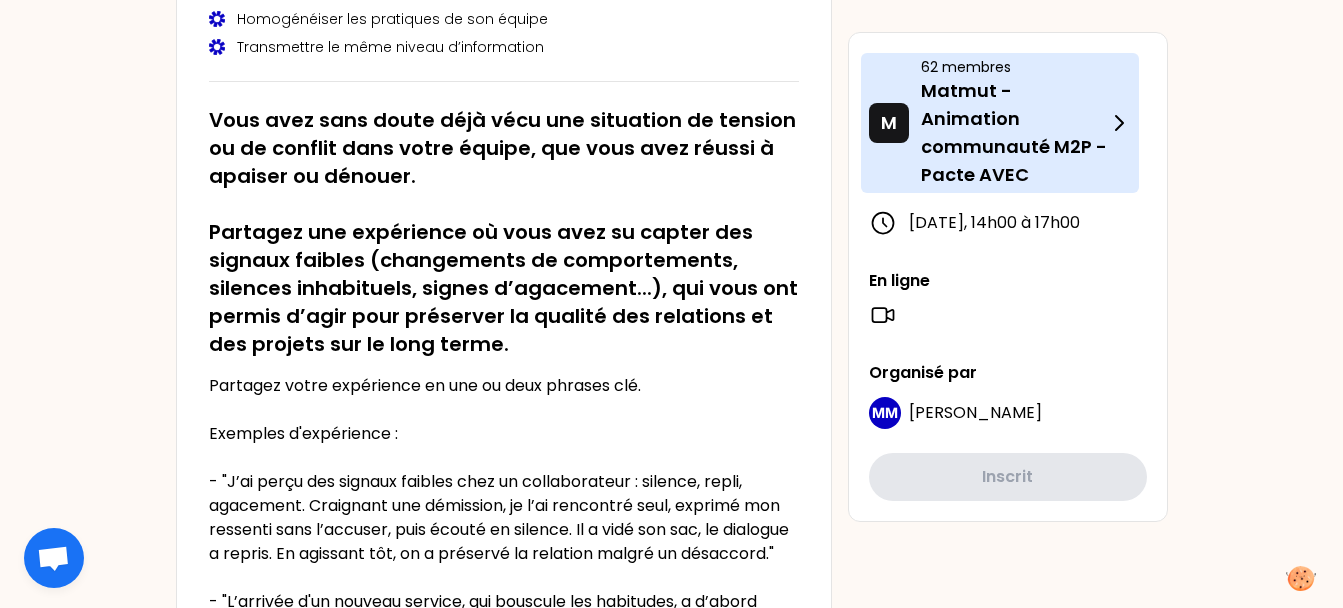 scroll, scrollTop: 353, scrollLeft: 0, axis: vertical 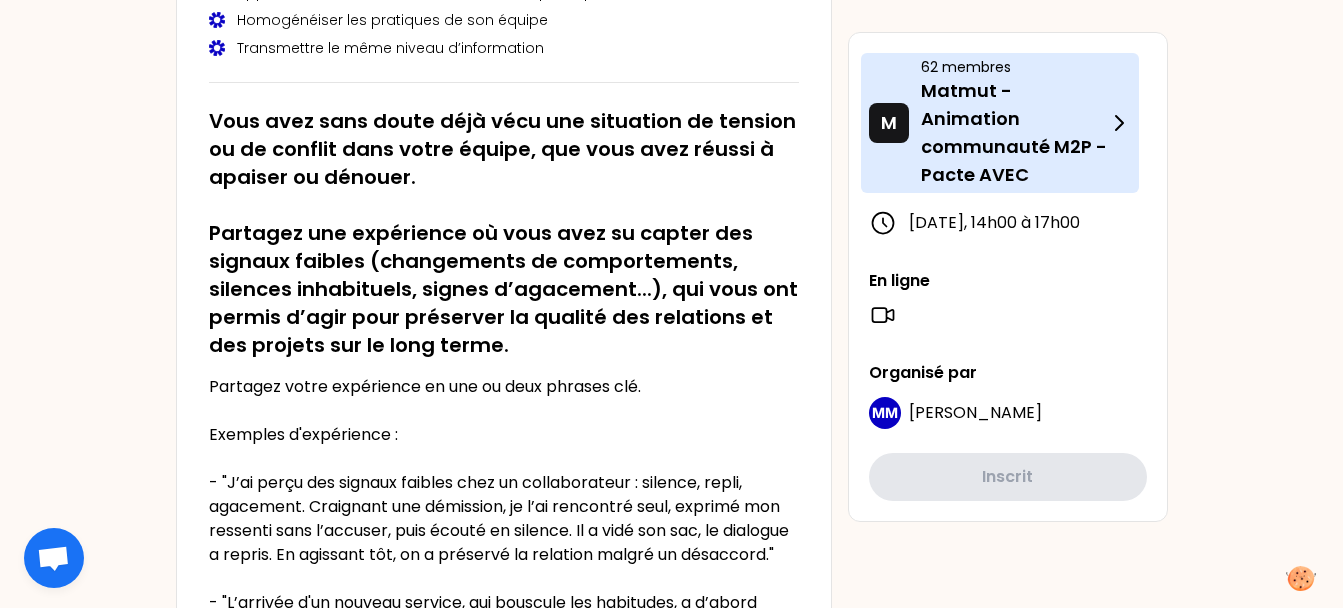 click on "Matmut - Animation communauté M2P - Pacte AVEC" at bounding box center (1014, 133) 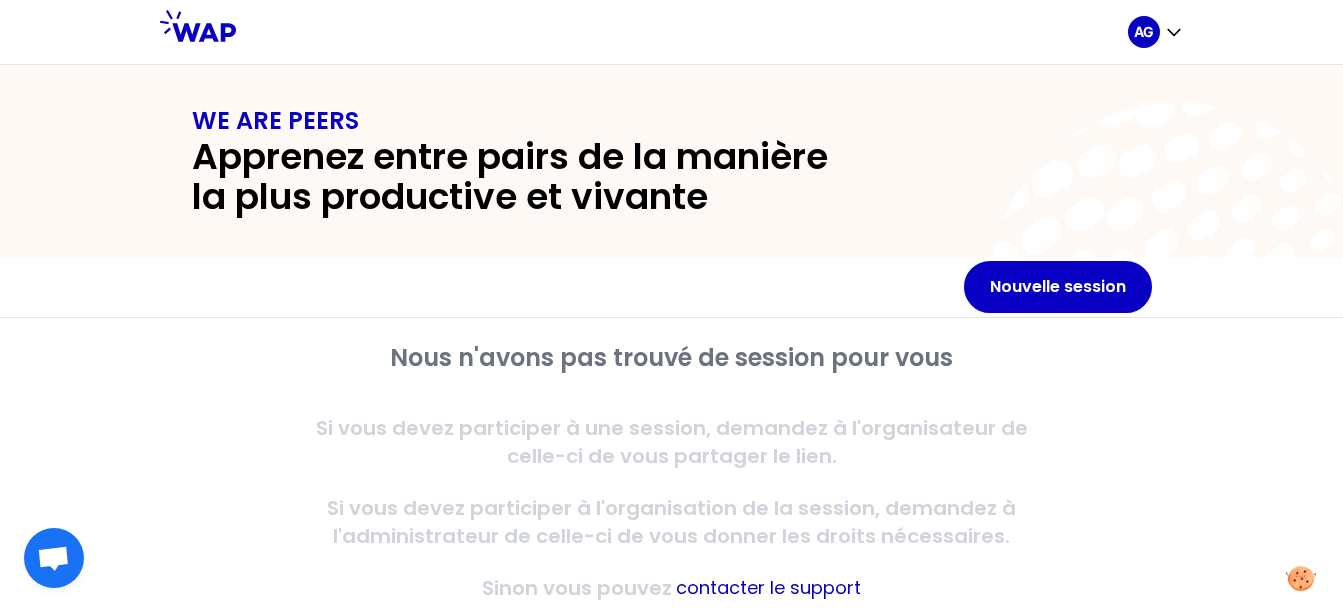 scroll, scrollTop: 0, scrollLeft: 0, axis: both 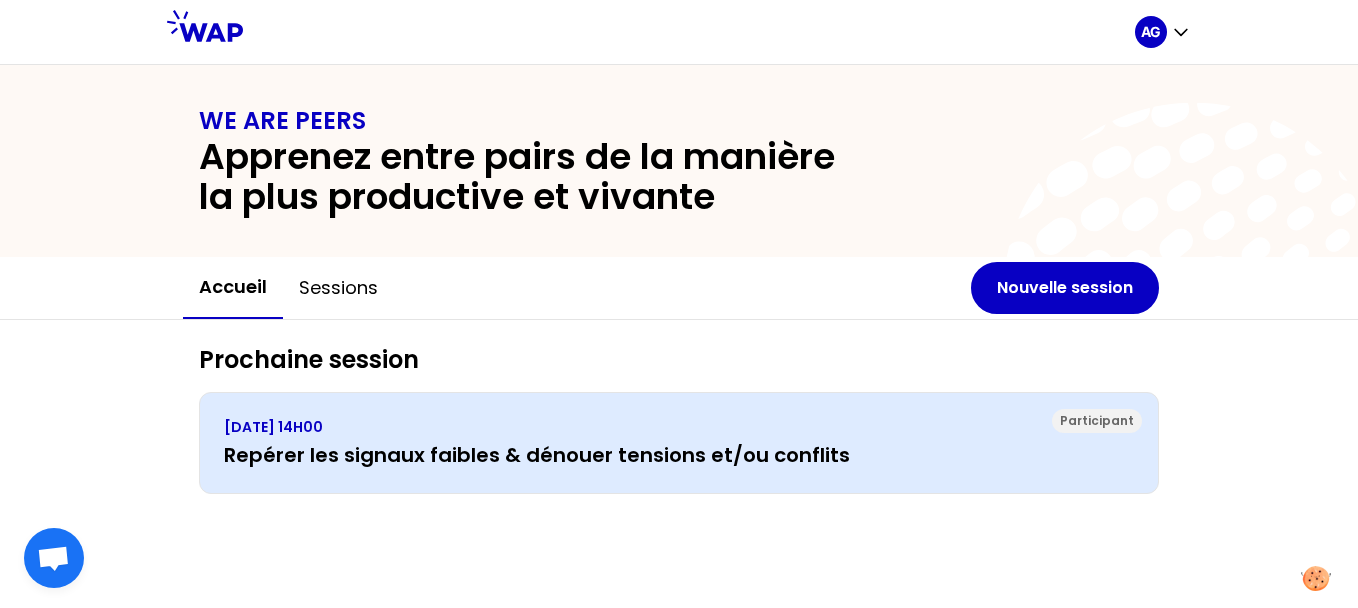 click on "[DATE] 14H00  Repérer les signaux faibles & dénouer tensions et/ou conflits" at bounding box center (679, 443) 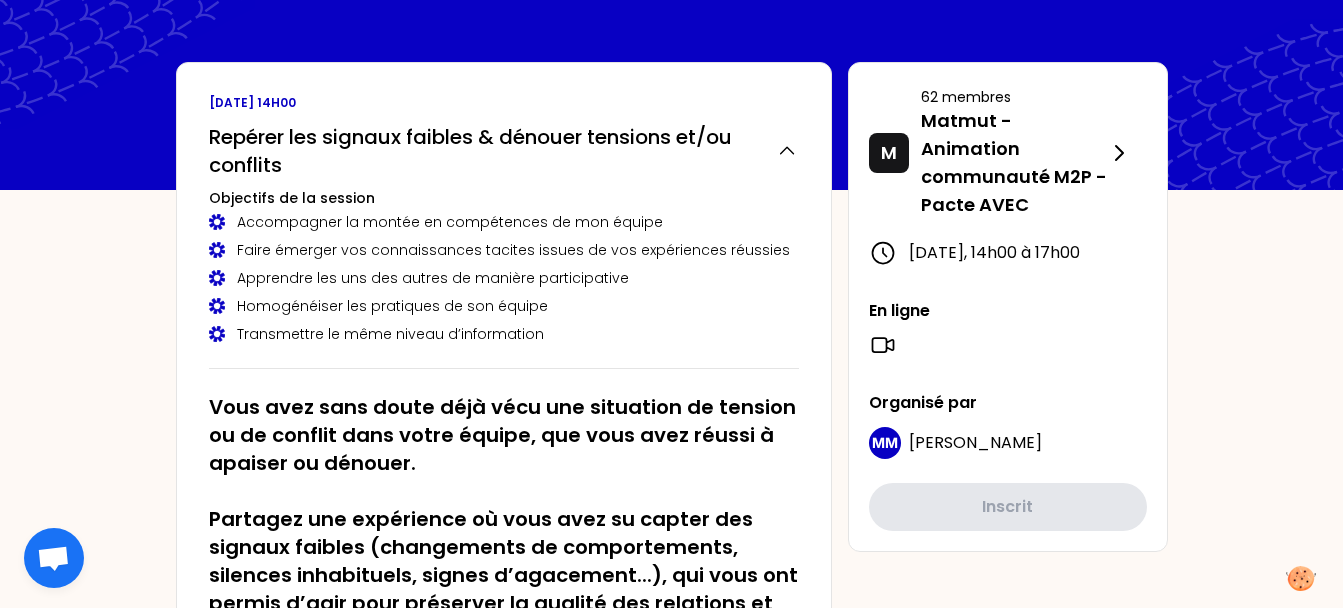 scroll, scrollTop: 100, scrollLeft: 0, axis: vertical 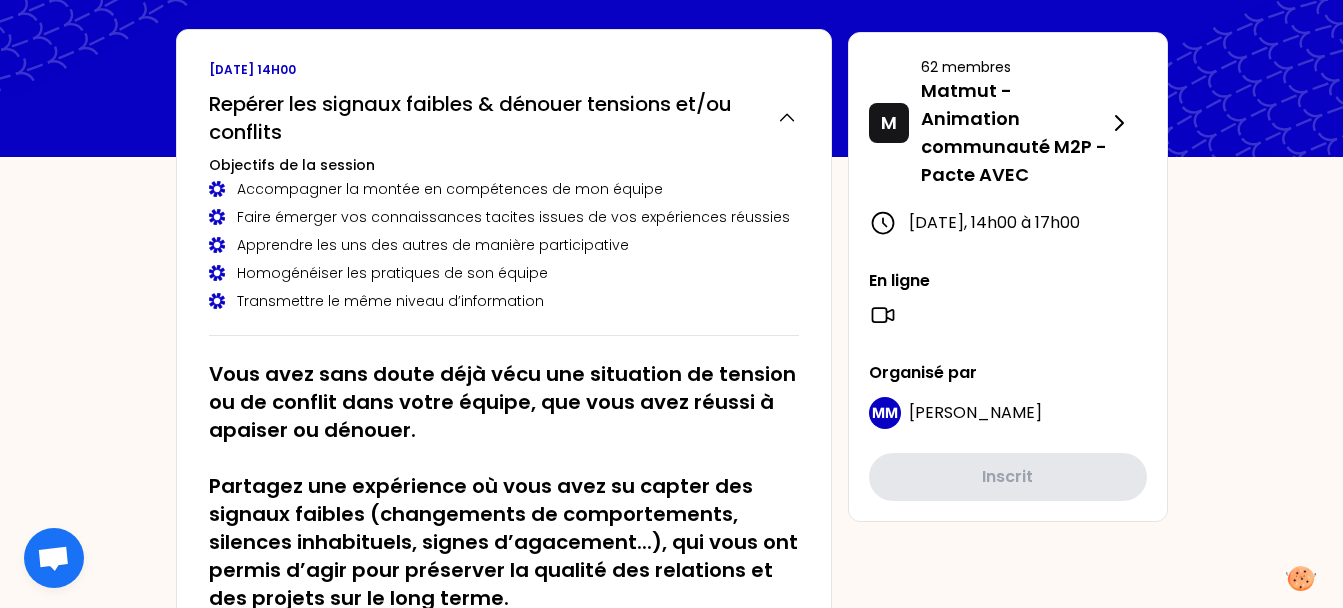 click on "Accompagner la montée en compétences de mon équipe Faire émerger vos connaissances tacites issues de vos expériences réussies Apprendre les uns des autres de manière participative Homogénéiser les pratiques de son équipe  Transmettre le même niveau d’information" at bounding box center [504, 245] 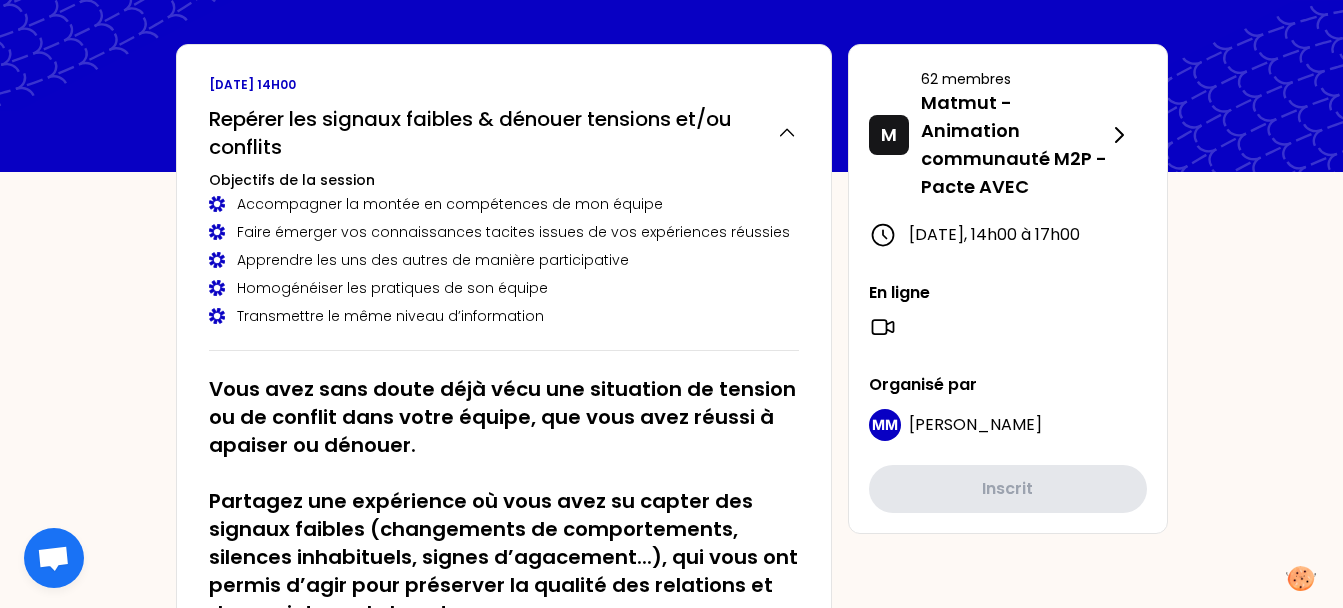 scroll, scrollTop: 0, scrollLeft: 0, axis: both 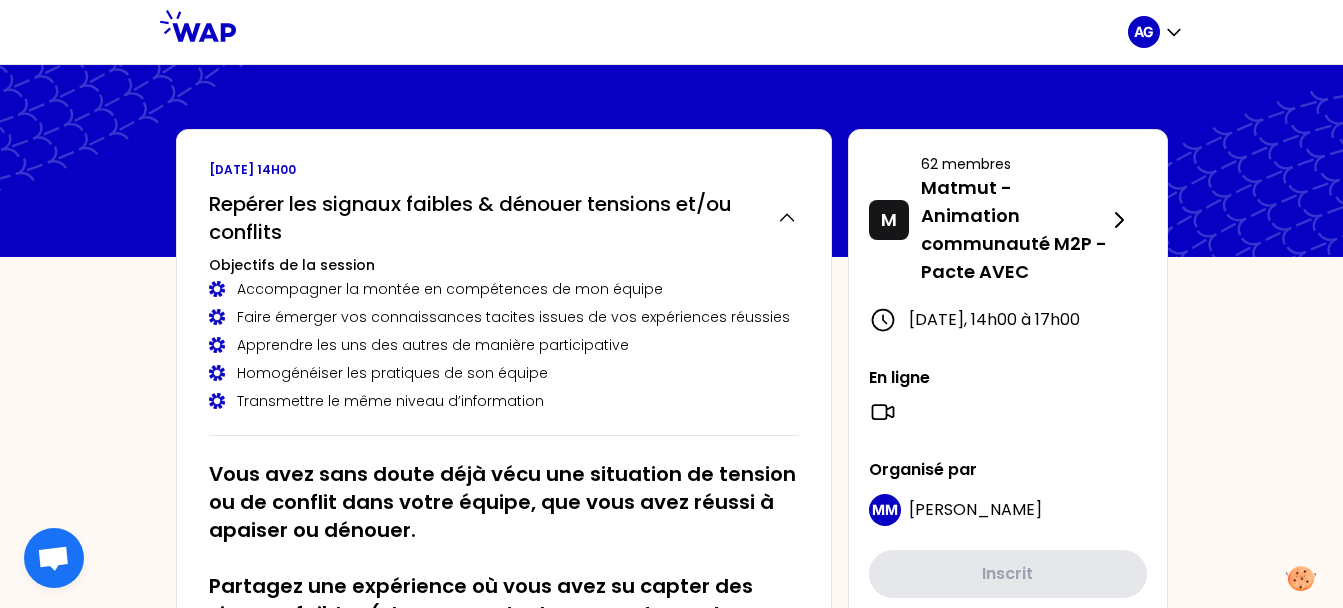 click on "En ligne" at bounding box center (1008, 378) 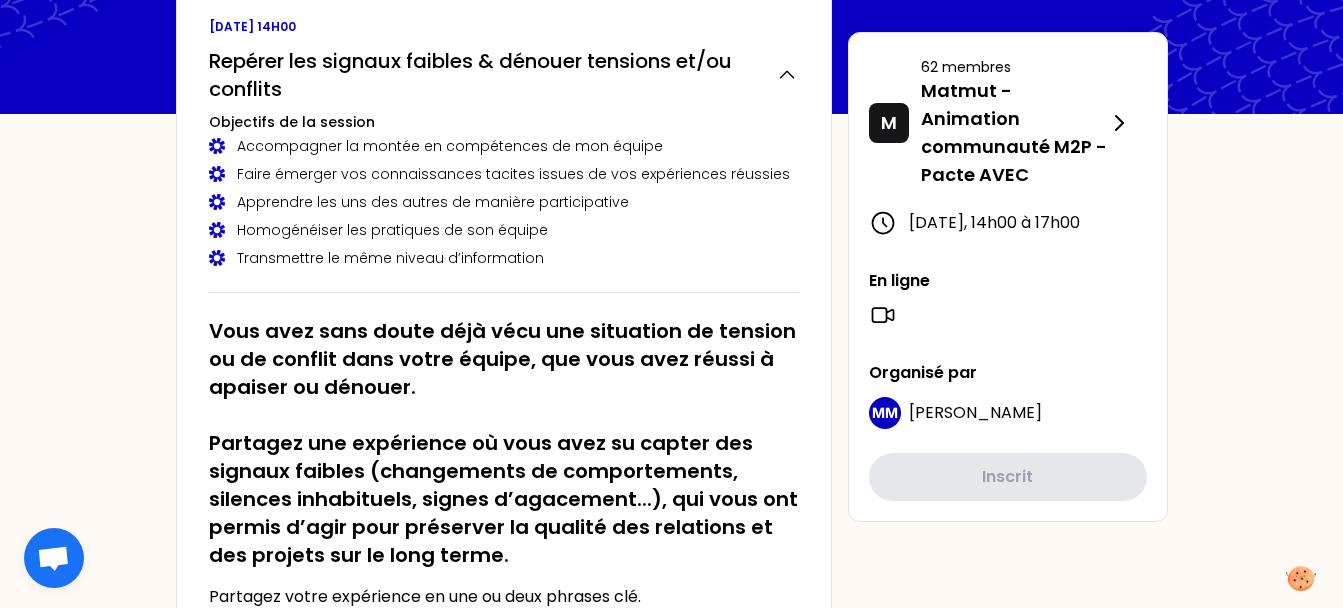 scroll, scrollTop: 0, scrollLeft: 0, axis: both 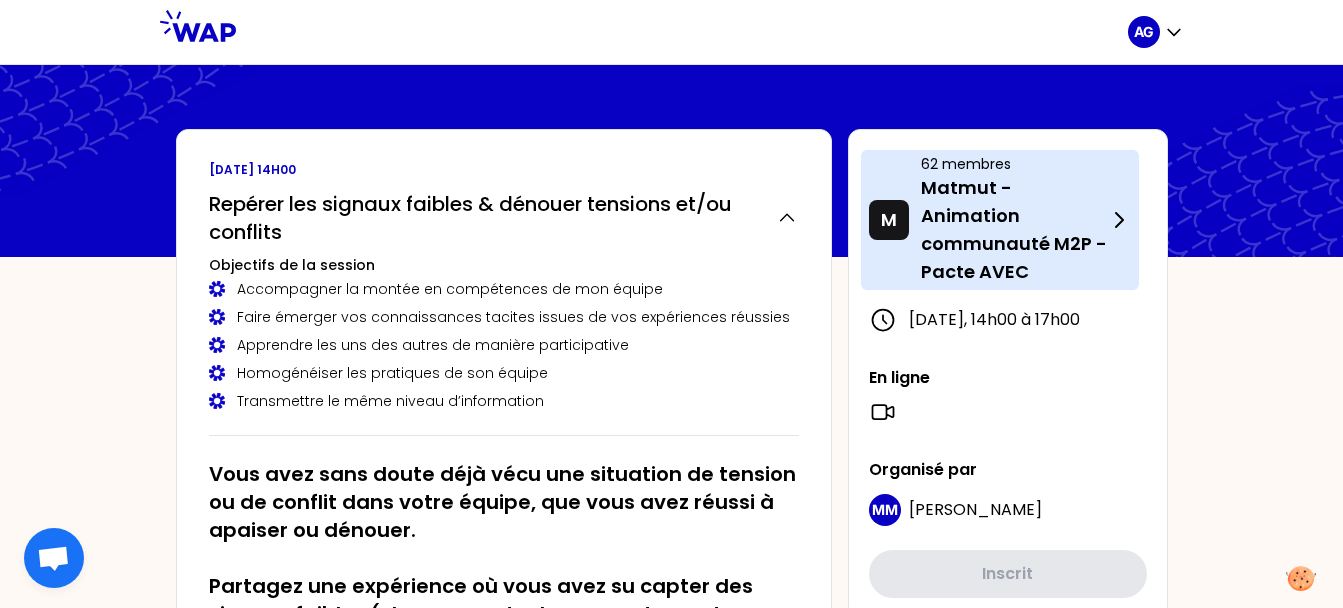 click on "Matmut - Animation communauté M2P - Pacte AVEC" at bounding box center (1014, 230) 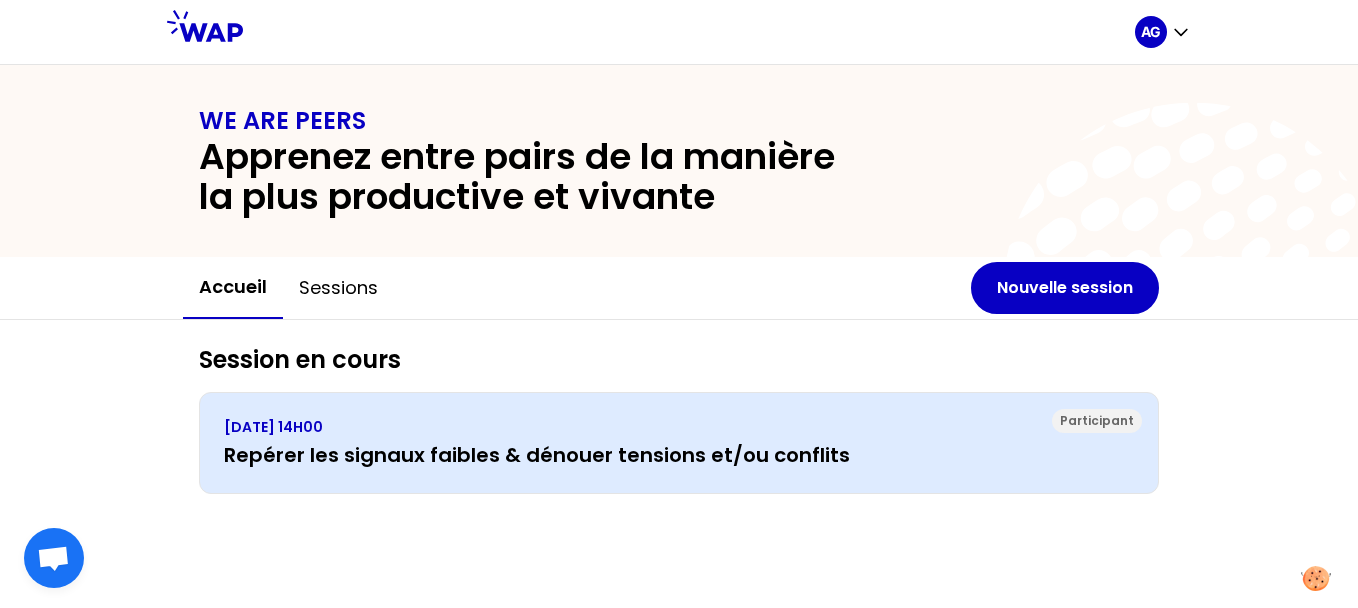 click on "[DATE] 14H00  Repérer les signaux faibles & dénouer tensions et/ou conflits" at bounding box center (679, 443) 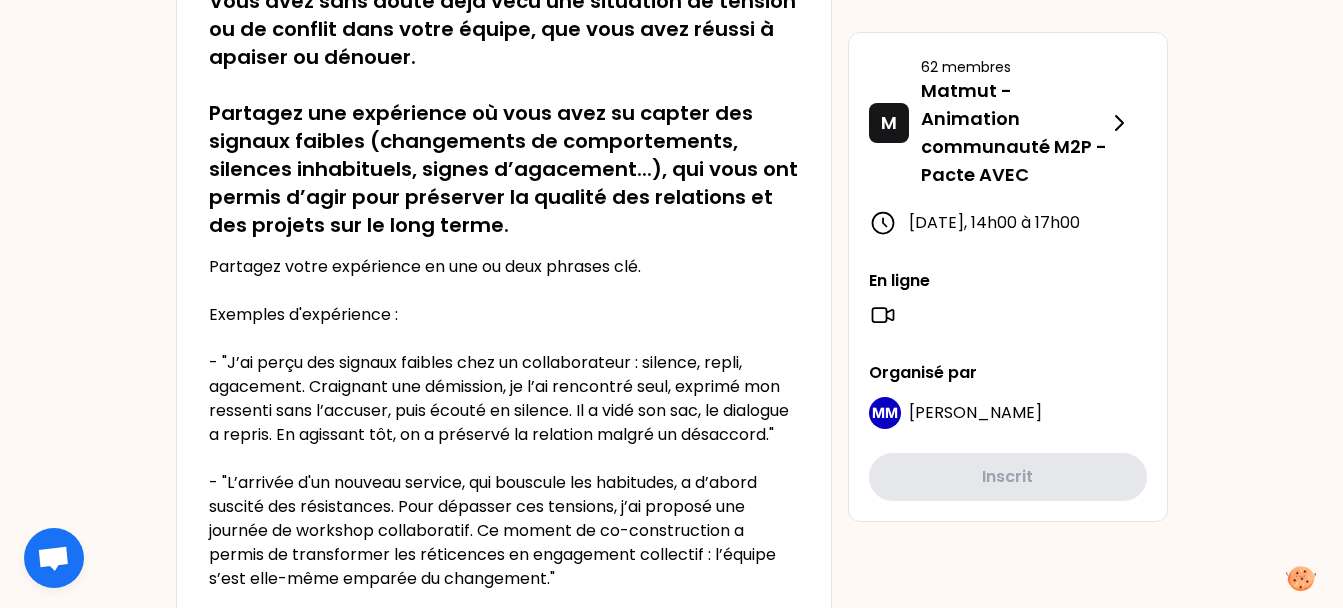 scroll, scrollTop: 0, scrollLeft: 0, axis: both 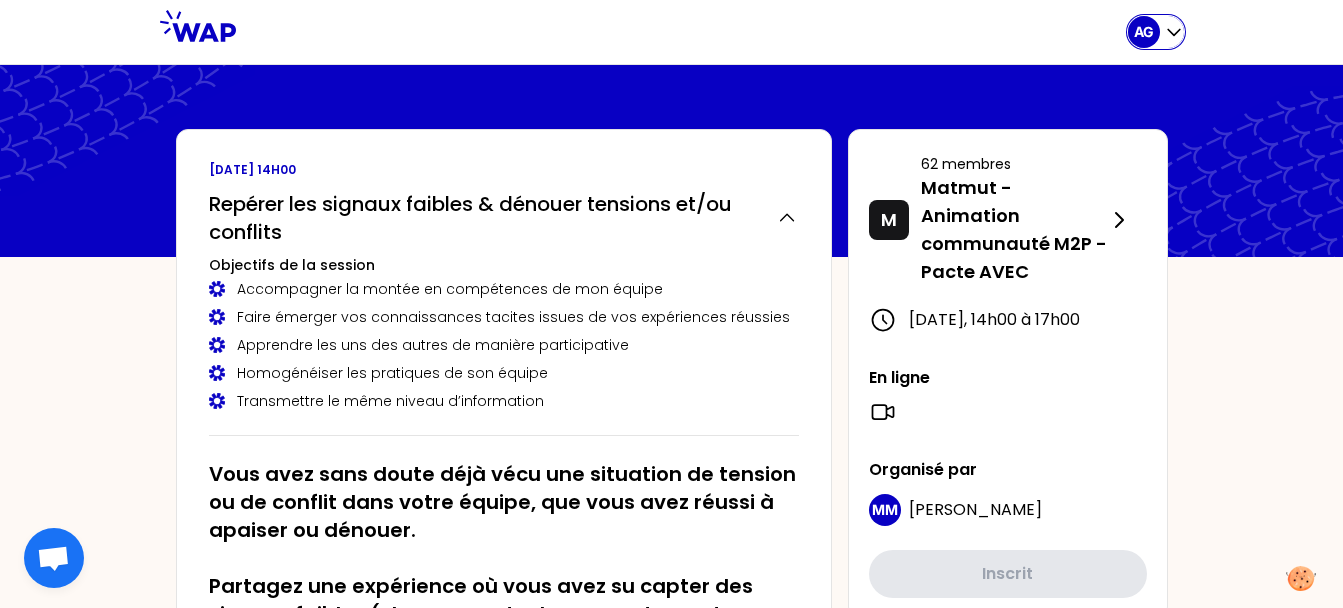 click on "AG" at bounding box center [1156, 32] 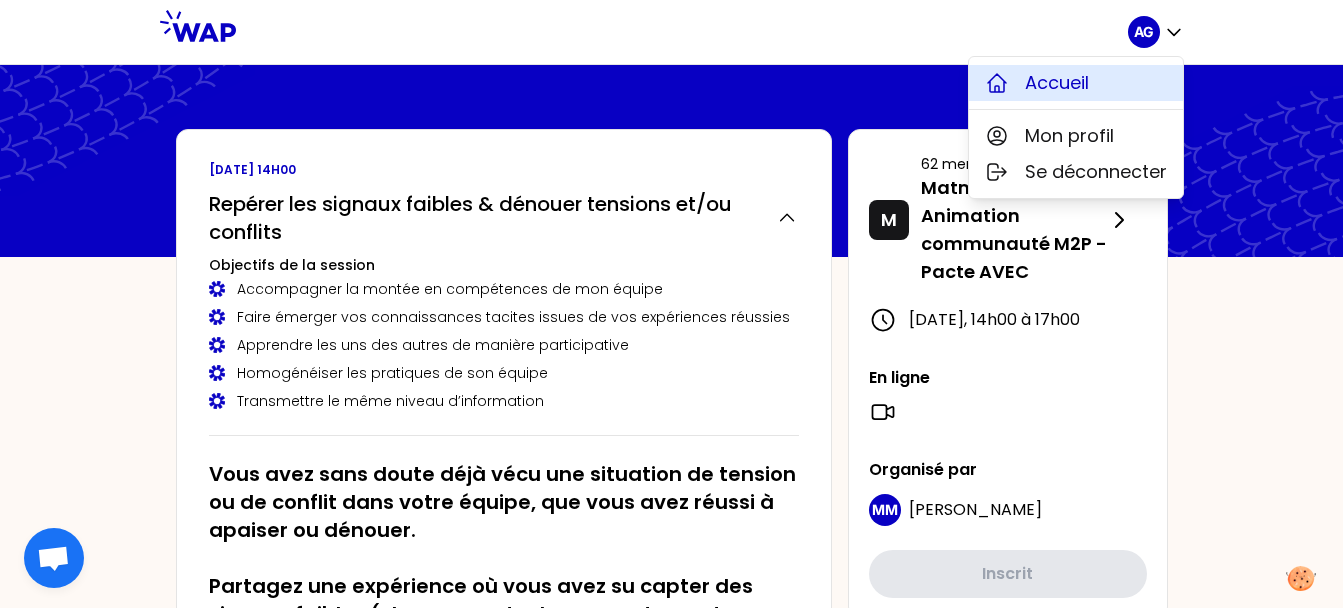 click on "Accueil" at bounding box center (1057, 83) 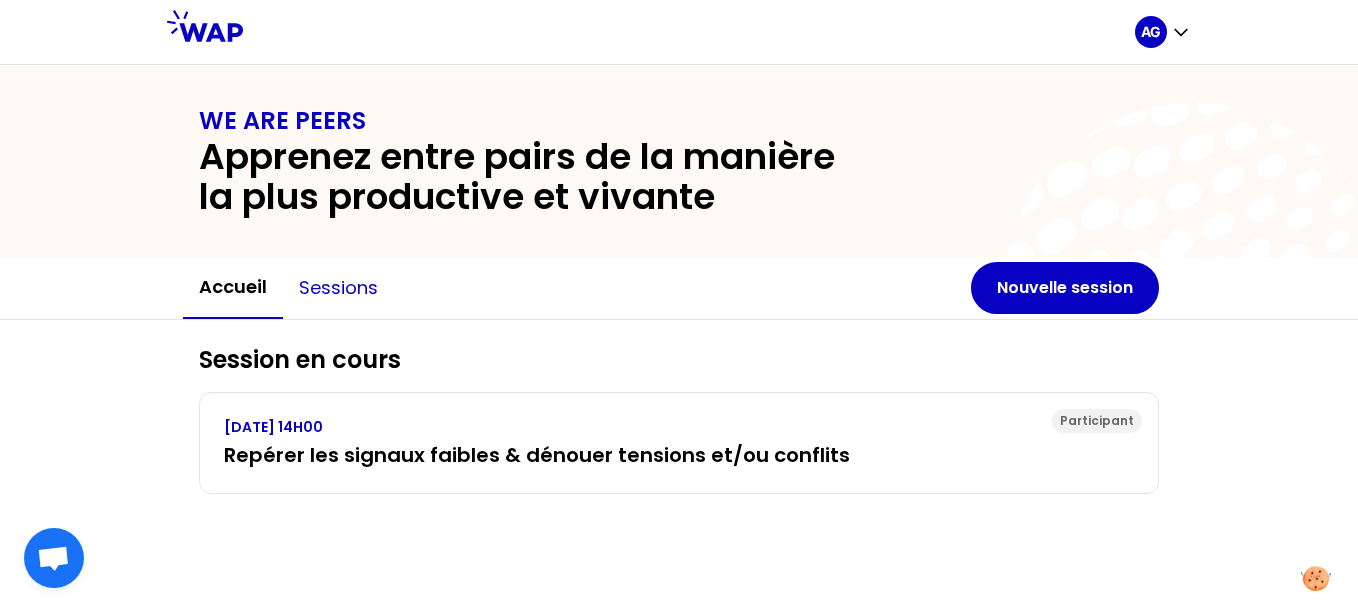 click on "Sessions" at bounding box center [338, 288] 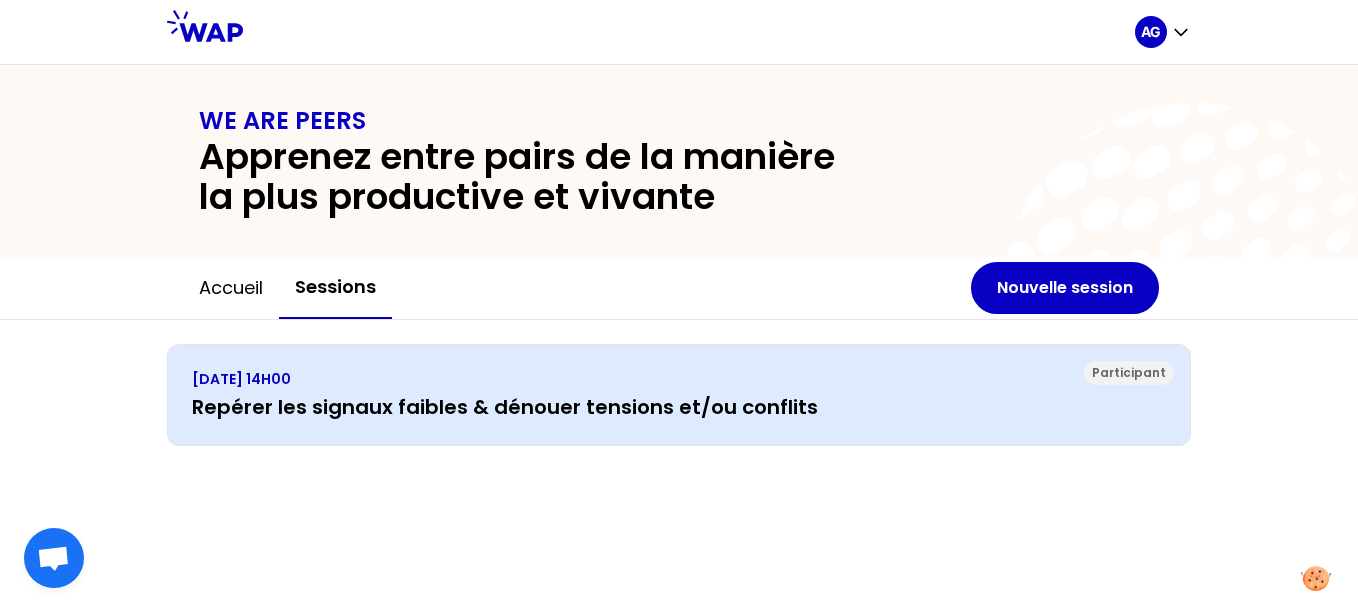 click on "Repérer les signaux faibles & dénouer tensions et/ou conflits" at bounding box center (679, 407) 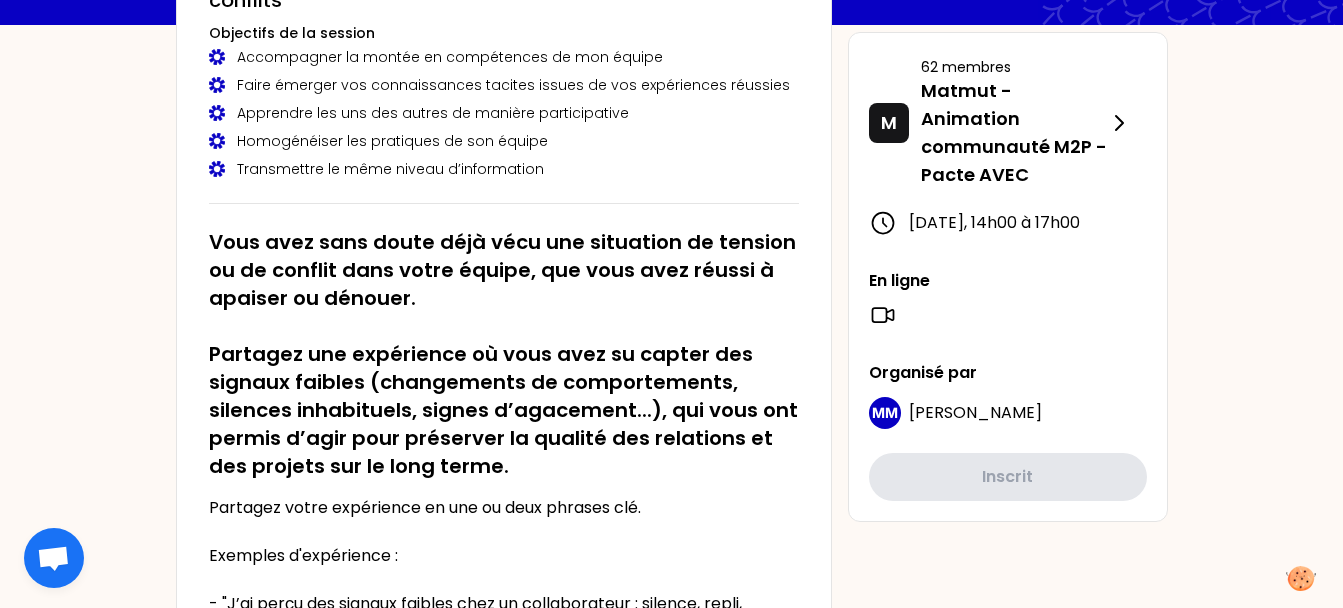 scroll, scrollTop: 400, scrollLeft: 0, axis: vertical 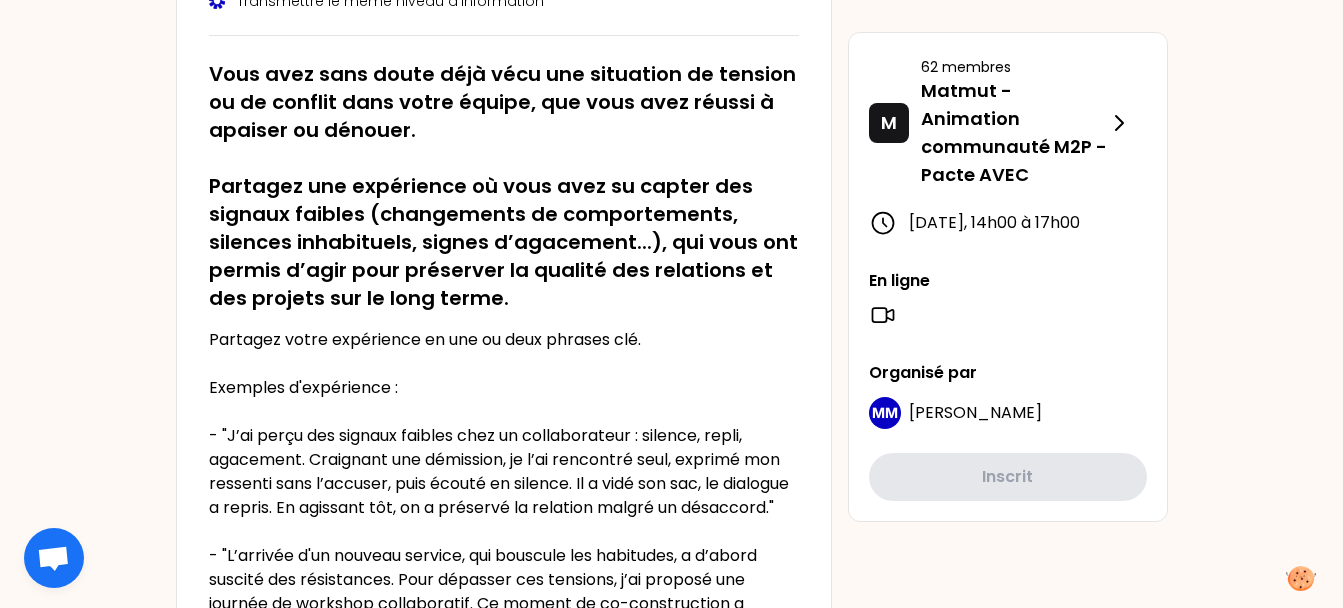 click on "Partagez votre expérience en une ou deux phrases clé.
Exemples d'expérience :
- "J’ai perçu des signaux faibles chez un collaborateur : silence, repli, agacement. Craignant une démission, je l’ai rencontré seul, exprimé mon ressenti sans l’accuser, puis écouté en silence. Il a vidé son sac, le dialogue a repris. En agissant tôt, on a préservé la relation malgré un désaccord."
- "L’arrivée d'un nouveau service, qui bouscule les habitudes, a d’abord suscité des résistances. Pour dépasser ces tensions, j’ai proposé une journée de workshop collaboratif. Ce moment de co-construction a permis de transformer les réticences en engagement collectif : l’équipe s’est elle-même emparée du changement."" at bounding box center [504, 496] 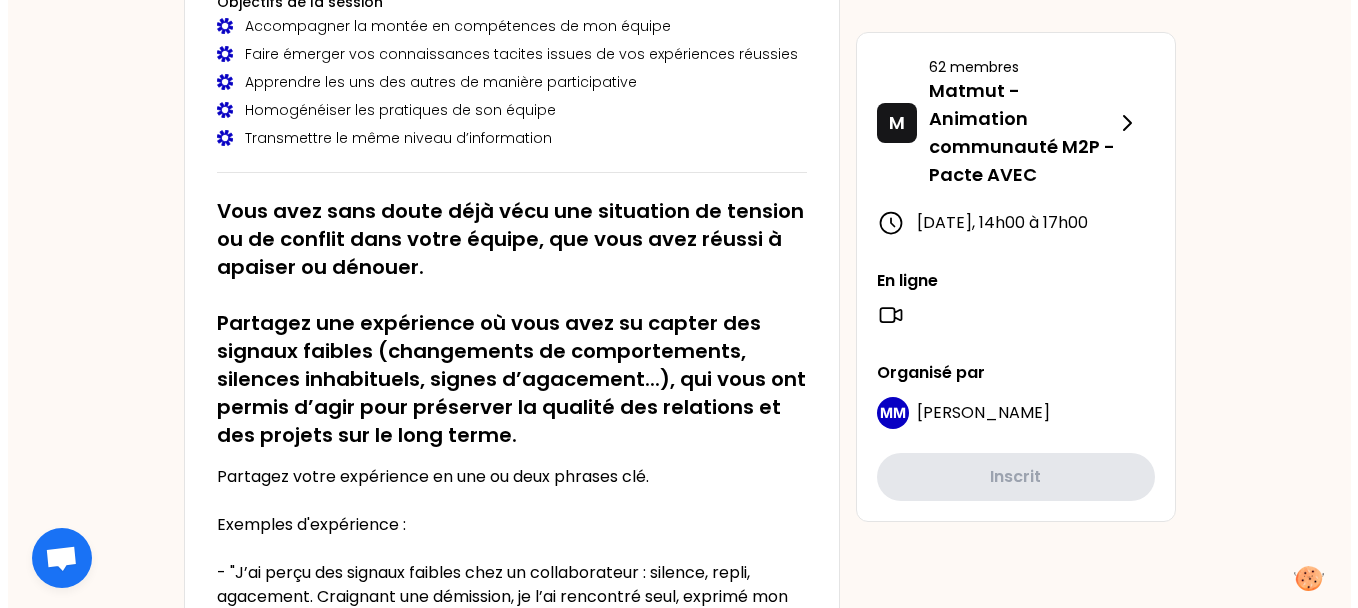 scroll, scrollTop: 0, scrollLeft: 0, axis: both 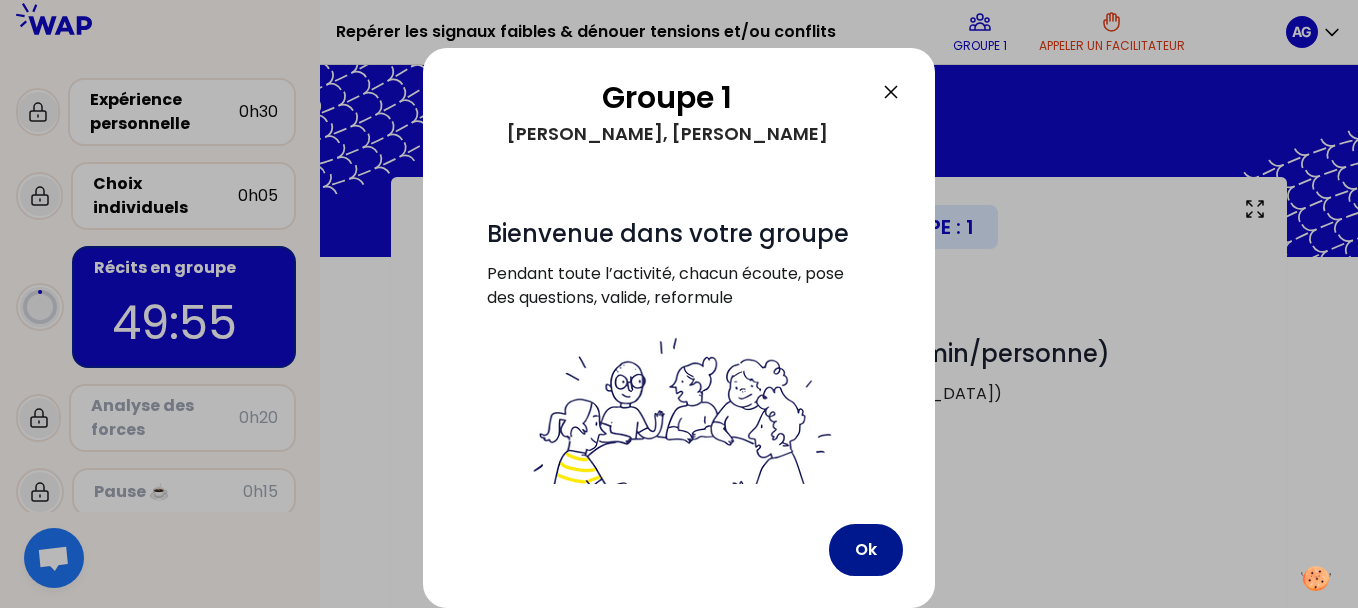 click on "Ok" at bounding box center [866, 550] 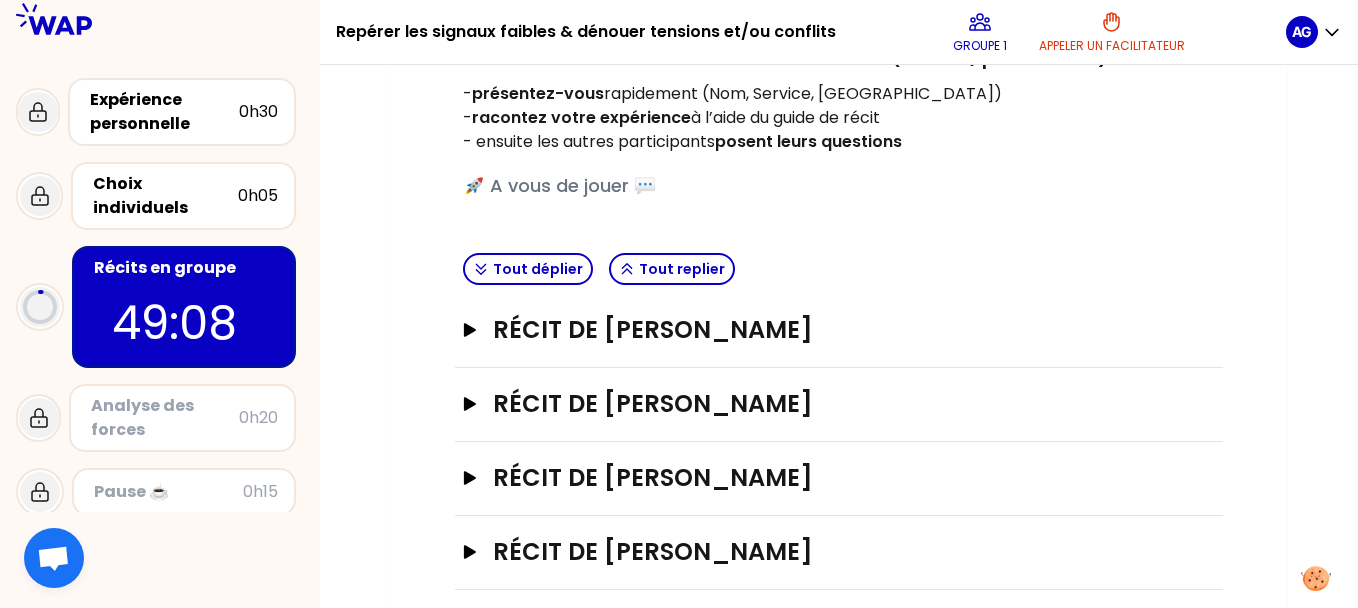 scroll, scrollTop: 322, scrollLeft: 0, axis: vertical 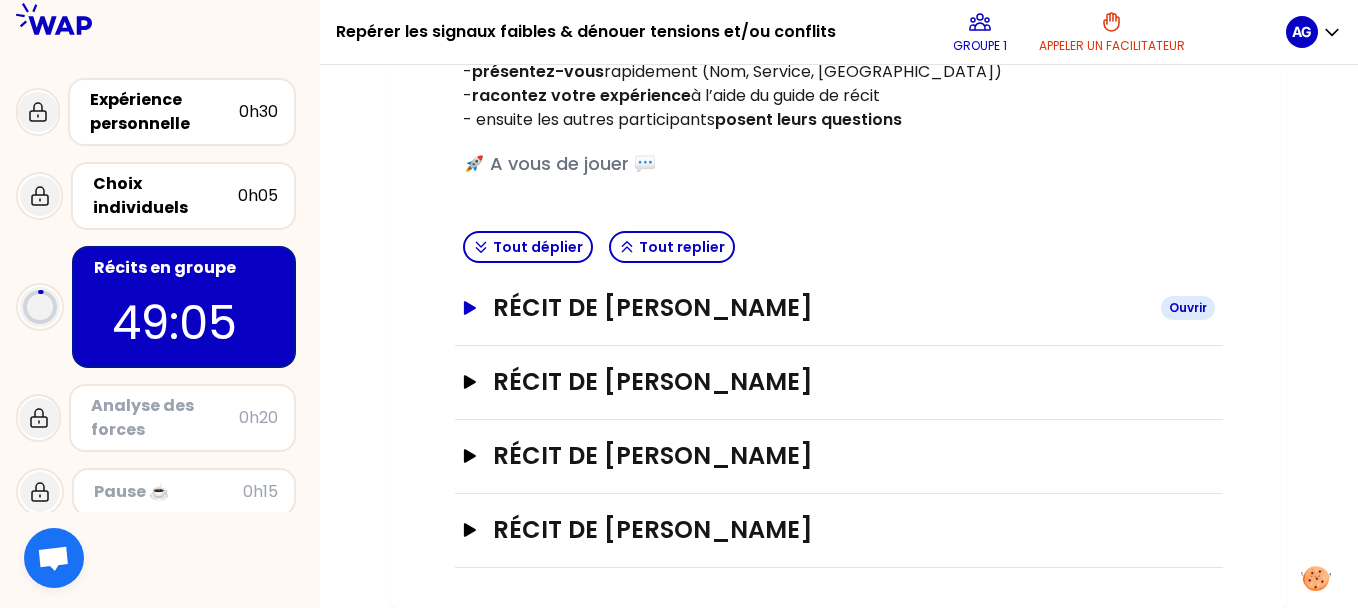 click on "Récit de Aurélie Delpérié Ouvrir" at bounding box center (839, 308) 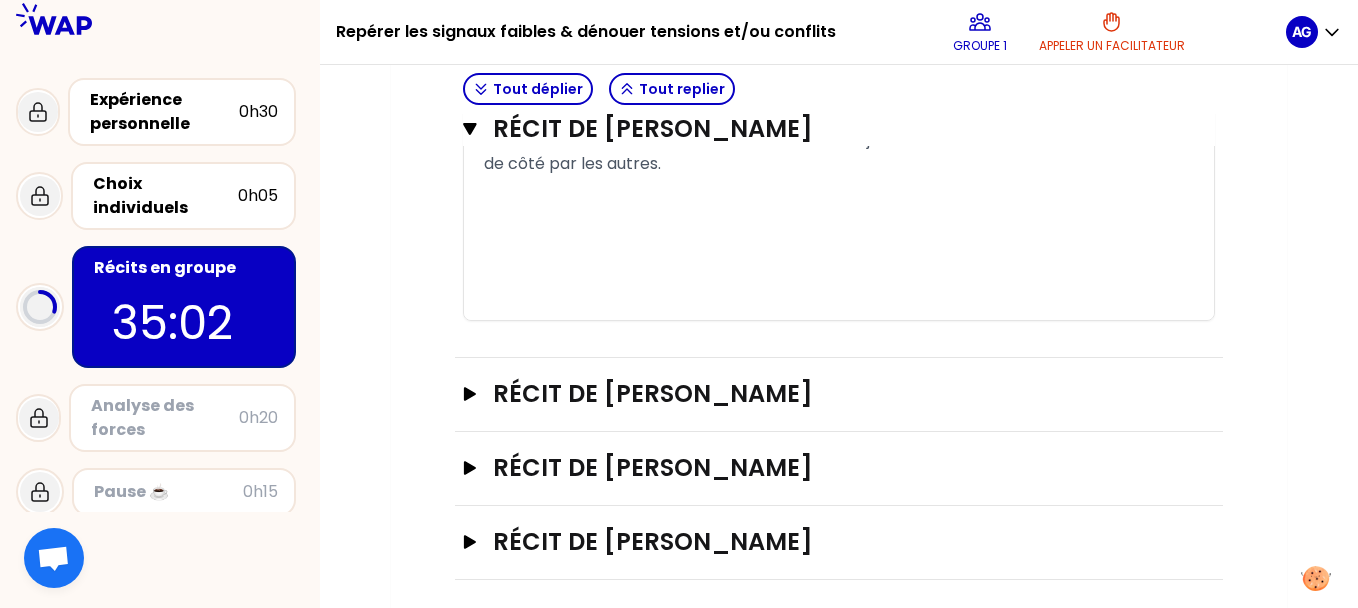 scroll, scrollTop: 1563, scrollLeft: 0, axis: vertical 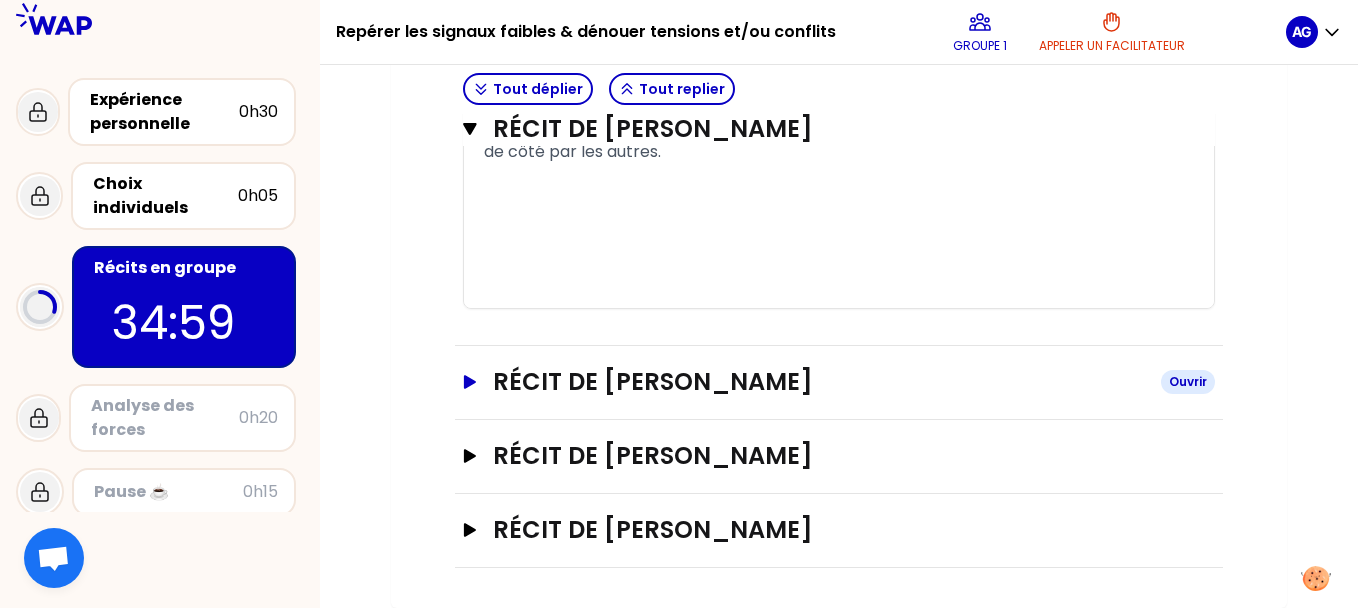 click 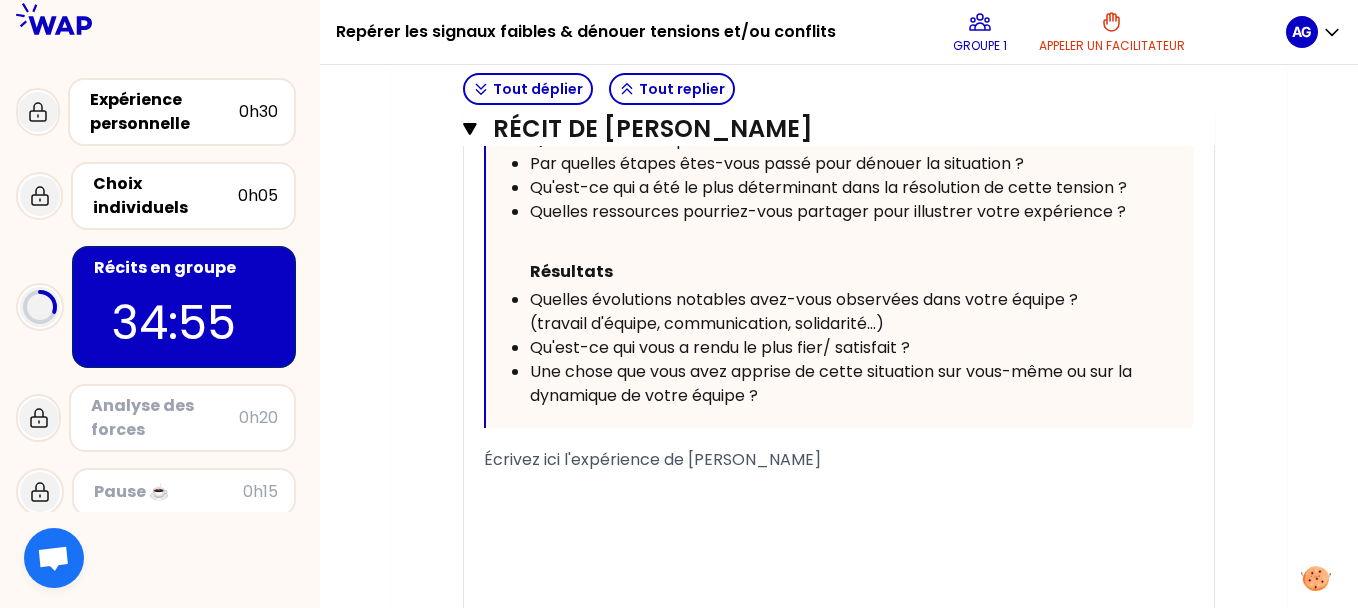 scroll, scrollTop: 2363, scrollLeft: 0, axis: vertical 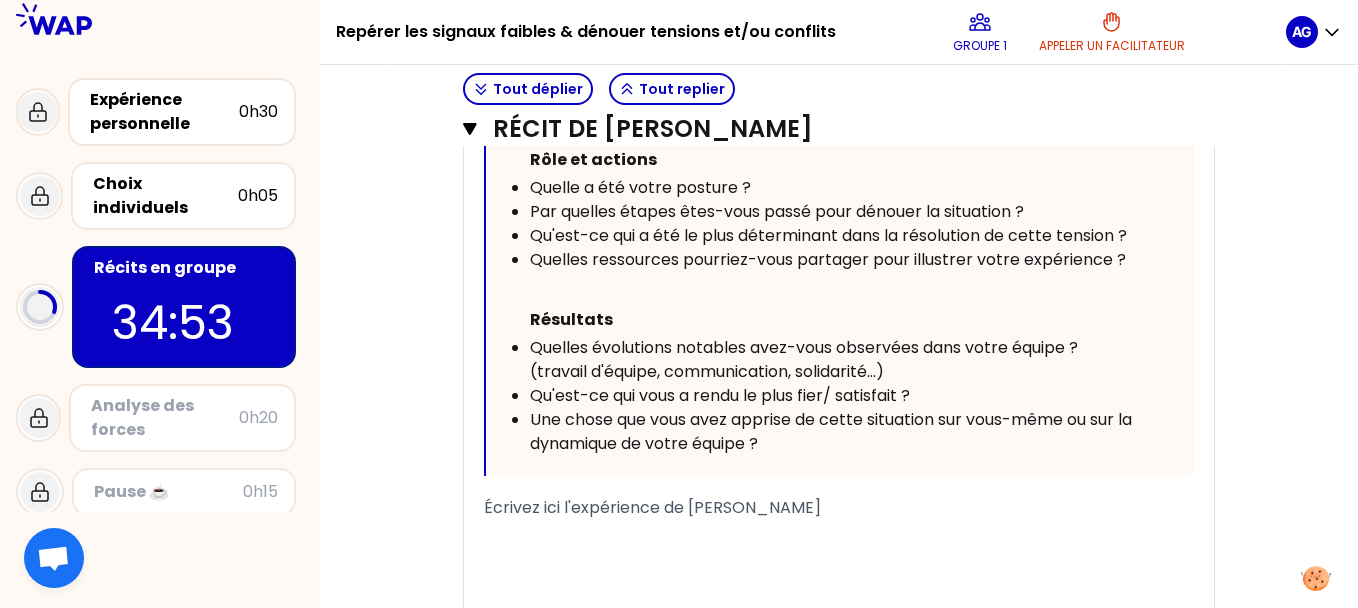 drag, startPoint x: 491, startPoint y: 509, endPoint x: 536, endPoint y: 516, distance: 45.54119 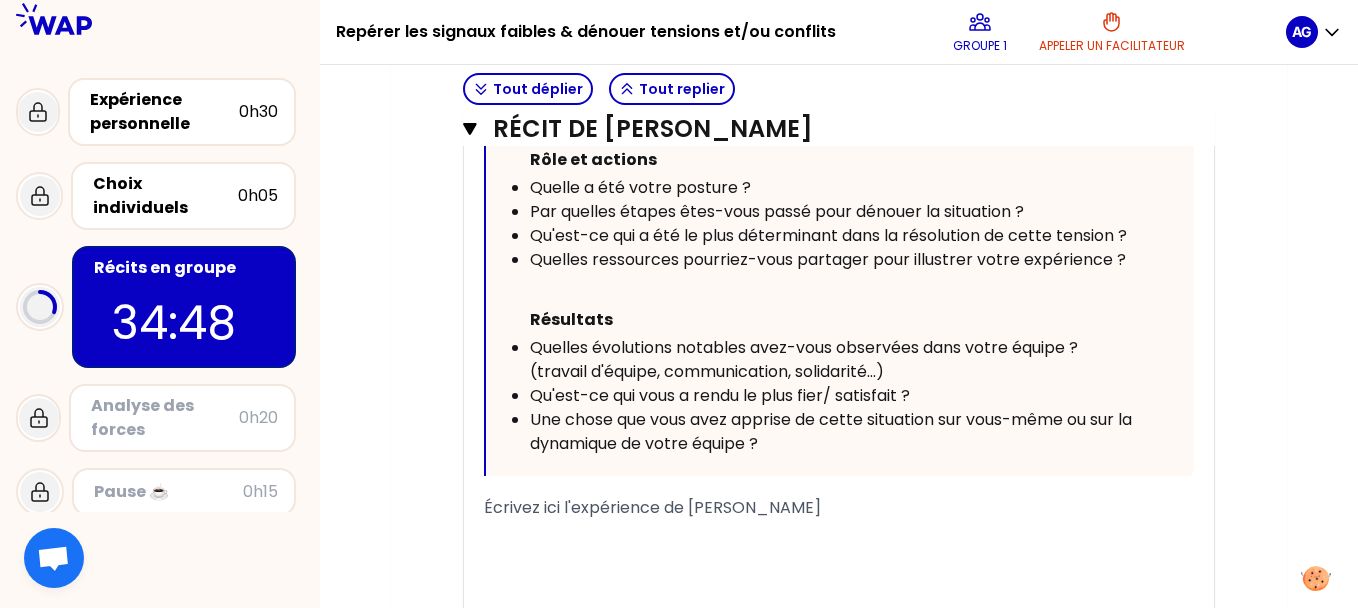 scroll, scrollTop: 2463, scrollLeft: 0, axis: vertical 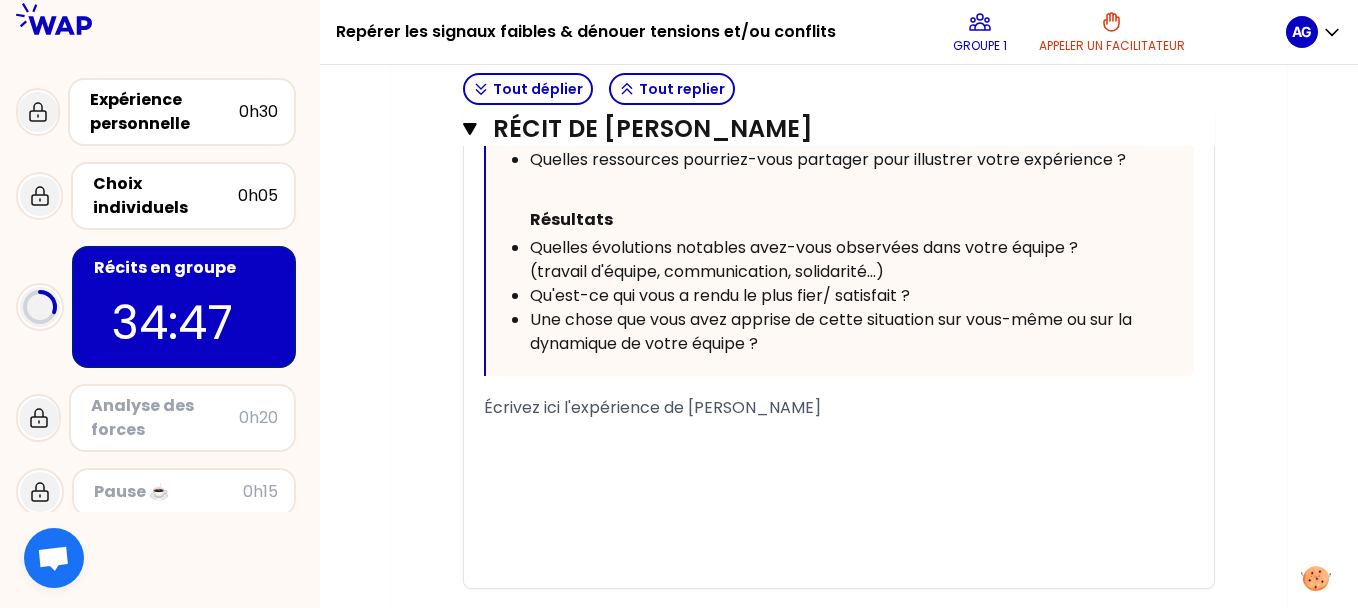 click on "Écrivez ici l'expérience de Jean-Michel GUENIN" at bounding box center [652, 407] 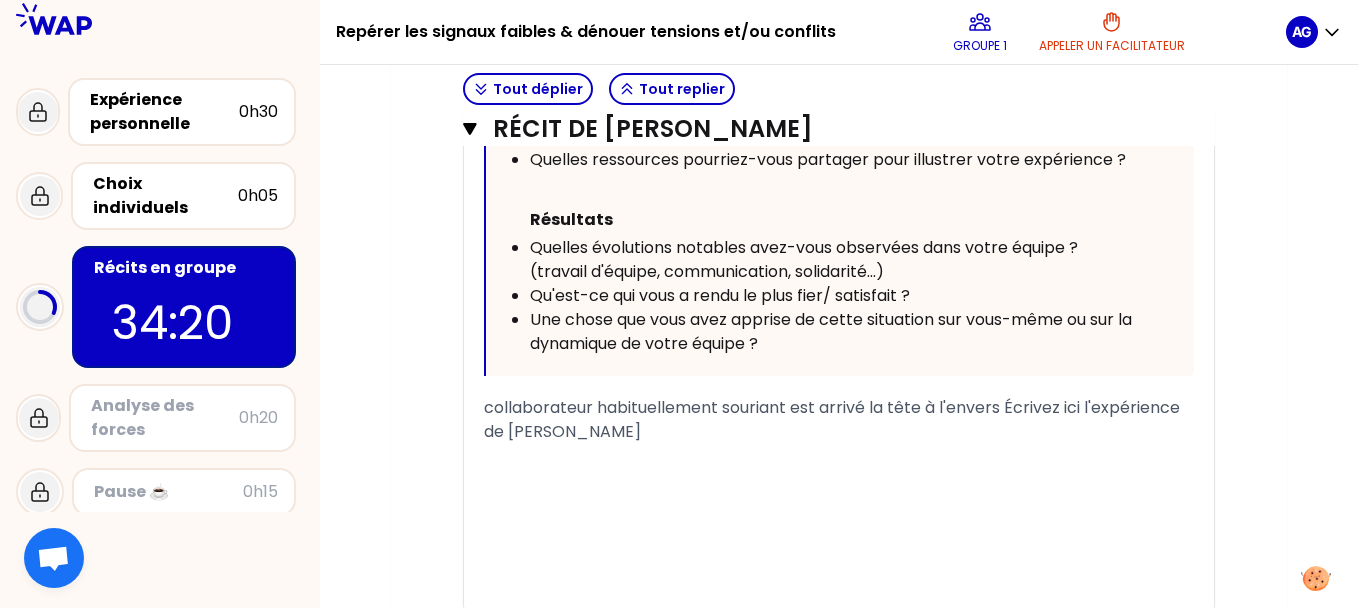 drag, startPoint x: 846, startPoint y: 432, endPoint x: 1006, endPoint y: 405, distance: 162.26213 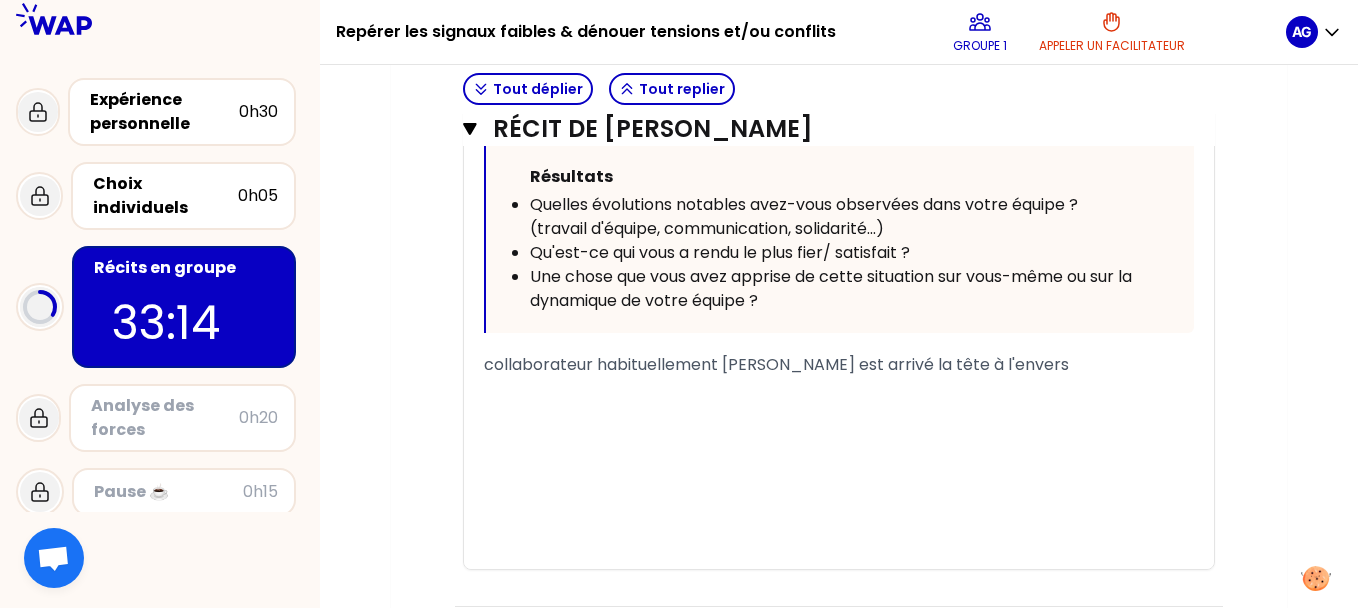 scroll, scrollTop: 2563, scrollLeft: 0, axis: vertical 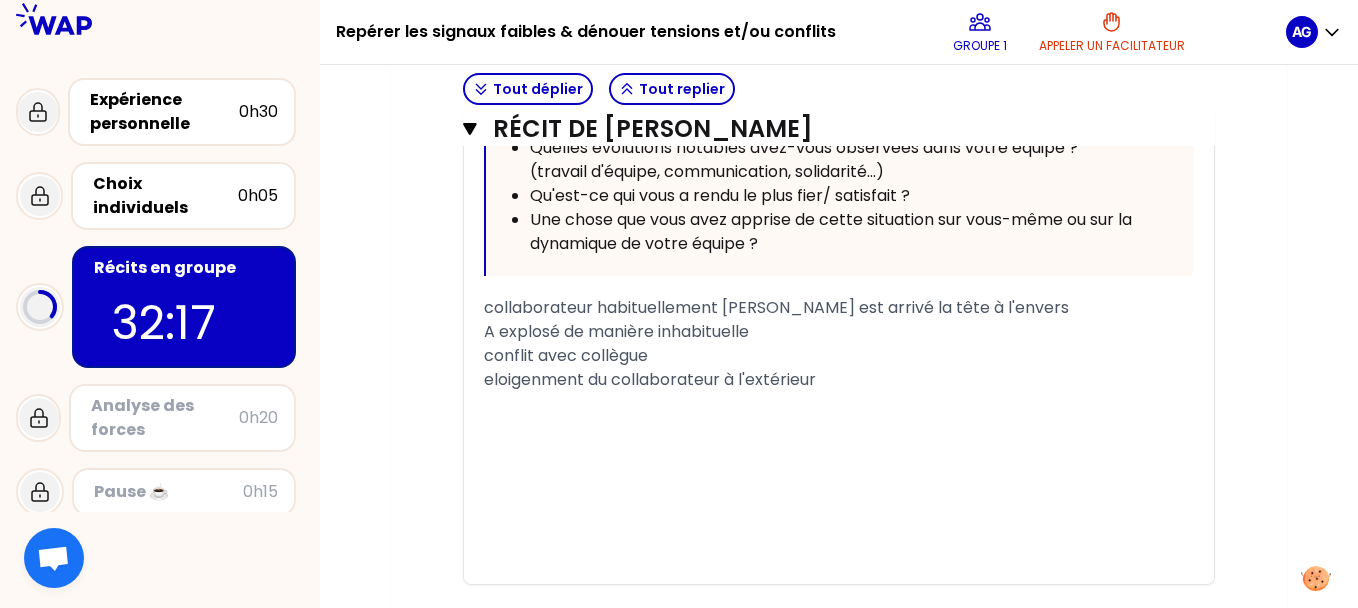 click on "eloigenment du collaborateur à l'extérieur" at bounding box center [650, 379] 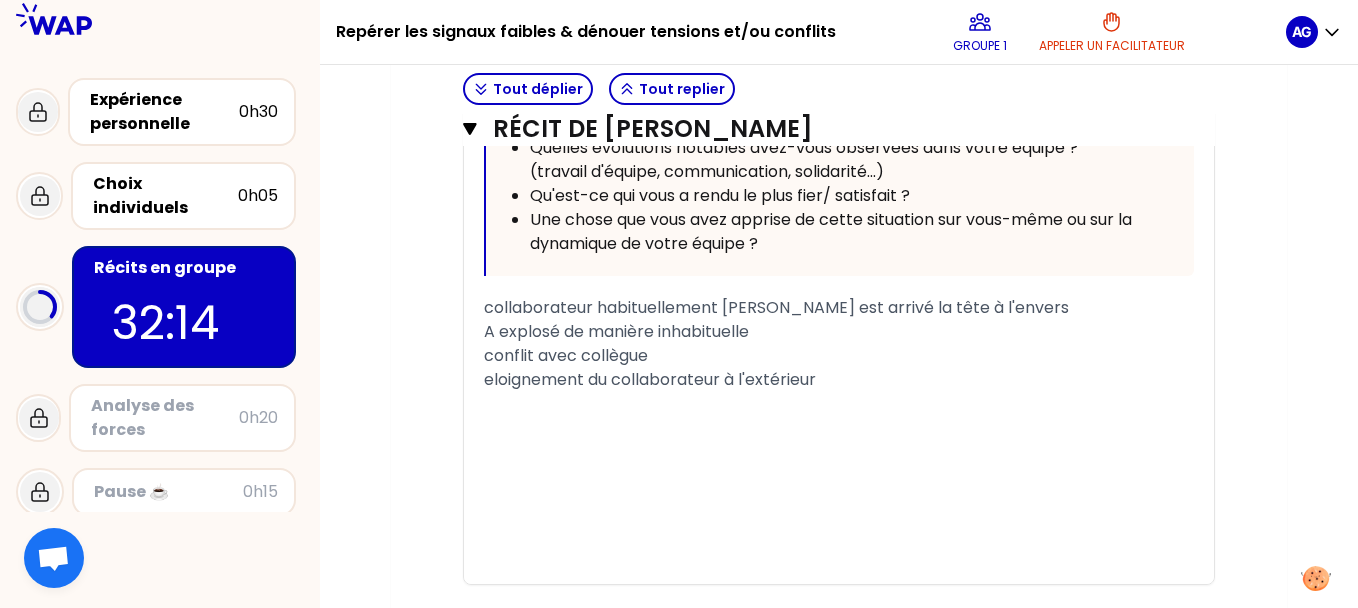 click on "eloignement du collaborateur à l'extérieur" at bounding box center (839, 380) 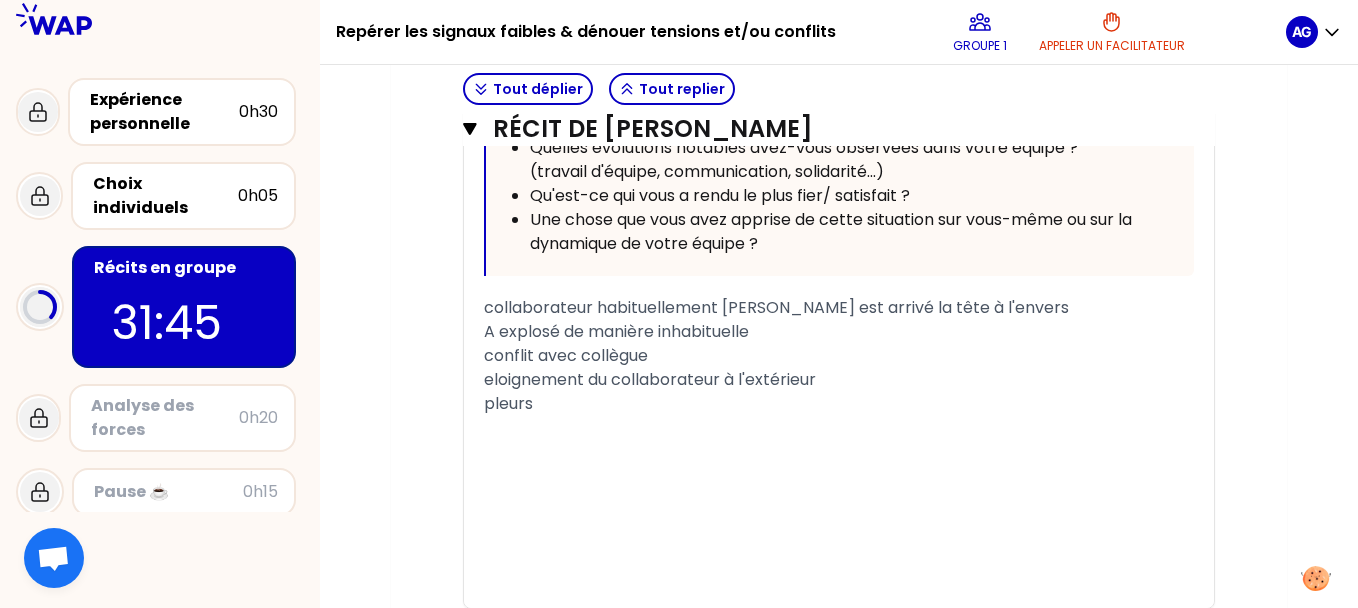 click on "pleurs" at bounding box center (508, 403) 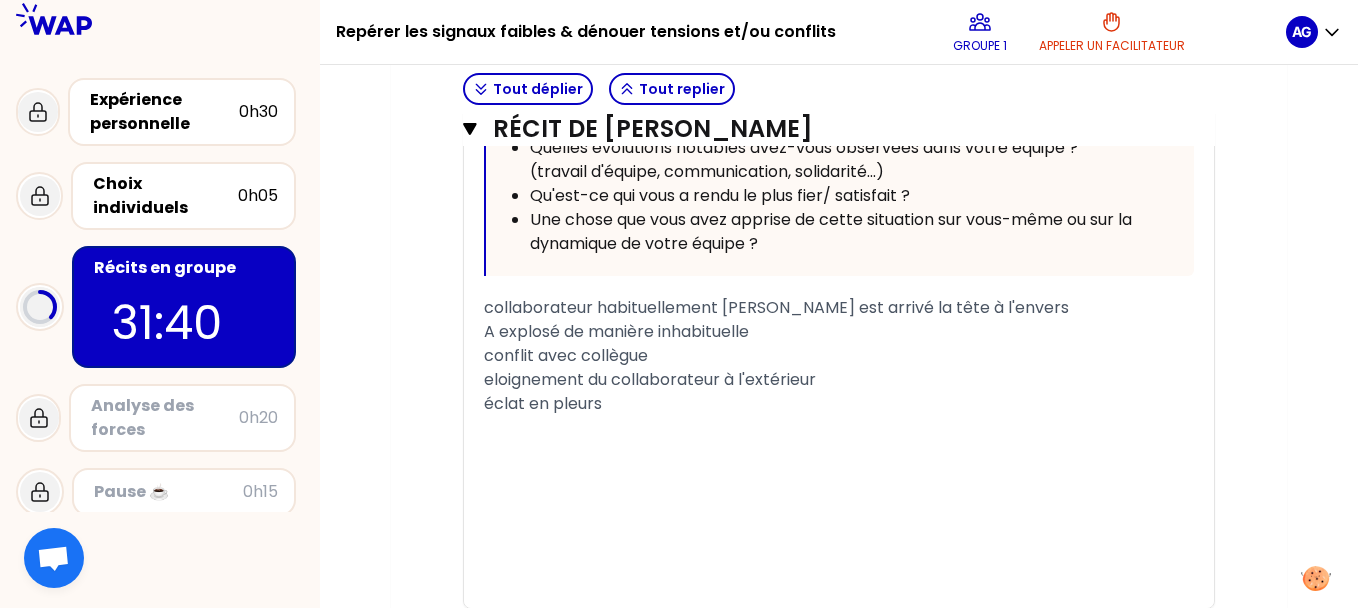 click on "éclat en pleurs" at bounding box center [839, 404] 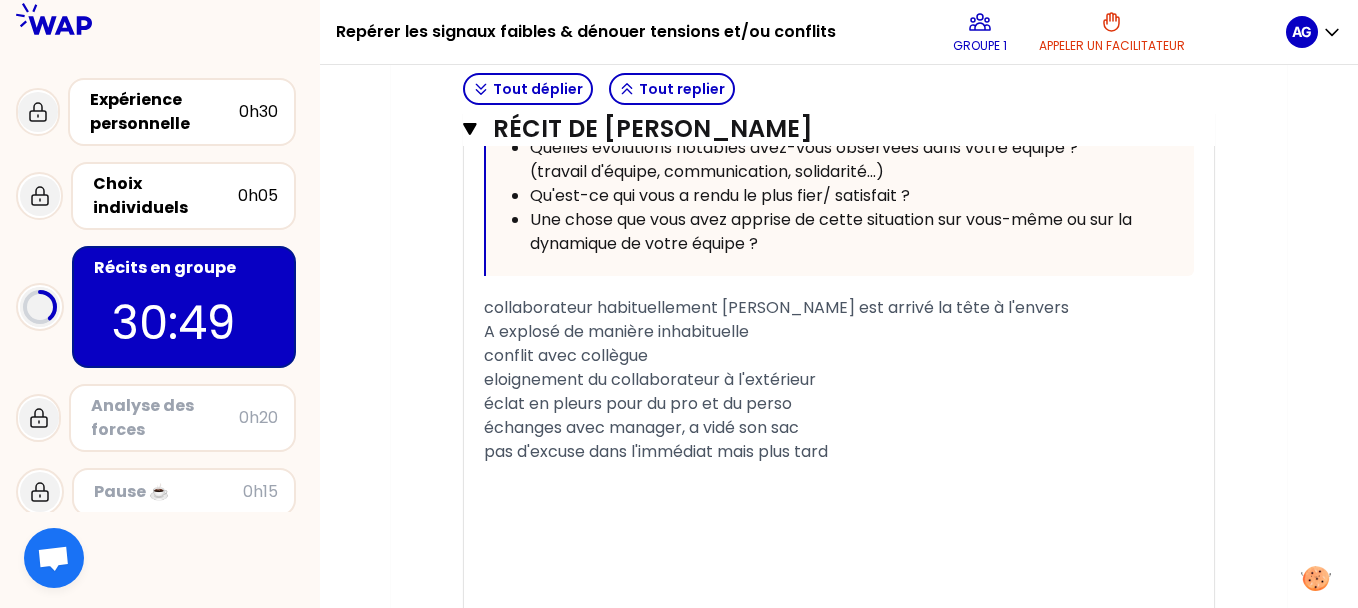 click on "pas d'excuse dans l'immédiat mais plus tard" at bounding box center [839, 452] 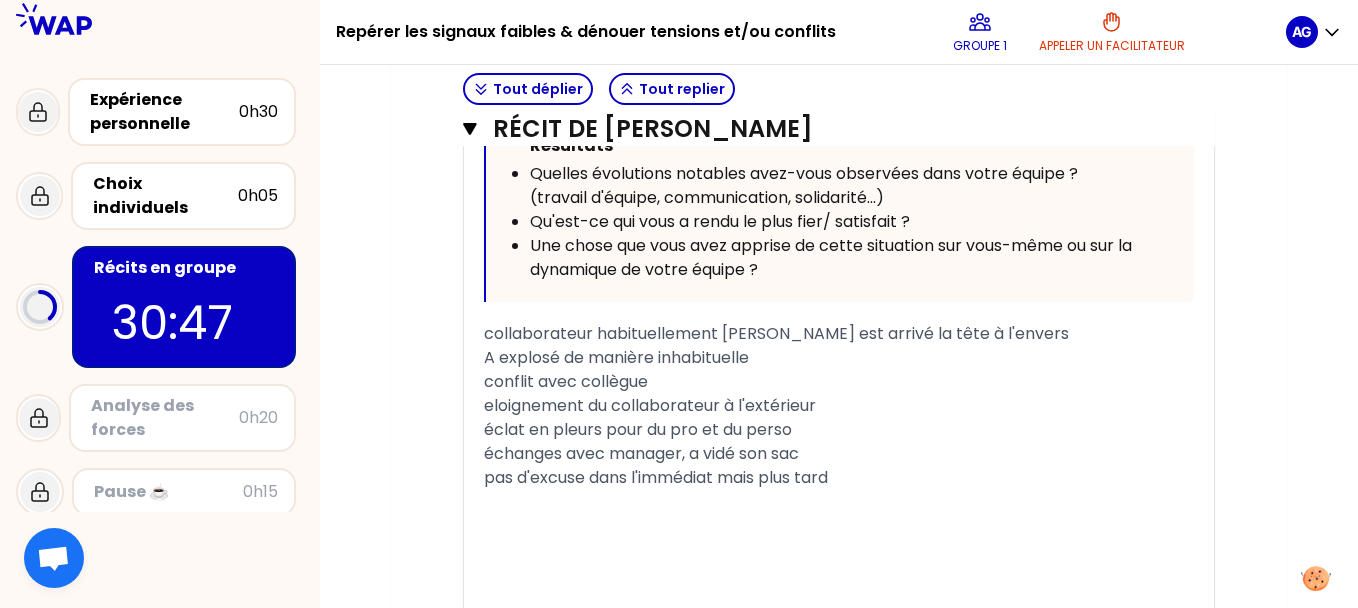 scroll, scrollTop: 2737, scrollLeft: 0, axis: vertical 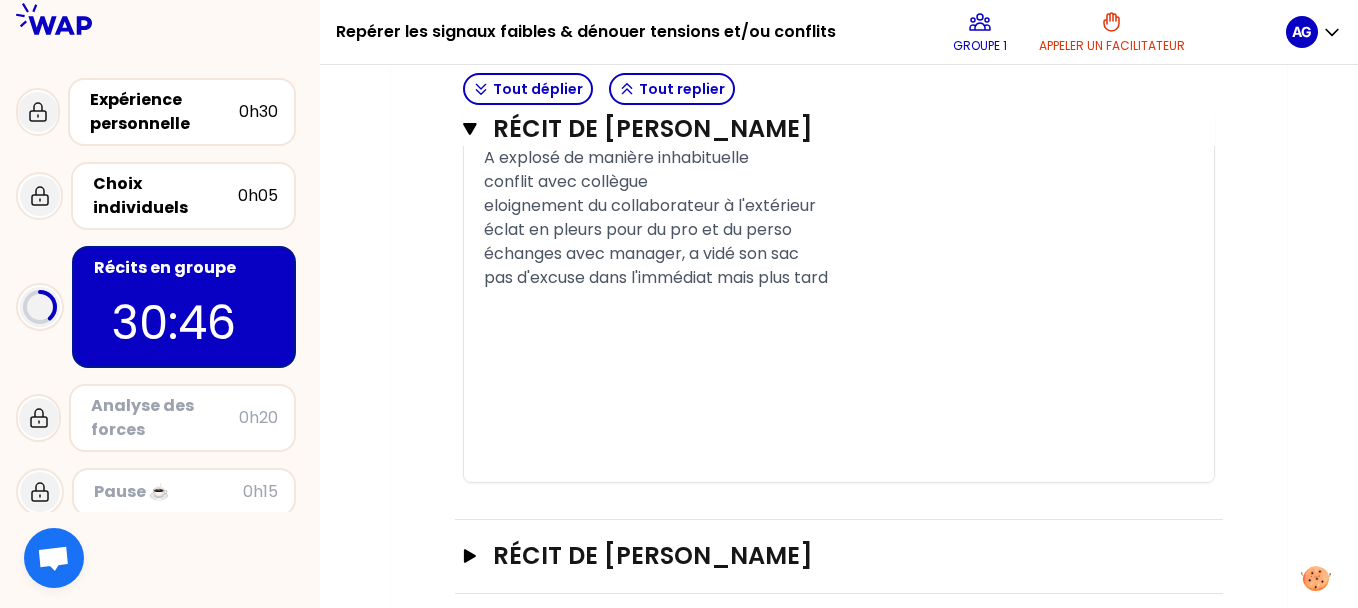 click on "﻿" at bounding box center (839, 446) 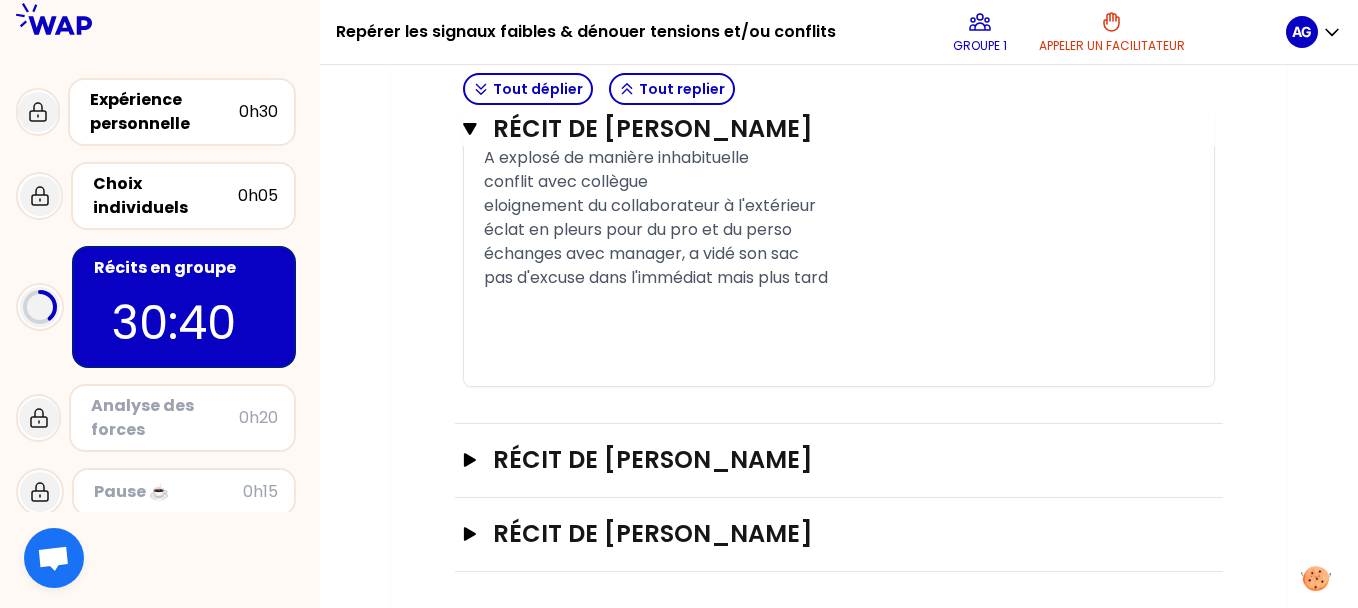 click on "﻿" at bounding box center (839, 326) 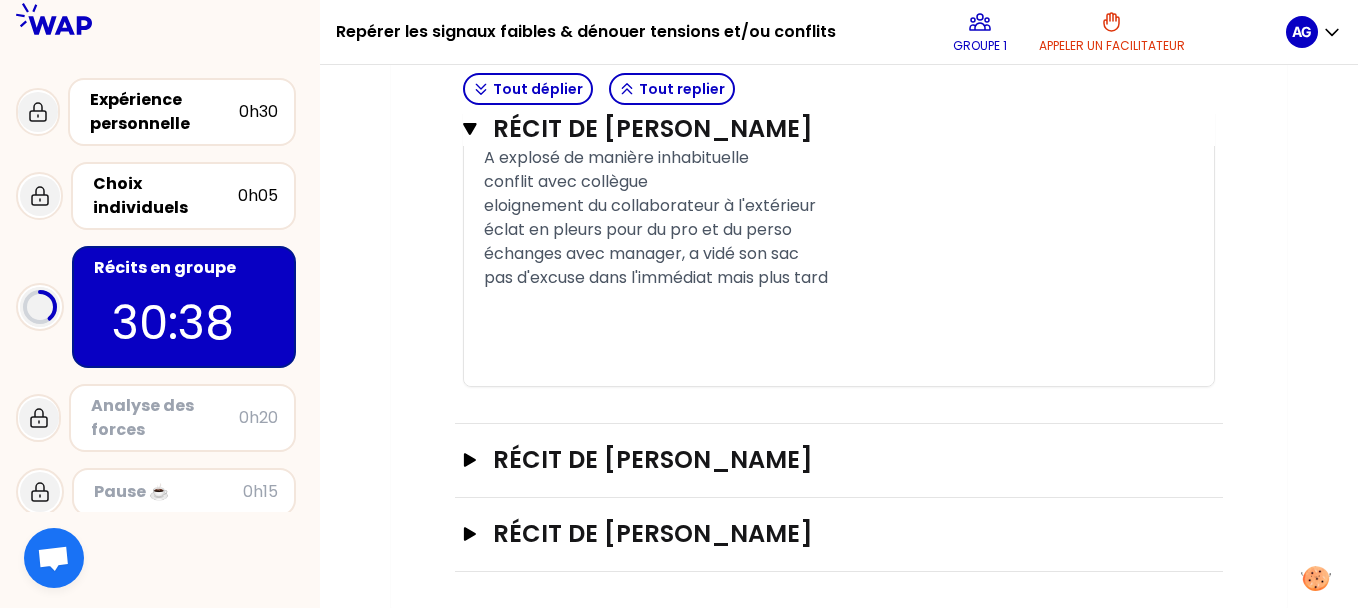 click on "﻿" at bounding box center [839, 302] 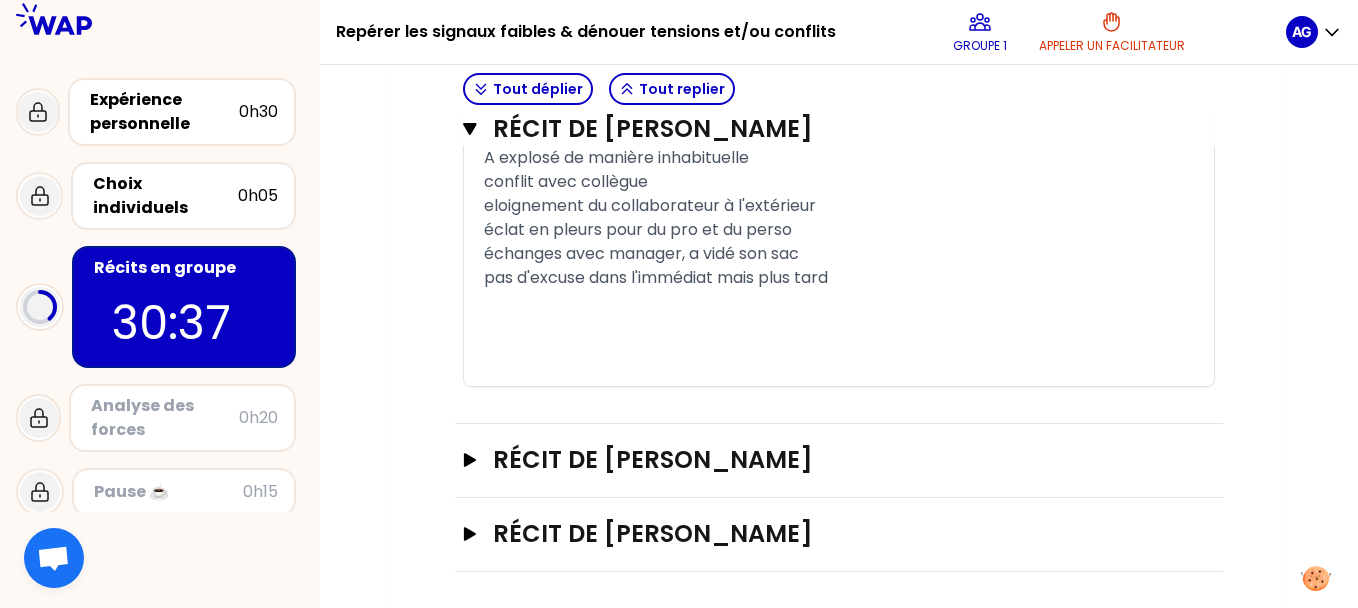 click on "﻿" at bounding box center (839, 326) 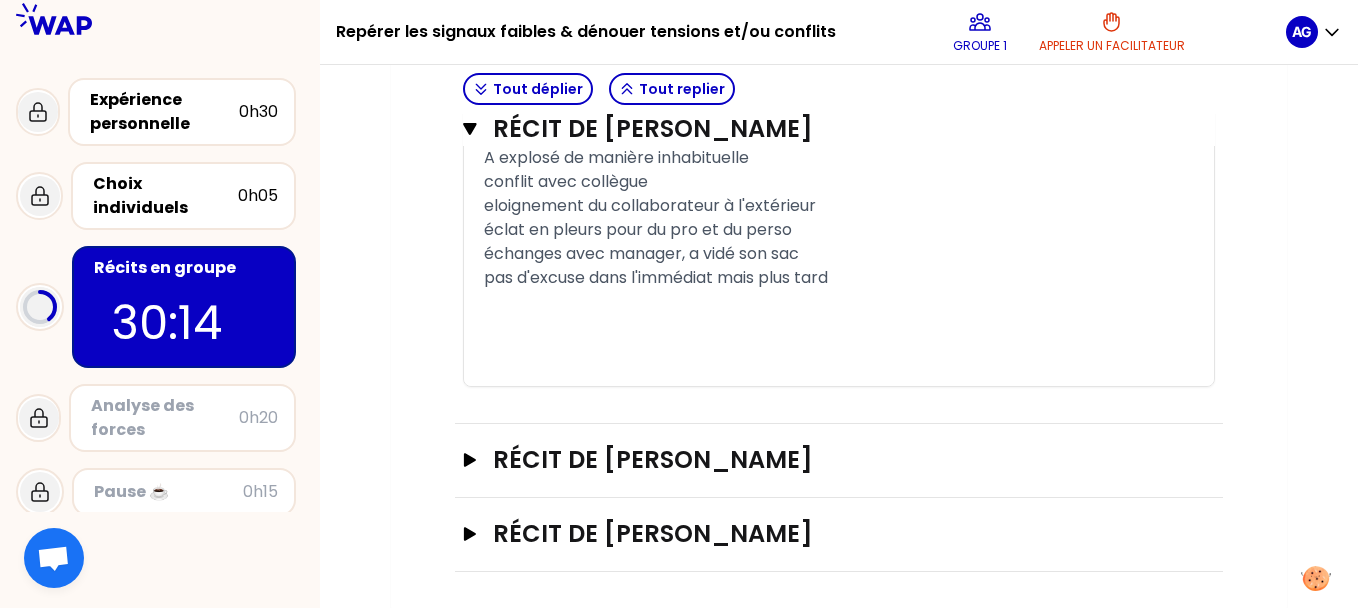 click on "﻿" at bounding box center [839, 350] 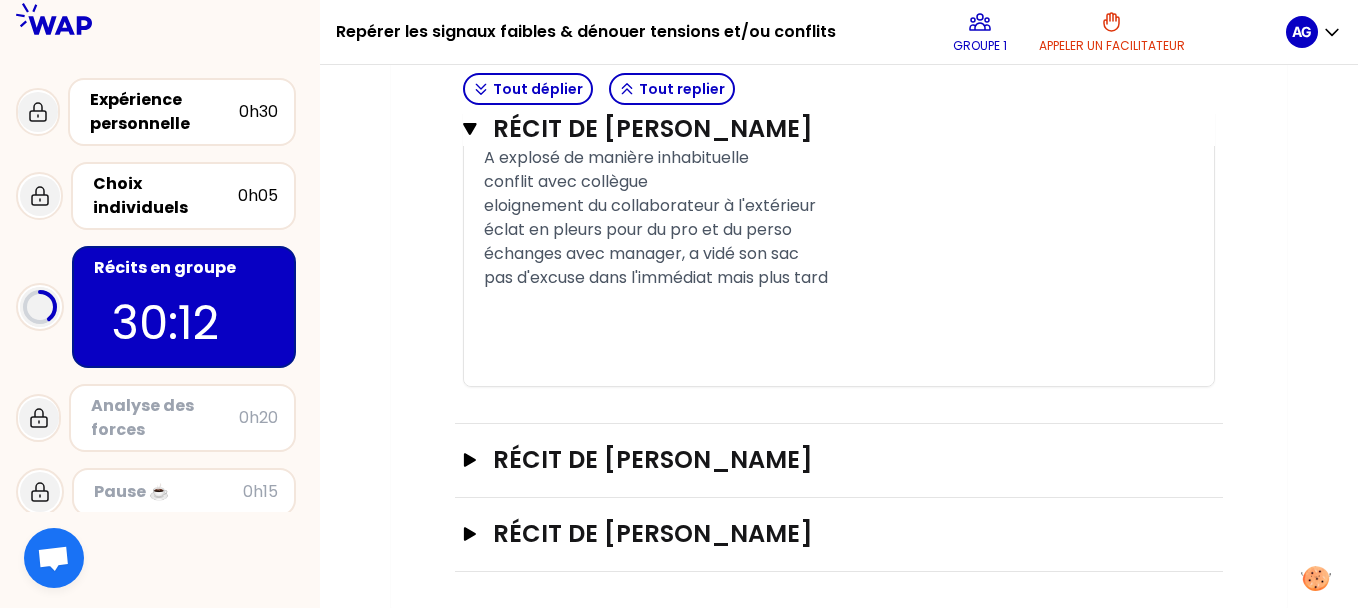 click on "﻿" at bounding box center (839, 326) 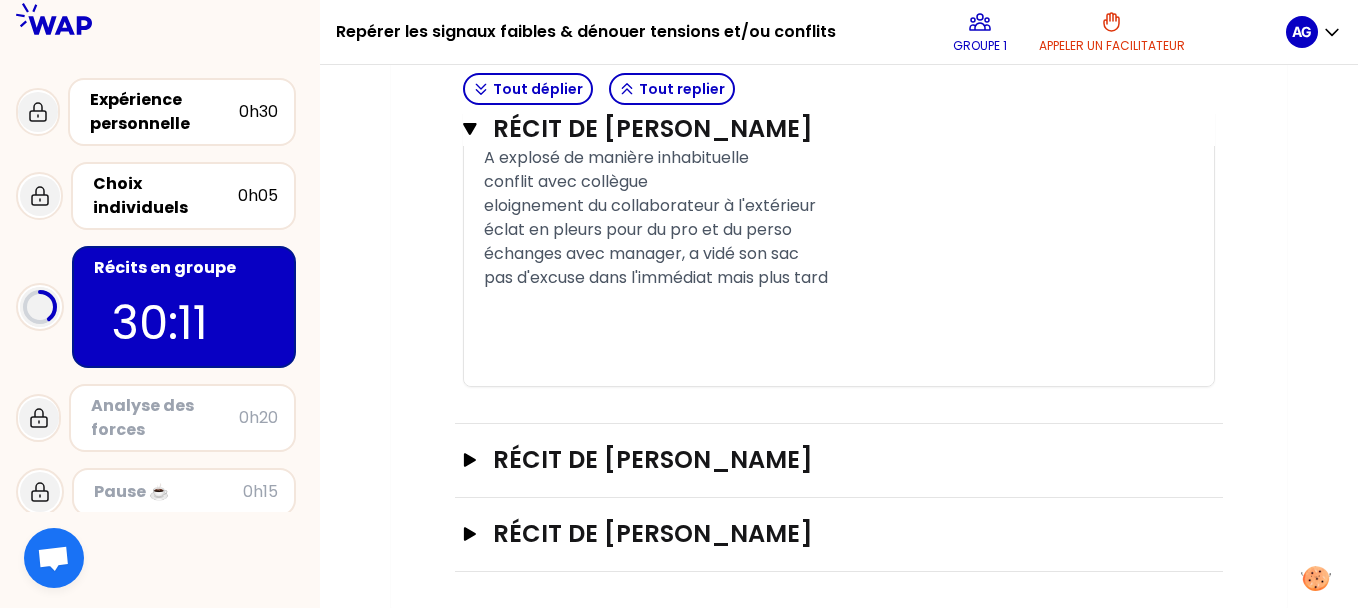 click on "﻿" at bounding box center [839, 302] 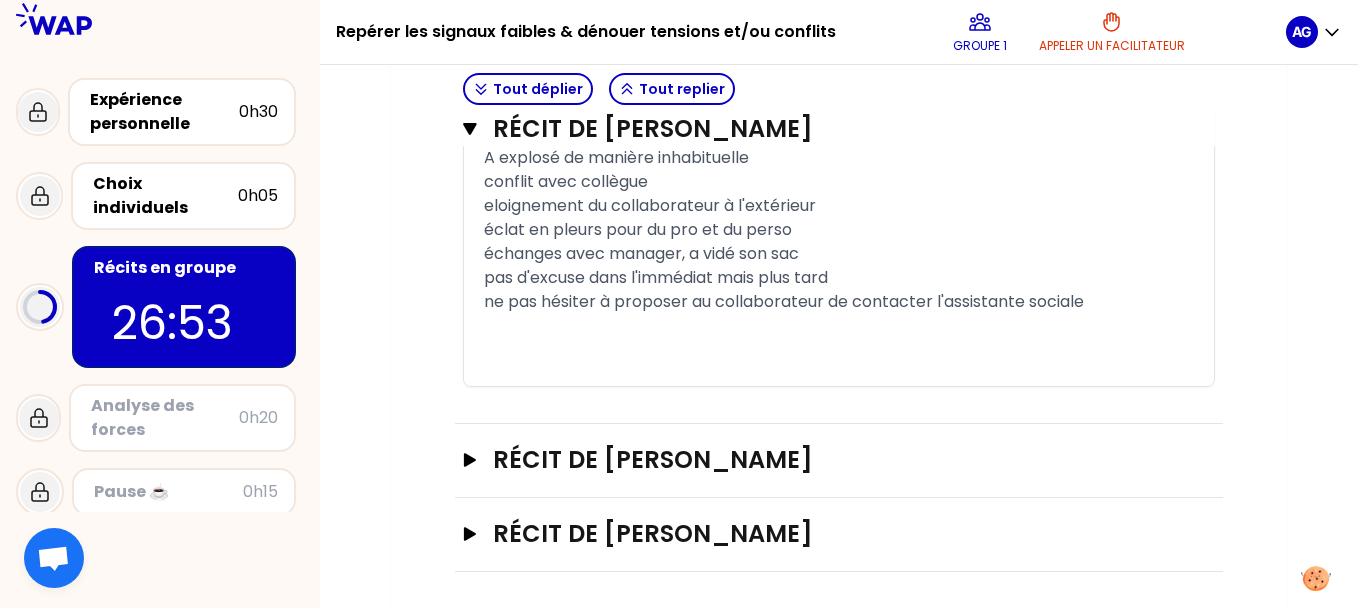 click on "﻿" at bounding box center [839, 350] 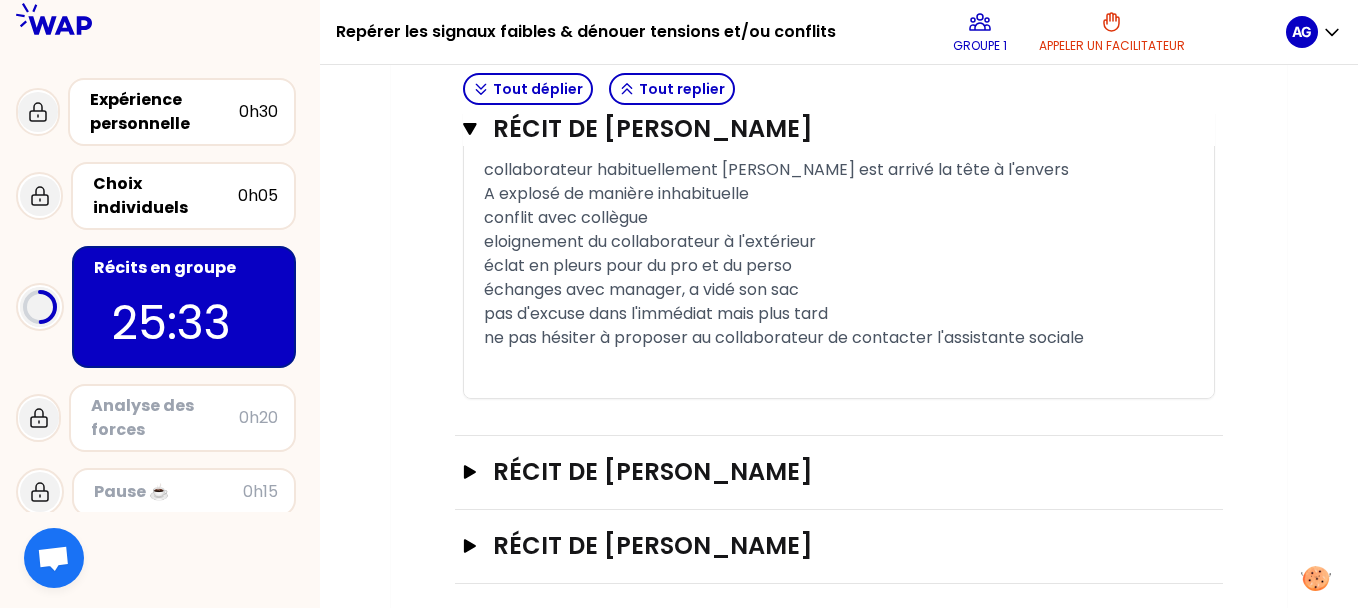 scroll, scrollTop: 2717, scrollLeft: 0, axis: vertical 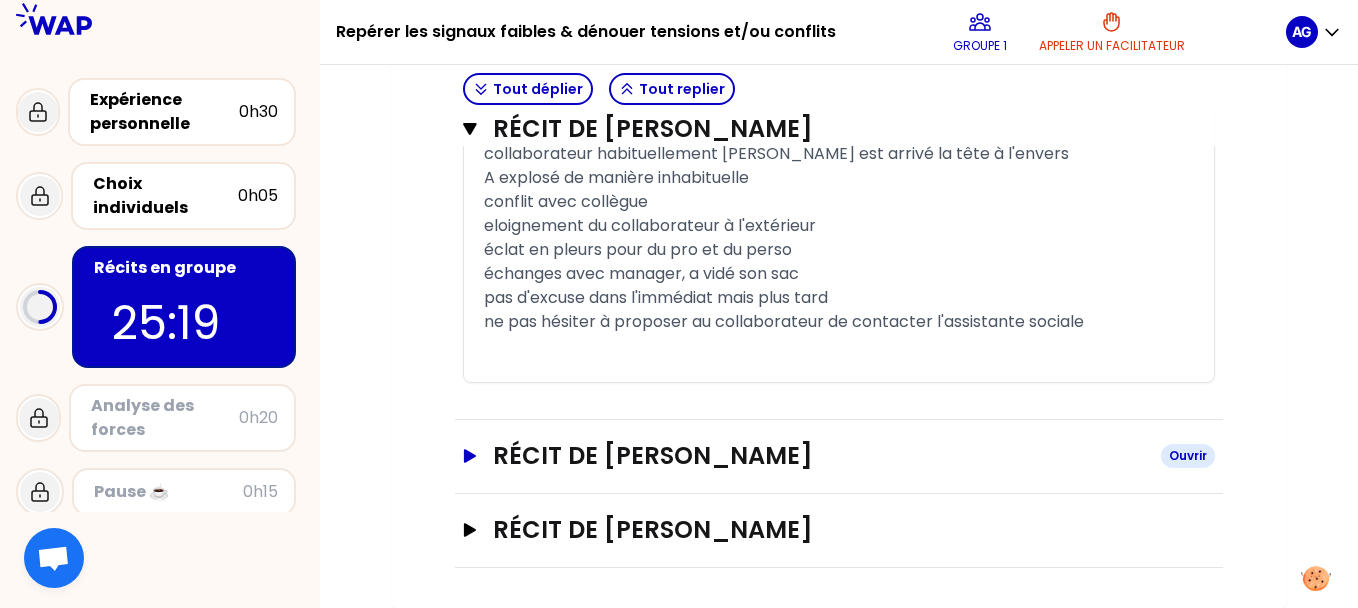click 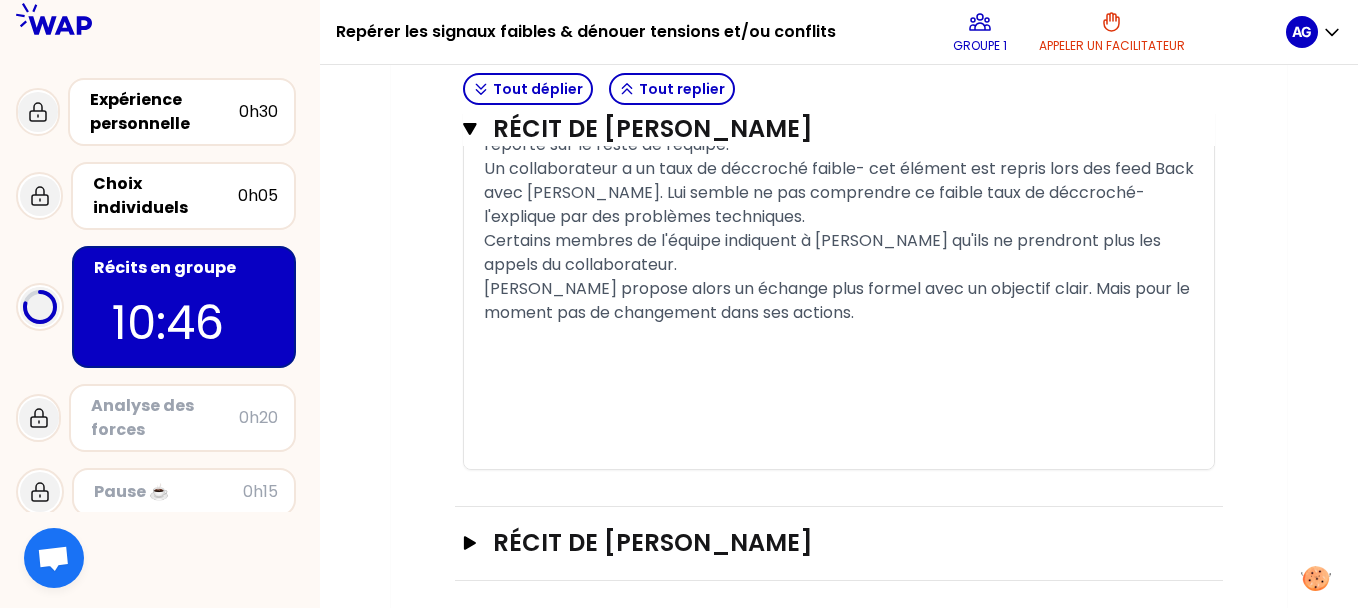 scroll, scrollTop: 4054, scrollLeft: 0, axis: vertical 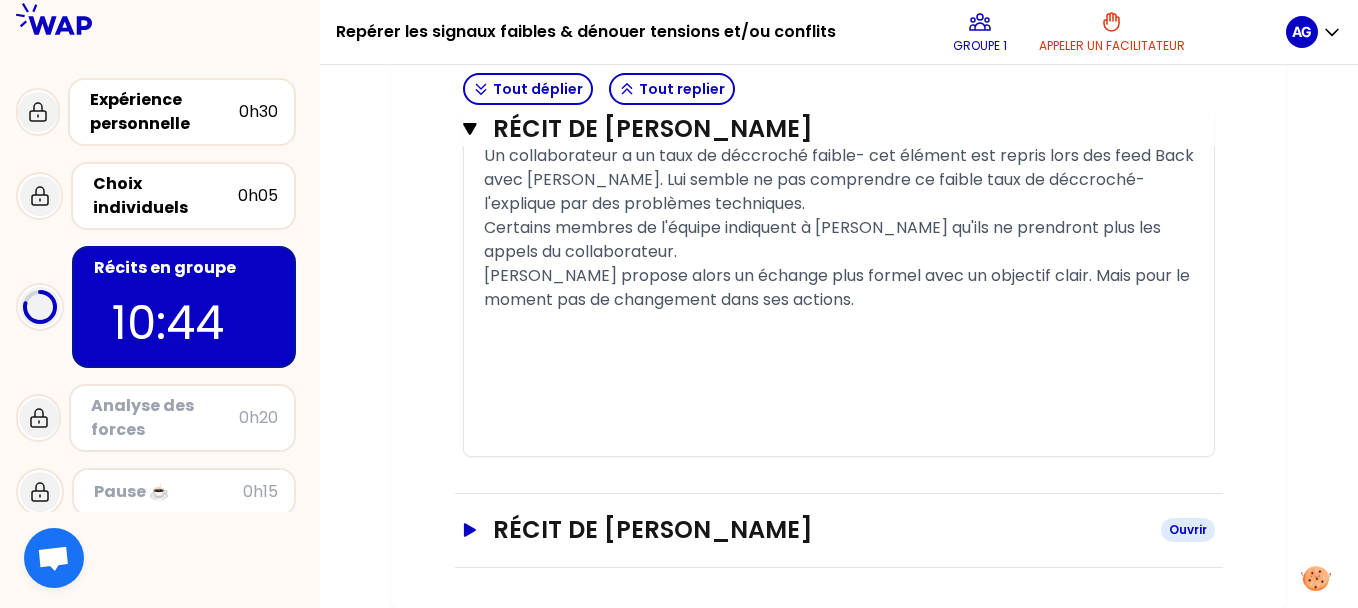 click on "Récit de ROMUALD BERTHIER Ouvrir" at bounding box center (839, 530) 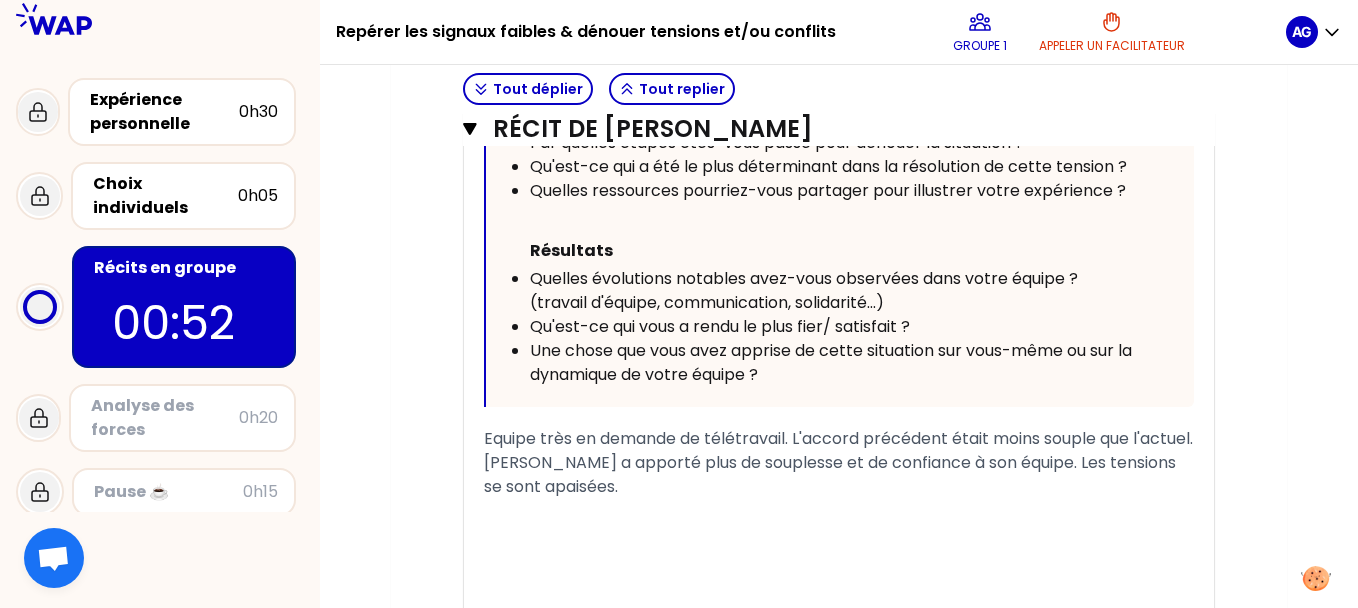 scroll, scrollTop: 5154, scrollLeft: 0, axis: vertical 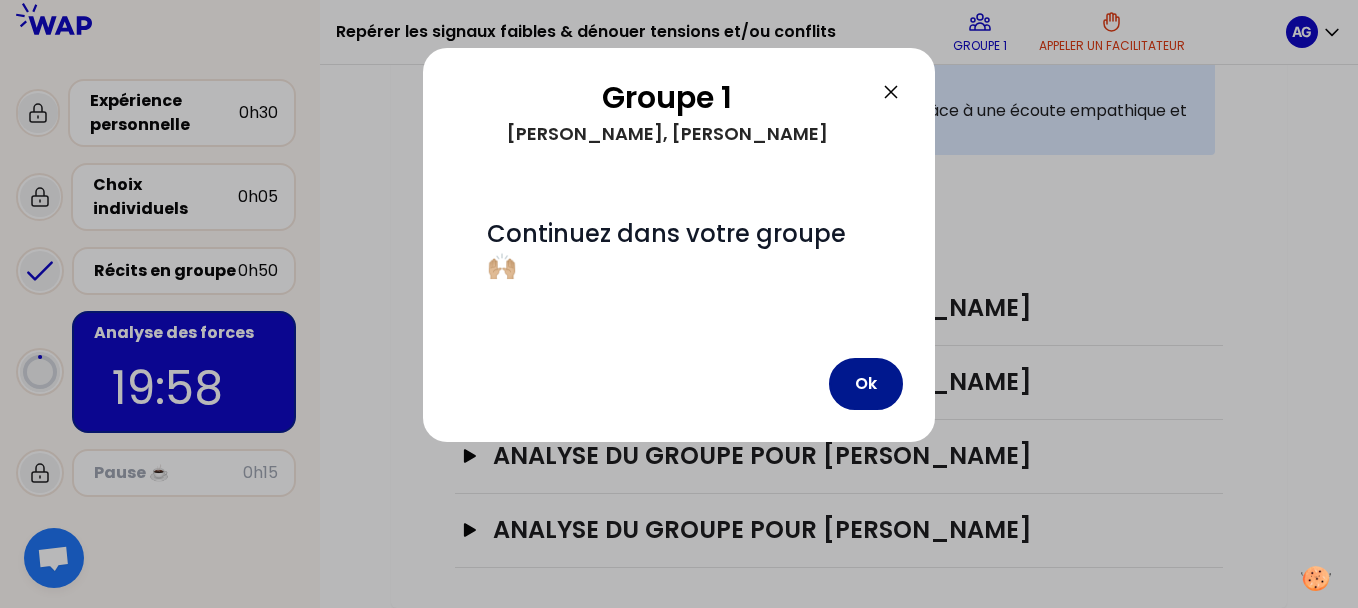 click on "Ok" at bounding box center (866, 384) 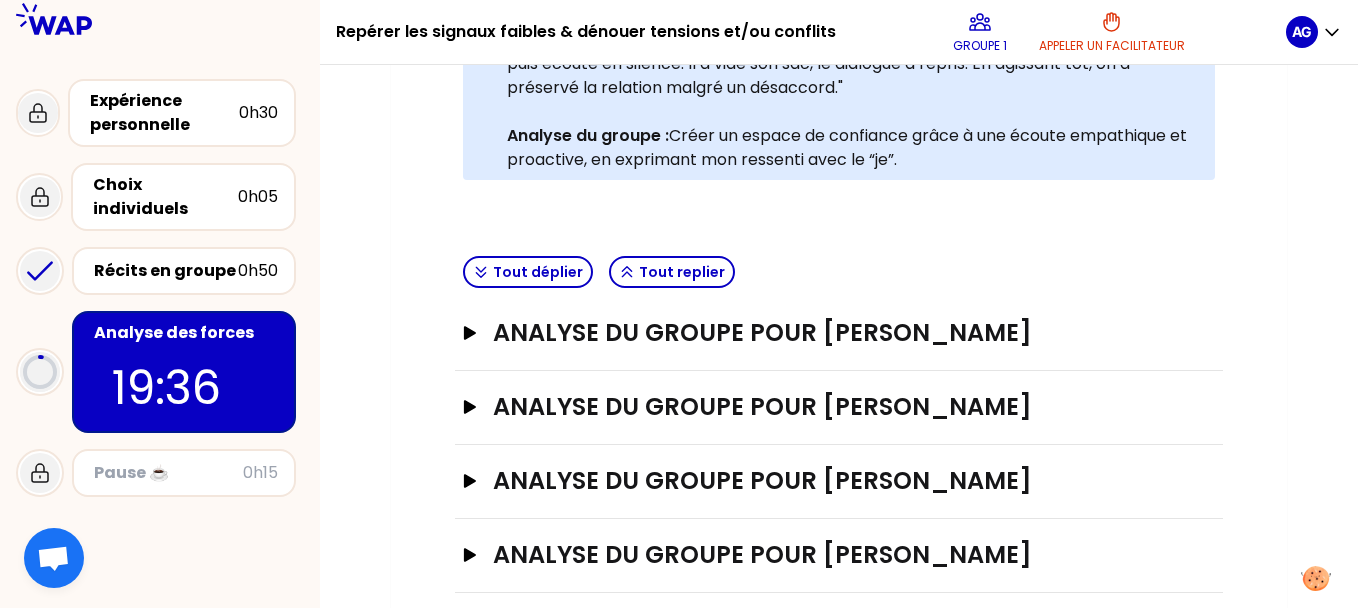 scroll, scrollTop: 587, scrollLeft: 0, axis: vertical 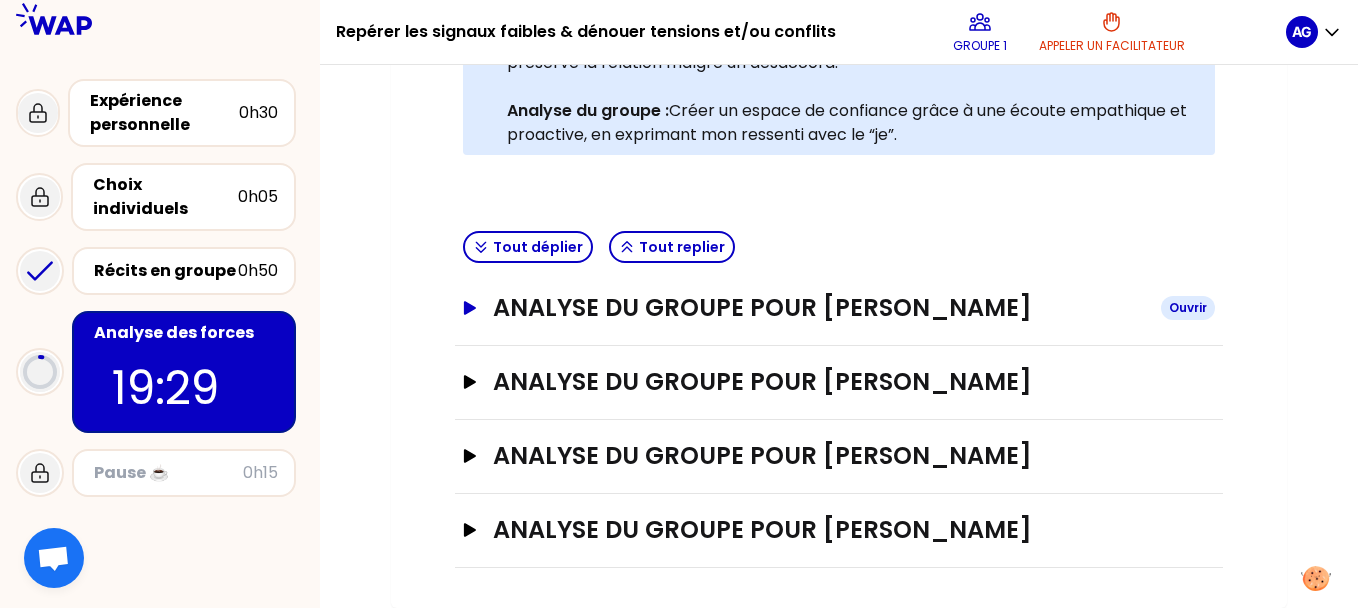 click 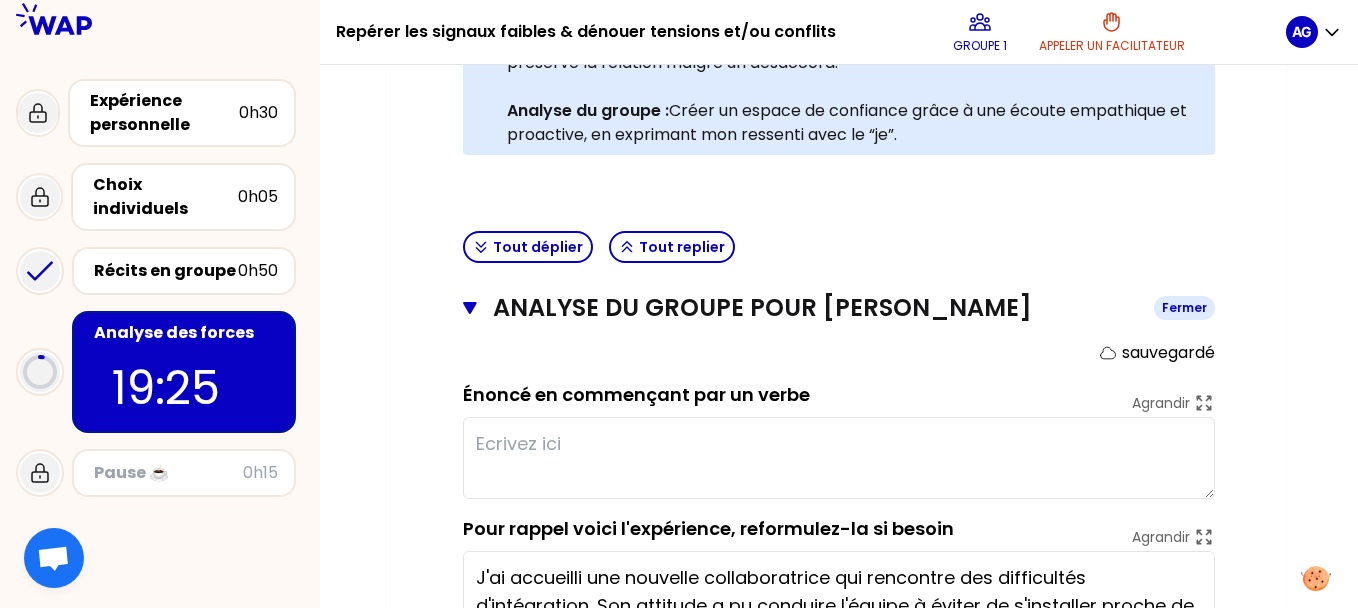 click 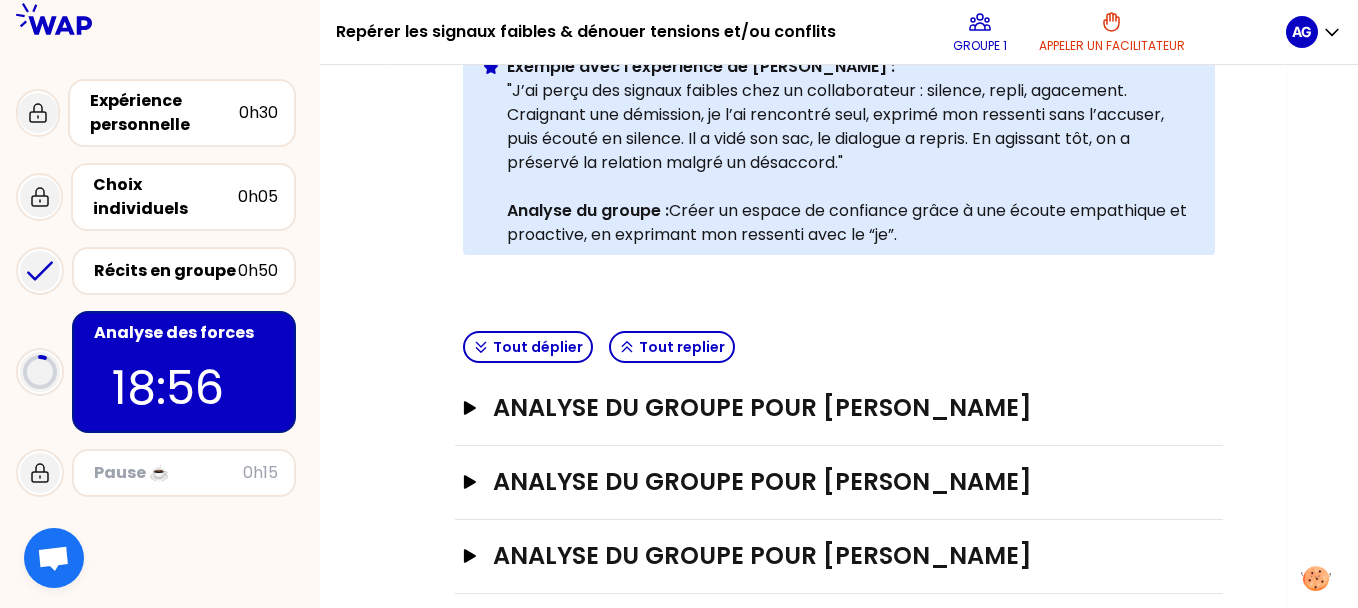 scroll, scrollTop: 587, scrollLeft: 0, axis: vertical 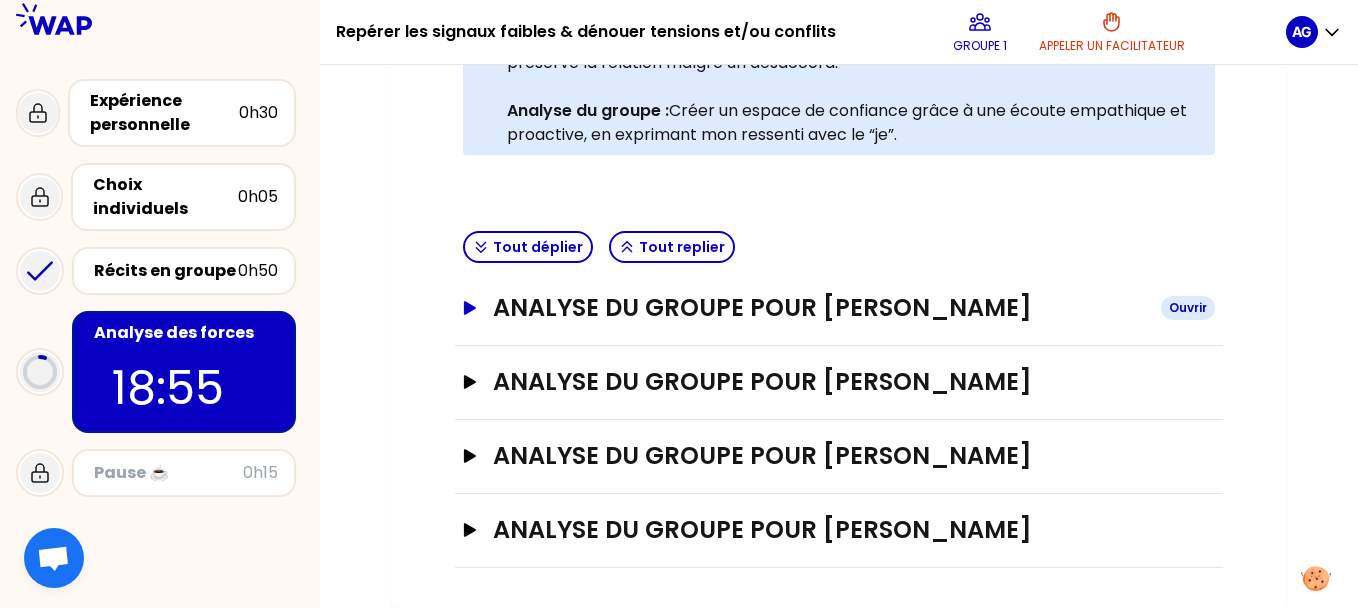 click 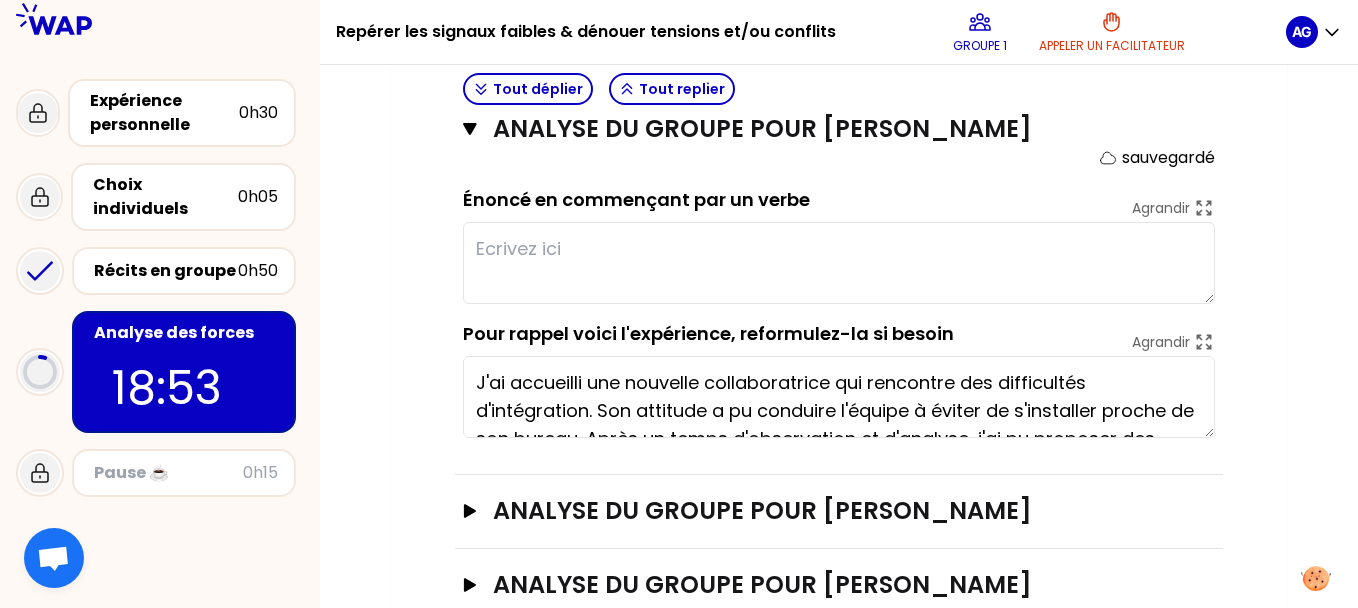 scroll, scrollTop: 787, scrollLeft: 0, axis: vertical 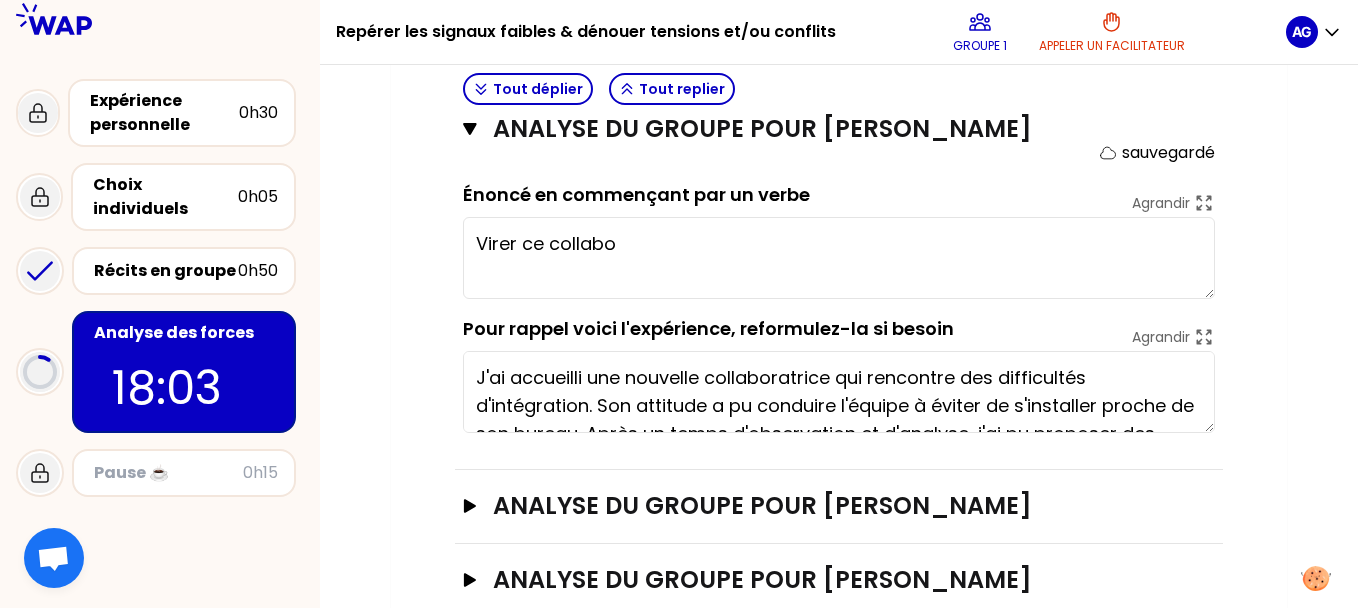 type on "Virer c" 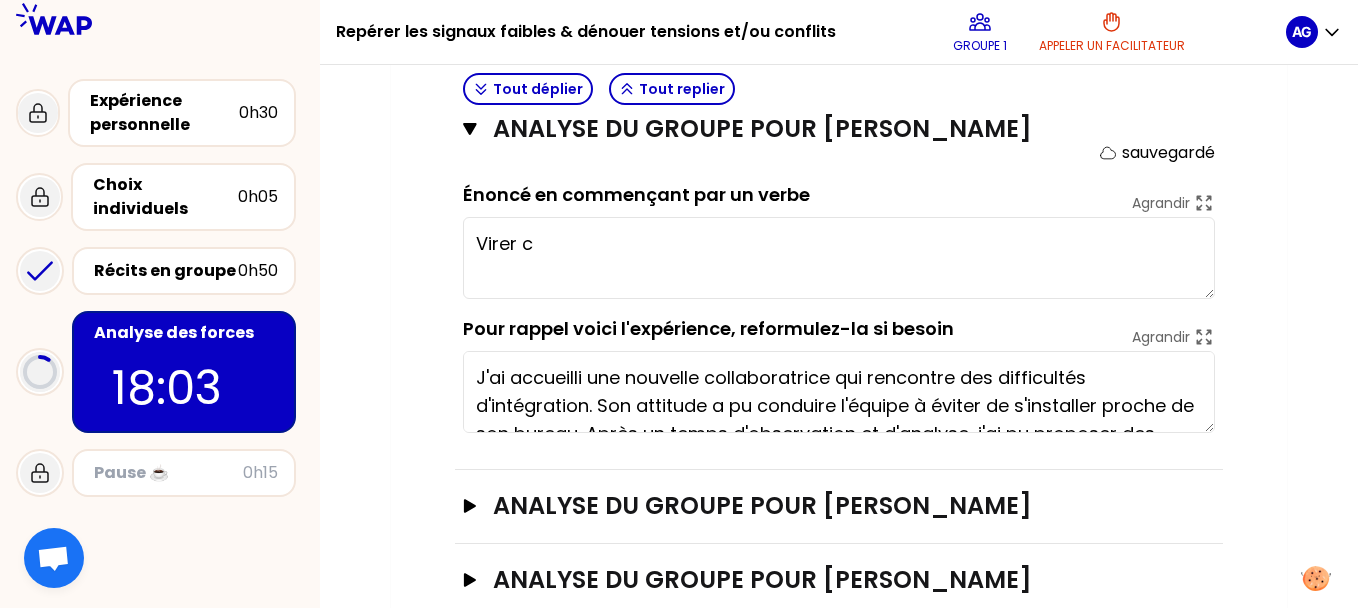 type 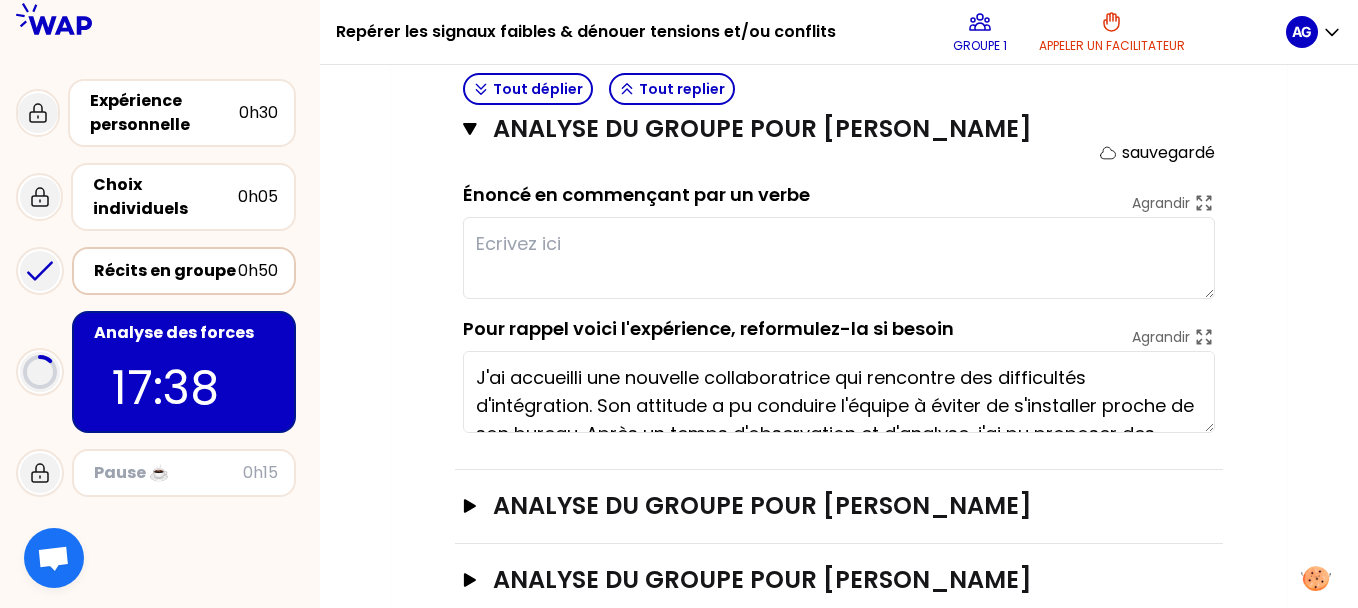 click on "Récits en groupe" at bounding box center [166, 271] 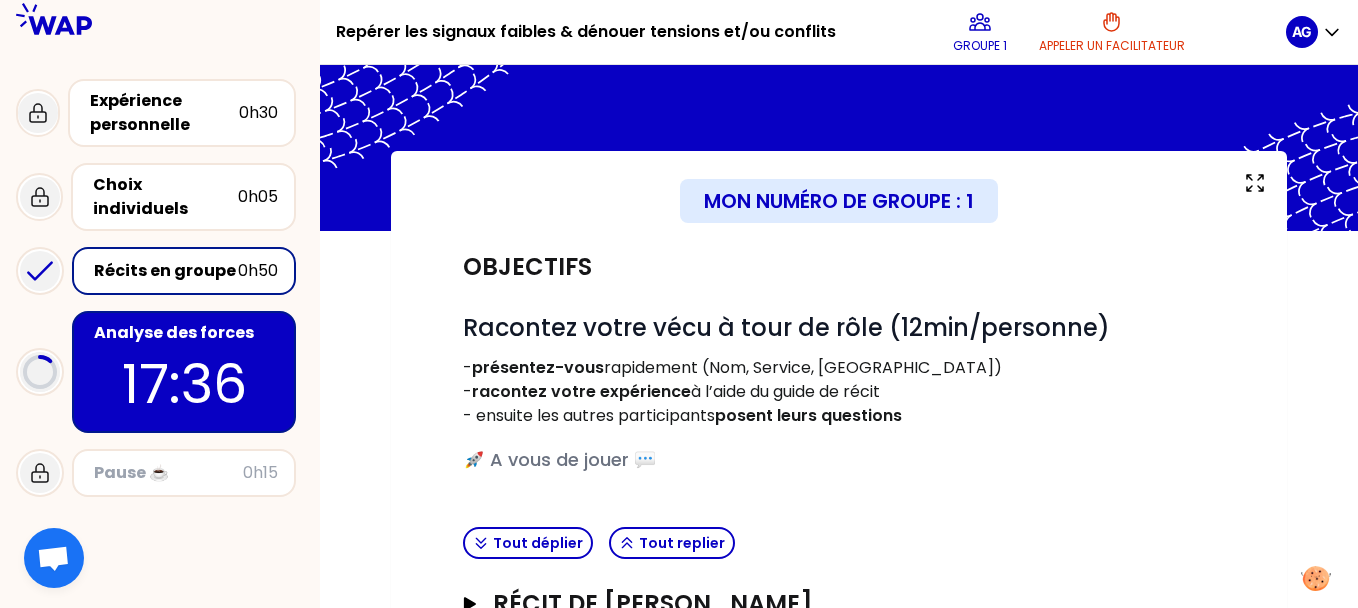 scroll, scrollTop: 322, scrollLeft: 0, axis: vertical 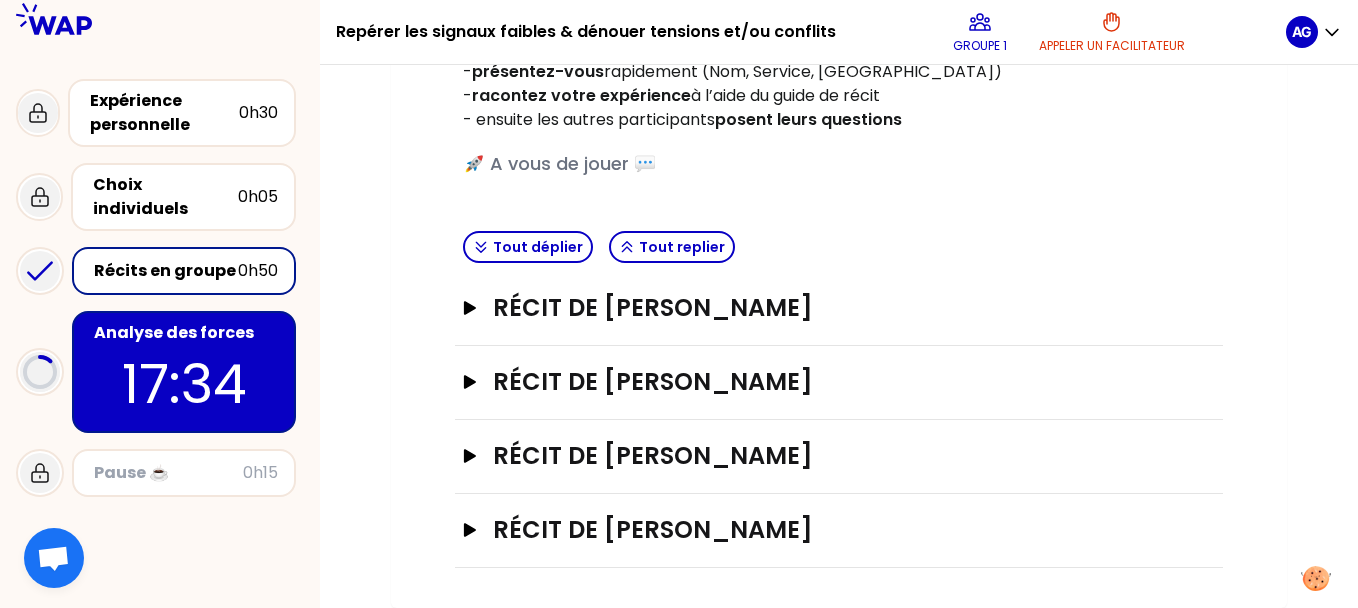 click on "17:34" at bounding box center [184, 384] 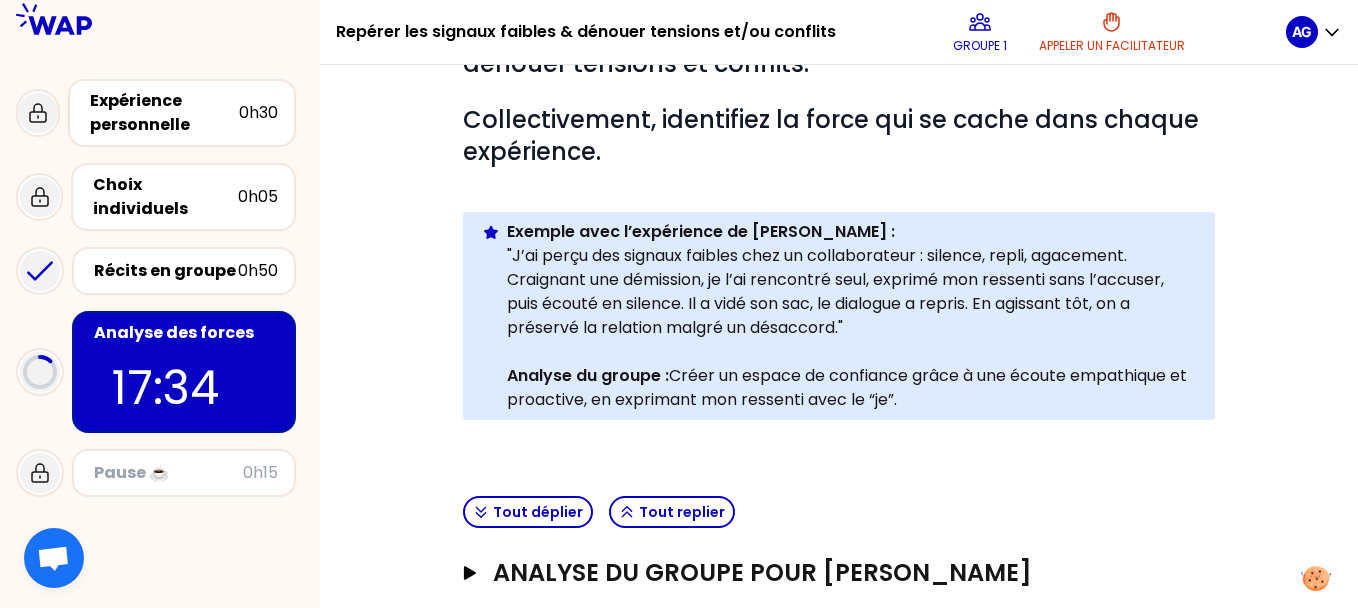 scroll, scrollTop: 587, scrollLeft: 0, axis: vertical 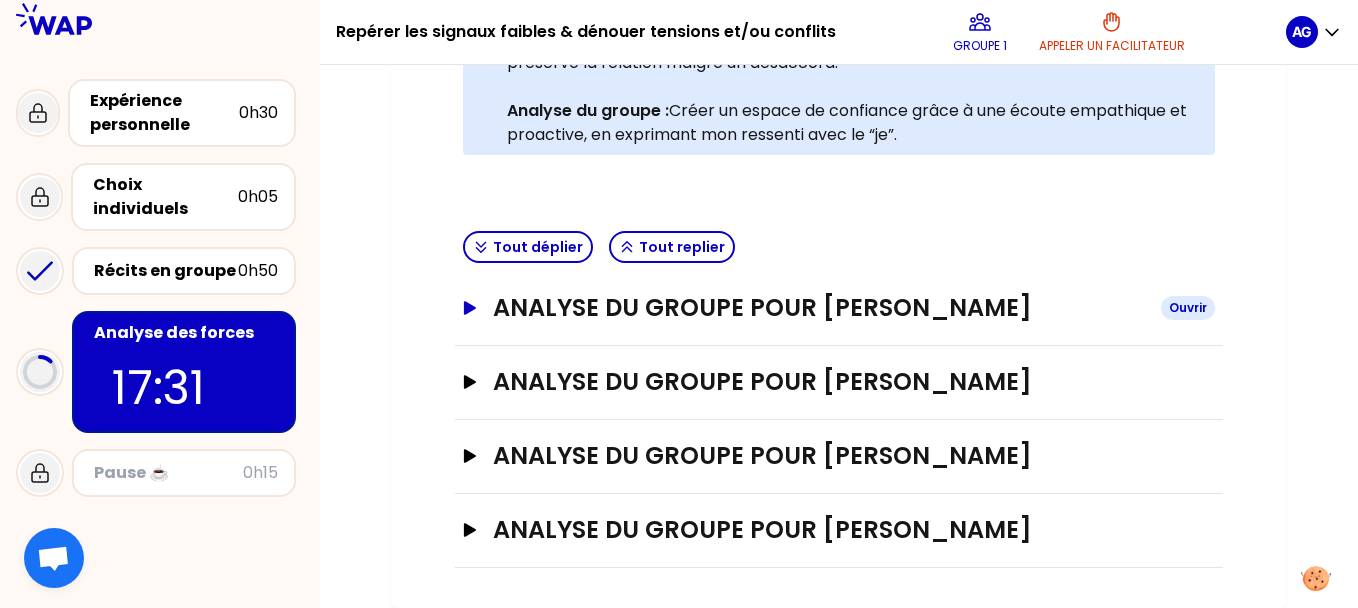 click 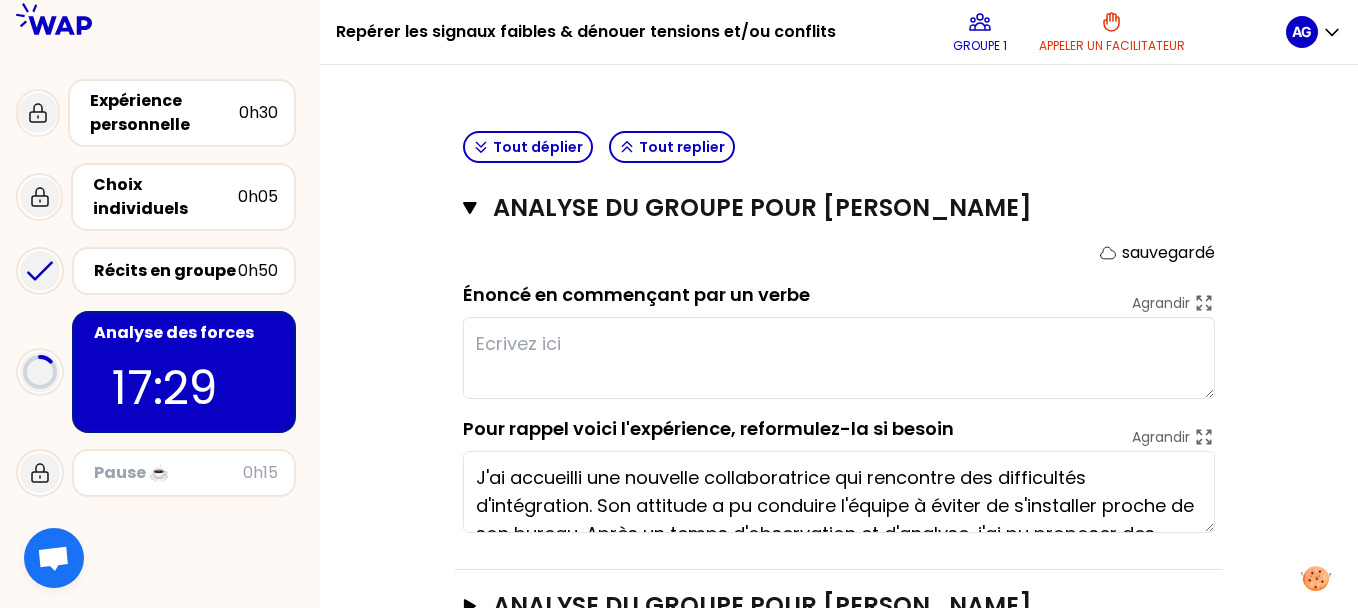 scroll, scrollTop: 787, scrollLeft: 0, axis: vertical 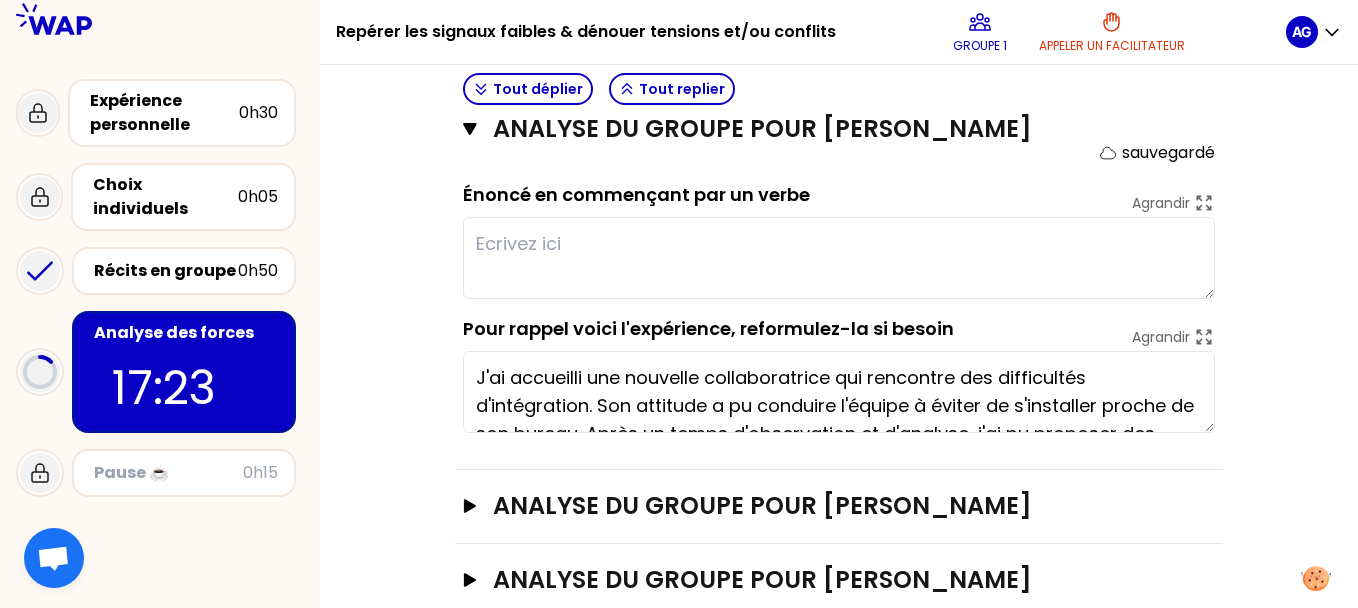 click at bounding box center [839, 258] 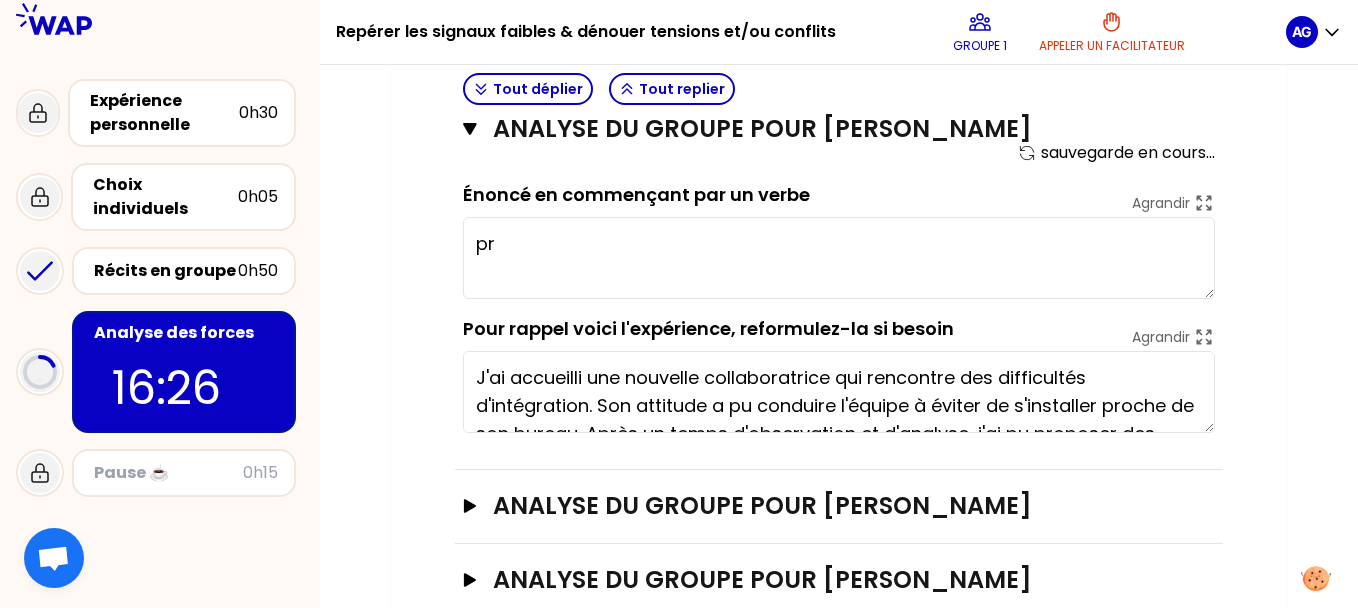 type on "p" 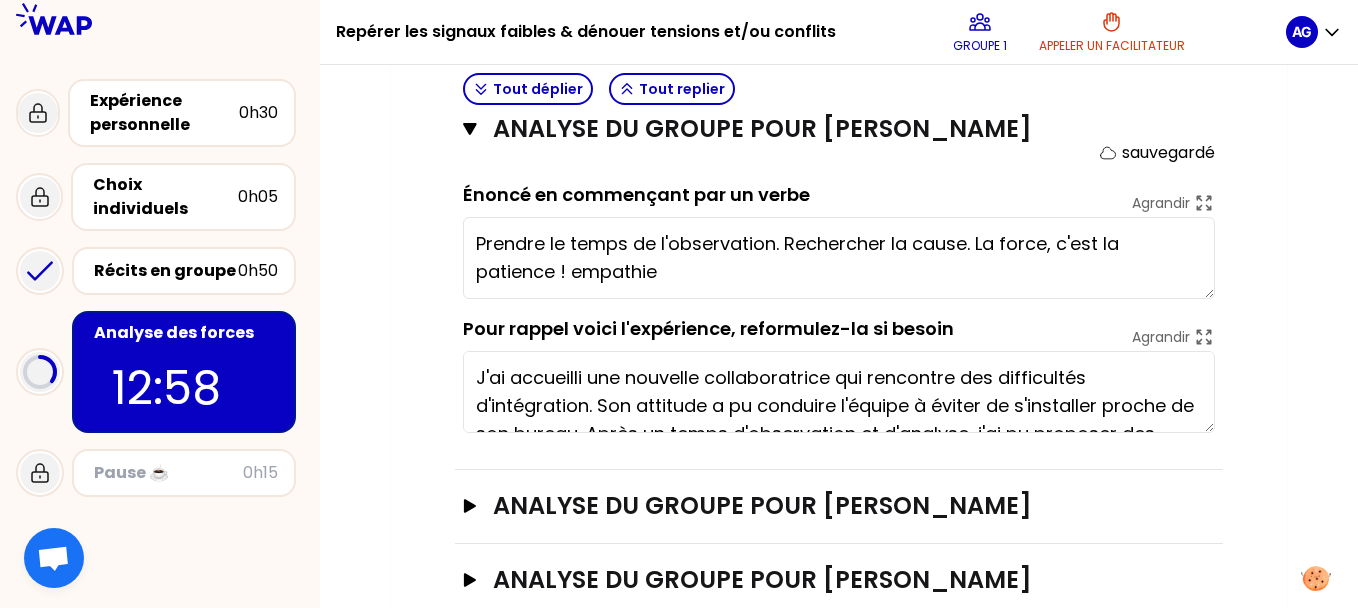 click on "Prendre le temps de l'observation. Rechercher la cause. La force, c'est la patience ! empathie" at bounding box center [839, 258] 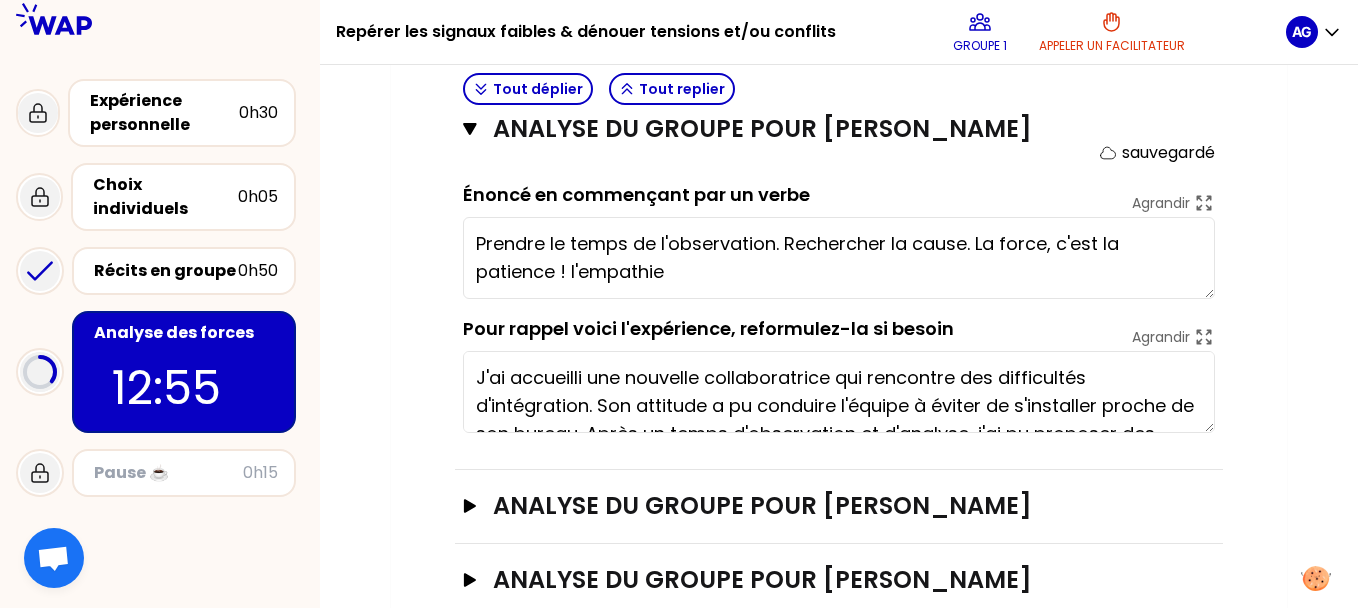 click on "Prendre le temps de l'observation. Rechercher la cause. La force, c'est la patience ! l'empathie" at bounding box center (839, 258) 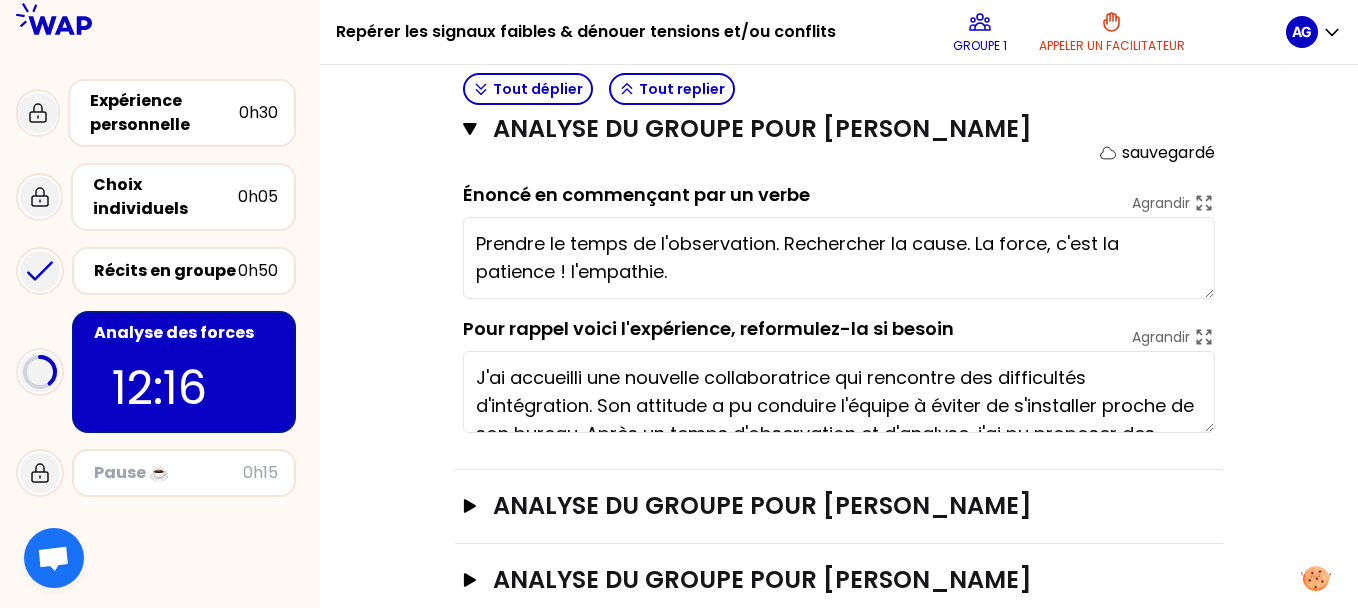 click on "Mon numéro de groupe : 1 Objectifs # Il y a de multiples manières  de repérer les signaux faibles & dénouer tensions et conflits. # Collectivement, identifiez la force qui se cache dans chaque expérience. Info Warning Tip Exemple avec l’expérience de Pierre : "J’ai perçu des signaux faibles chez un collaborateur : silence, repli, agacement. Craignant une démission, je l’ai rencontré seul, exprimé mon ressenti sans l’accuser, puis écouté en silence. Il a vidé son sac, le dialogue a repris. En agissant tôt, on a préservé la relation malgré un désaccord." Analyse du groupe :  Créer un espace de confiance grâce à une écoute empathique et proactive, en exprimant mon ressenti avec le “je”. Tout déplier Tout replier ANALYSE DU GROUPE POUR Aurélie Delpérié Fermer sauvegardé Énoncé en commençant par un verbe Agrandir Prendre le temps de l'observation. Rechercher la cause. La force, c'est la patience ! l'empathie. Pour rappel voici l'expérience, reformulez-la si besoin Ouvrir" at bounding box center (839, 61) 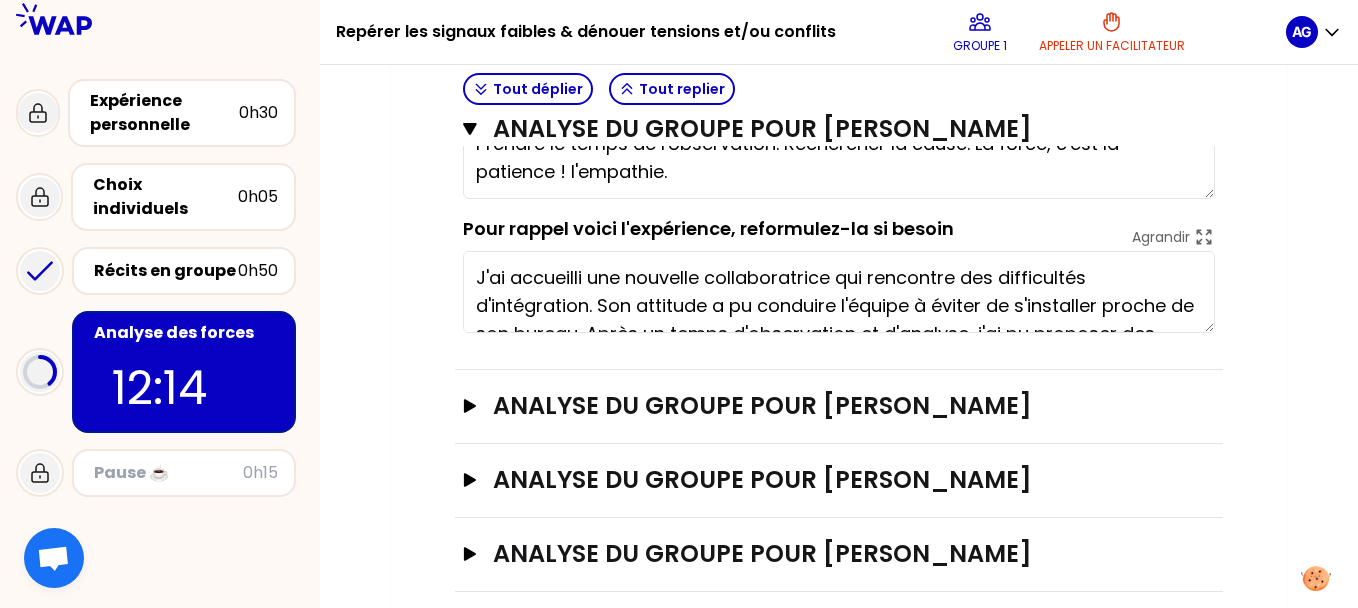 scroll, scrollTop: 787, scrollLeft: 0, axis: vertical 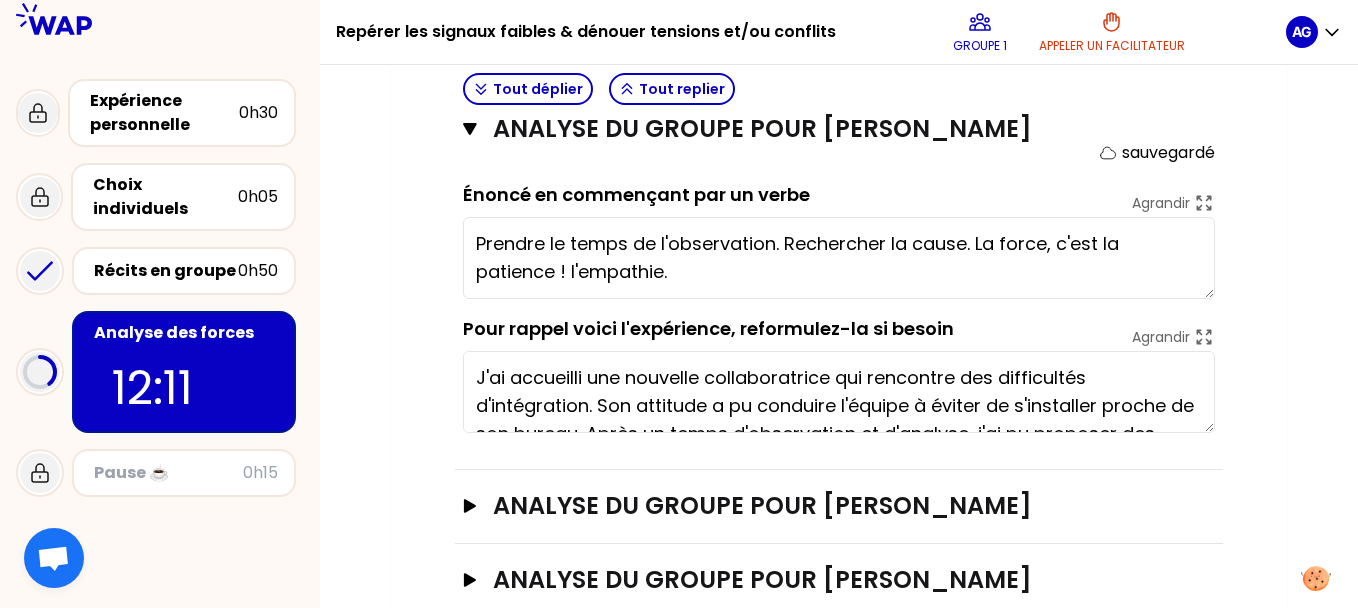 click on "Prendre le temps de l'observation. Rechercher la cause. La force, c'est la patience ! l'empathie." at bounding box center [839, 258] 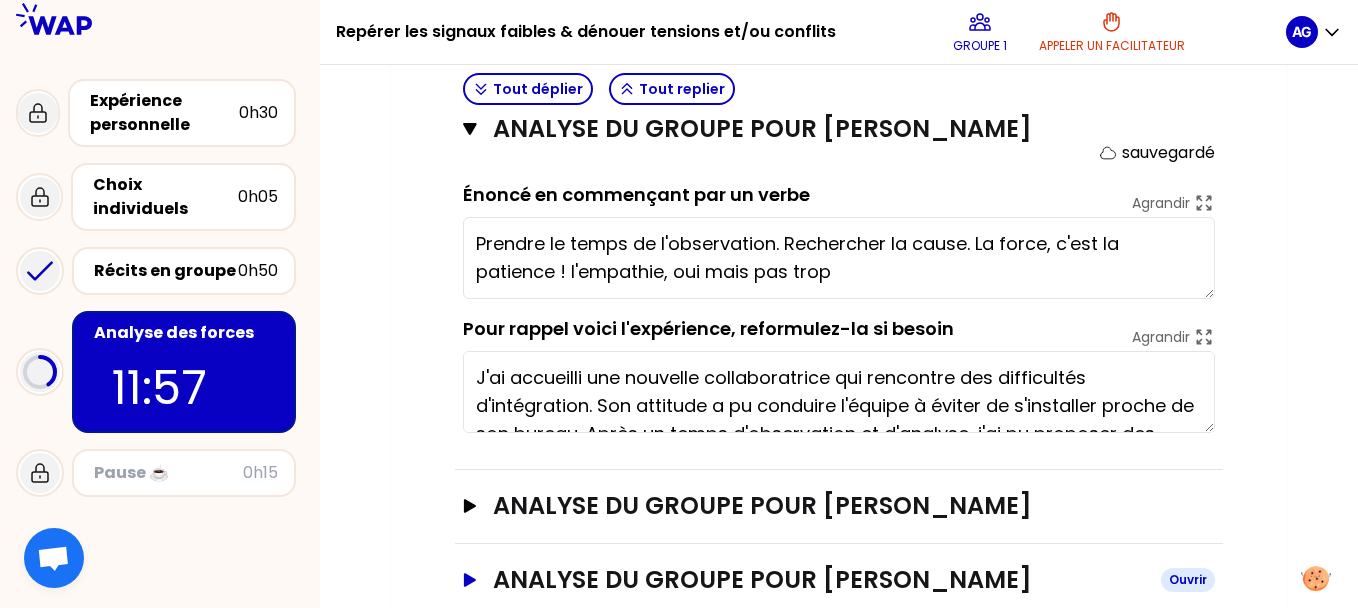 type on "Prendre le temps de l'observation. Rechercher la cause. La force, c'est la patience ! l'empathie, oui mais pas trop !" 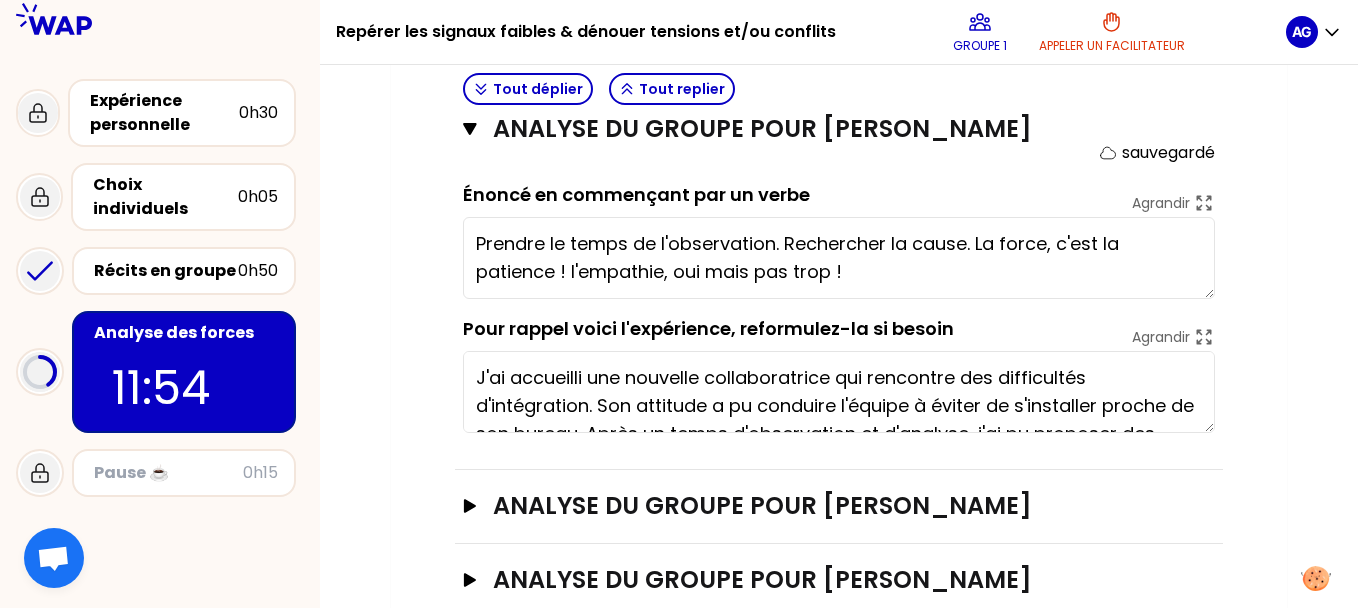 click on "Mon numéro de groupe : 1 Objectifs # Il y a de multiples manières  de repérer les signaux faibles & dénouer tensions et conflits. # Collectivement, identifiez la force qui se cache dans chaque expérience. Info Warning Tip Exemple avec l’expérience de Pierre : "J’ai perçu des signaux faibles chez un collaborateur : silence, repli, agacement. Craignant une démission, je l’ai rencontré seul, exprimé mon ressenti sans l’accuser, puis écouté en silence. Il a vidé son sac, le dialogue a repris. En agissant tôt, on a préservé la relation malgré un désaccord." Analyse du groupe :  Créer un espace de confiance grâce à une écoute empathique et proactive, en exprimant mon ressenti avec le “je”. Tout déplier Tout replier ANALYSE DU GROUPE POUR Aurélie Delpérié Fermer sauvegardé Énoncé en commençant par un verbe Agrandir Prendre le temps de l'observation. Rechercher la cause. La force, c'est la patience ! l'empathie, oui mais pas trop ! Agrandir Ouvrir Ouvrir Ouvrir" at bounding box center (839, 61) 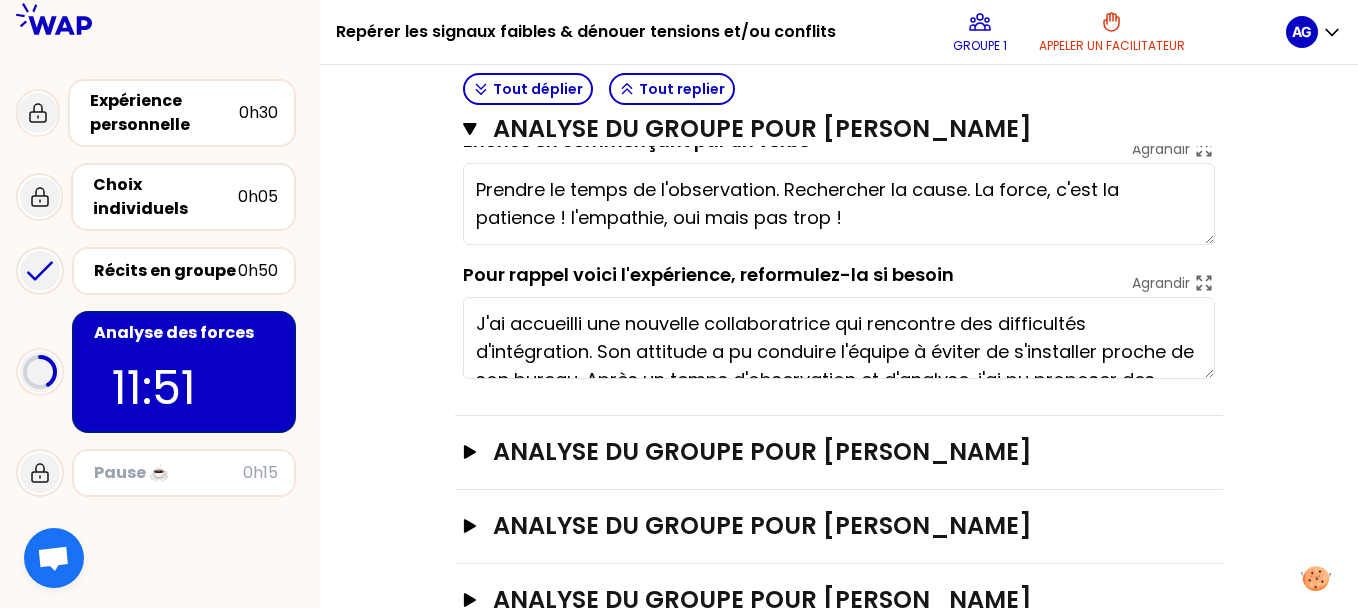 scroll, scrollTop: 887, scrollLeft: 0, axis: vertical 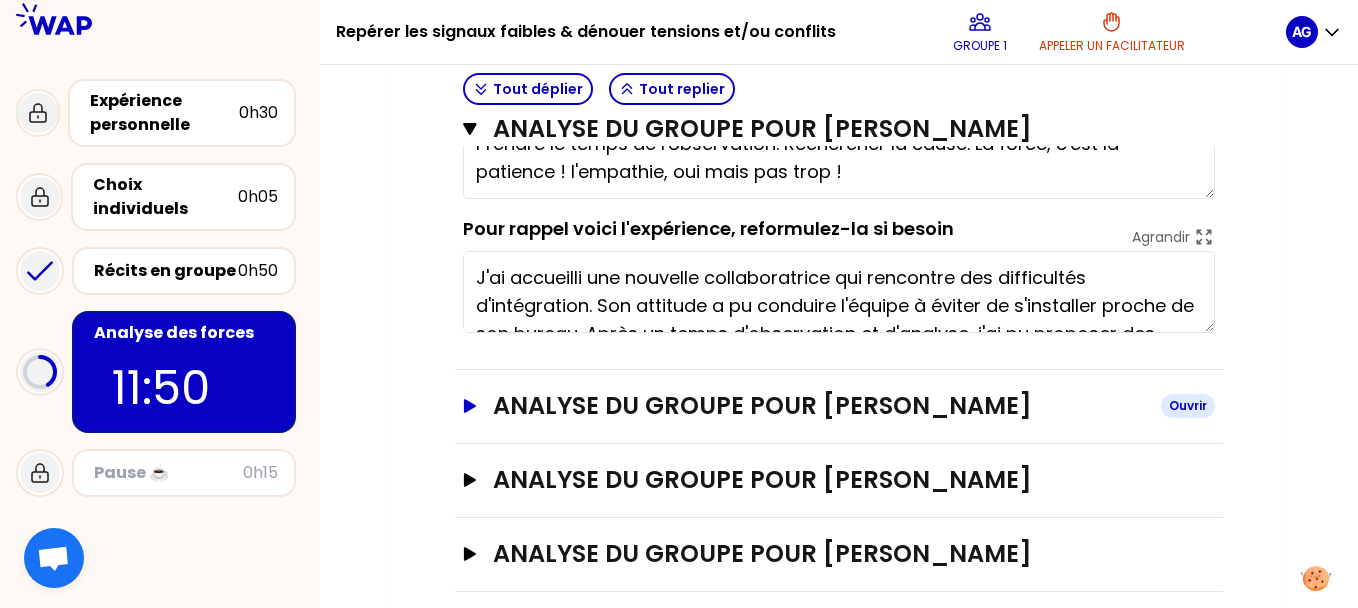 click 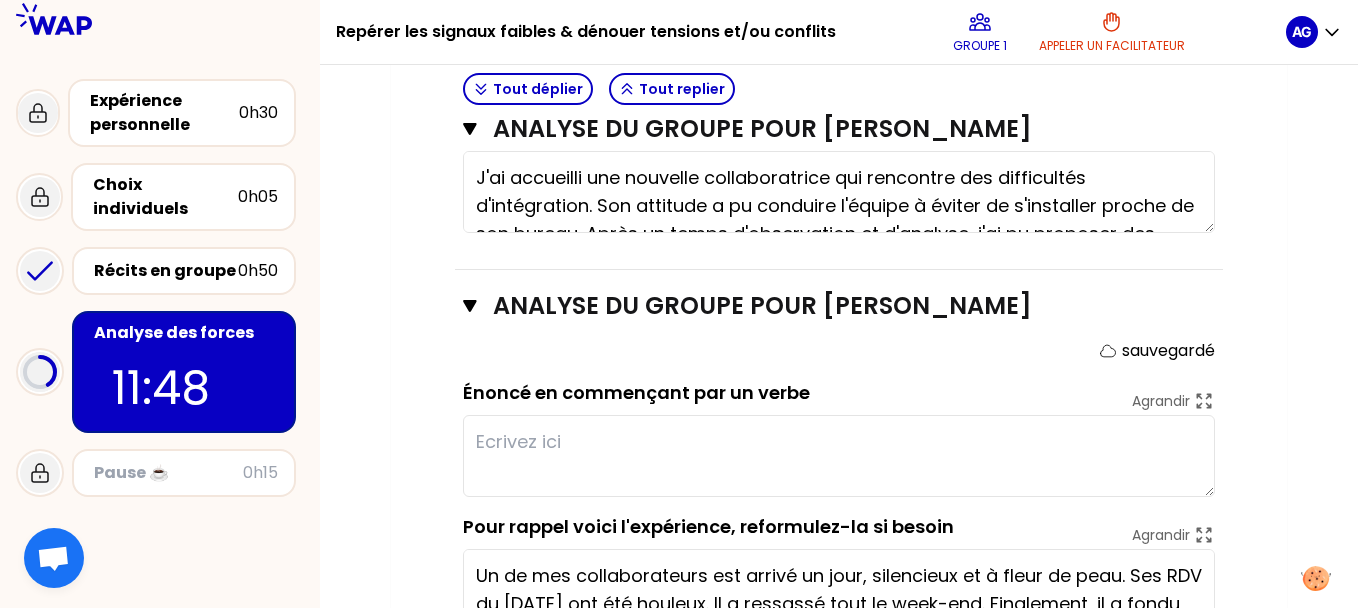 scroll, scrollTop: 1087, scrollLeft: 0, axis: vertical 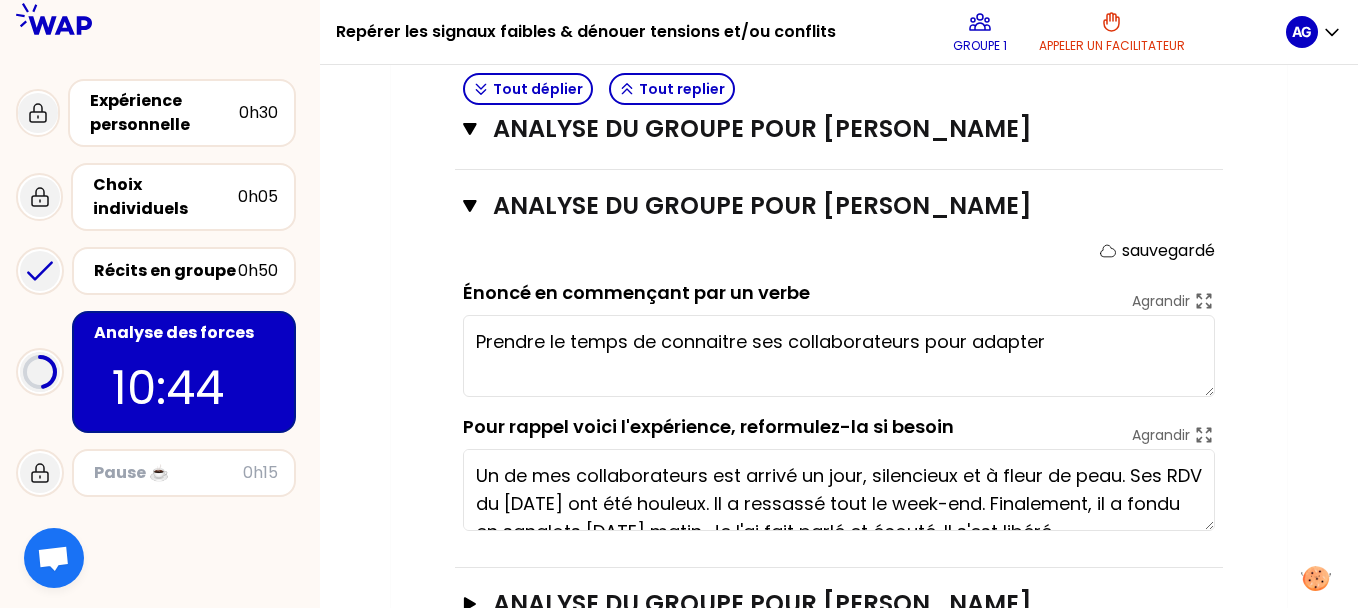 click on "Prendre le temps de connaitre ses collaborateurs pour adapter" at bounding box center (839, 356) 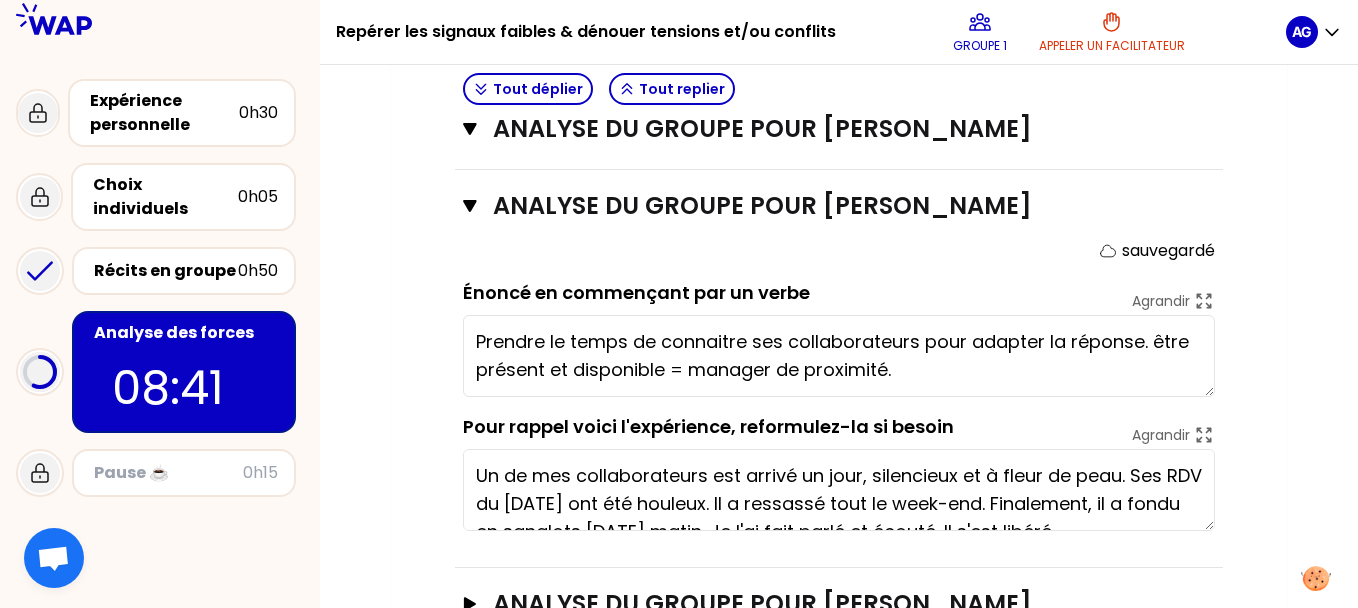 click on "Prendre le temps de connaitre ses collaborateurs pour adapter la réponse. être présent et disponible = manager de proximité." at bounding box center (839, 356) 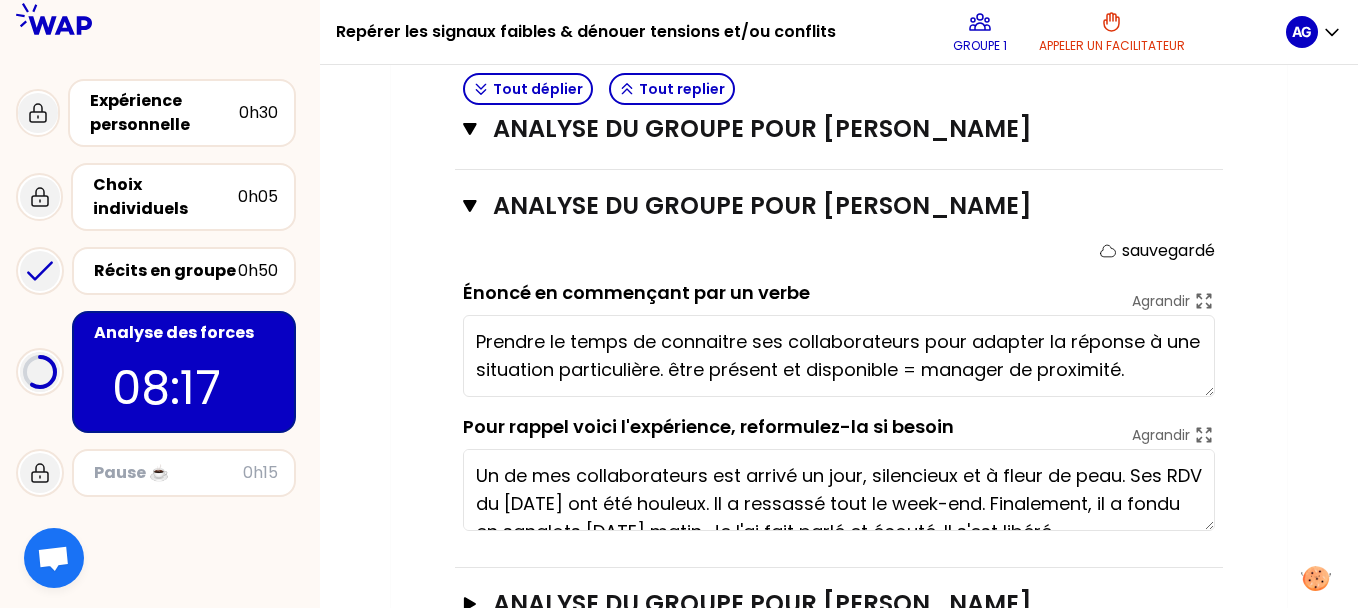 click on "Prendre le temps de connaitre ses collaborateurs pour adapter la réponse à une situation particulière. être présent et disponible = manager de proximité." at bounding box center [839, 356] 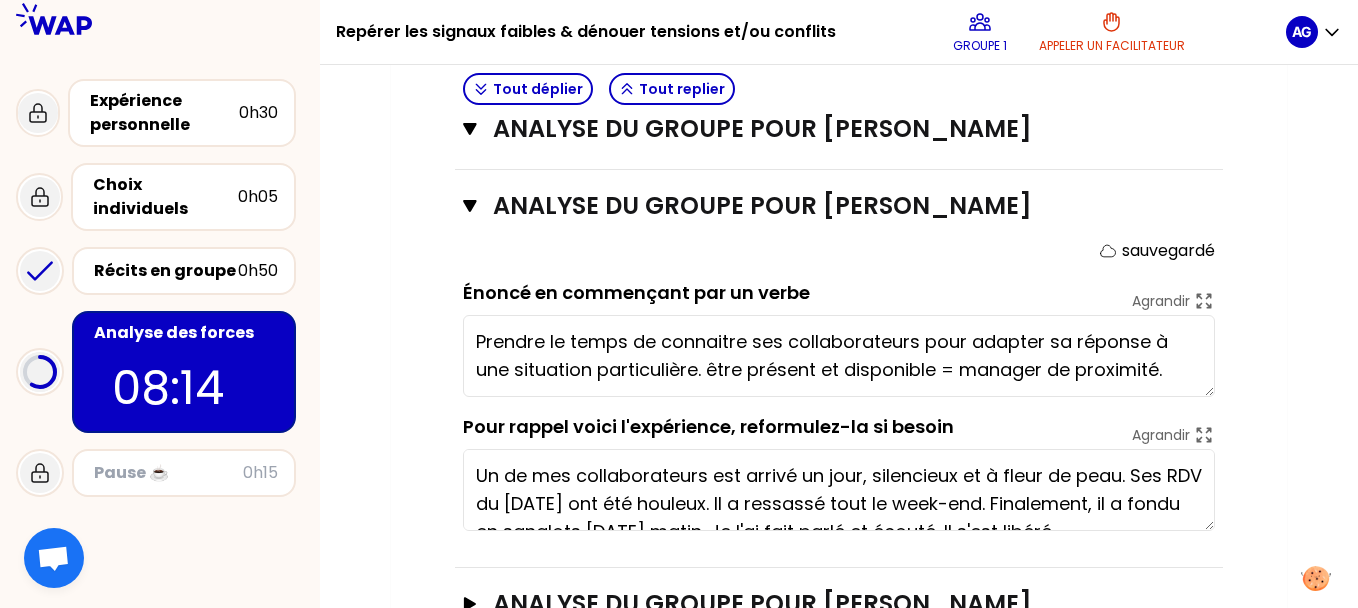 click on "Prendre le temps de connaitre ses collaborateurs pour adapter sa réponse à une situation particulière. être présent et disponible = manager de proximité." at bounding box center (839, 356) 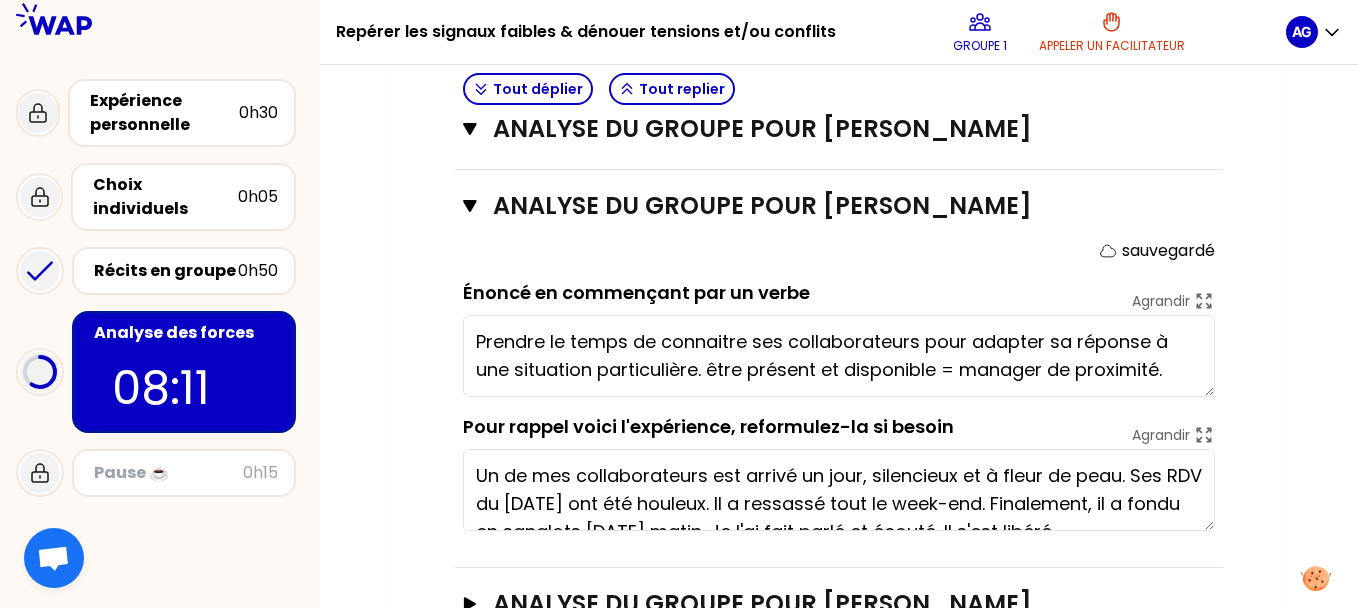 type on "Prendre le temps de connaitre ses collaborateurs pour adapter sa réponse à une situation particulière. être présent et disponible = manager de proximité." 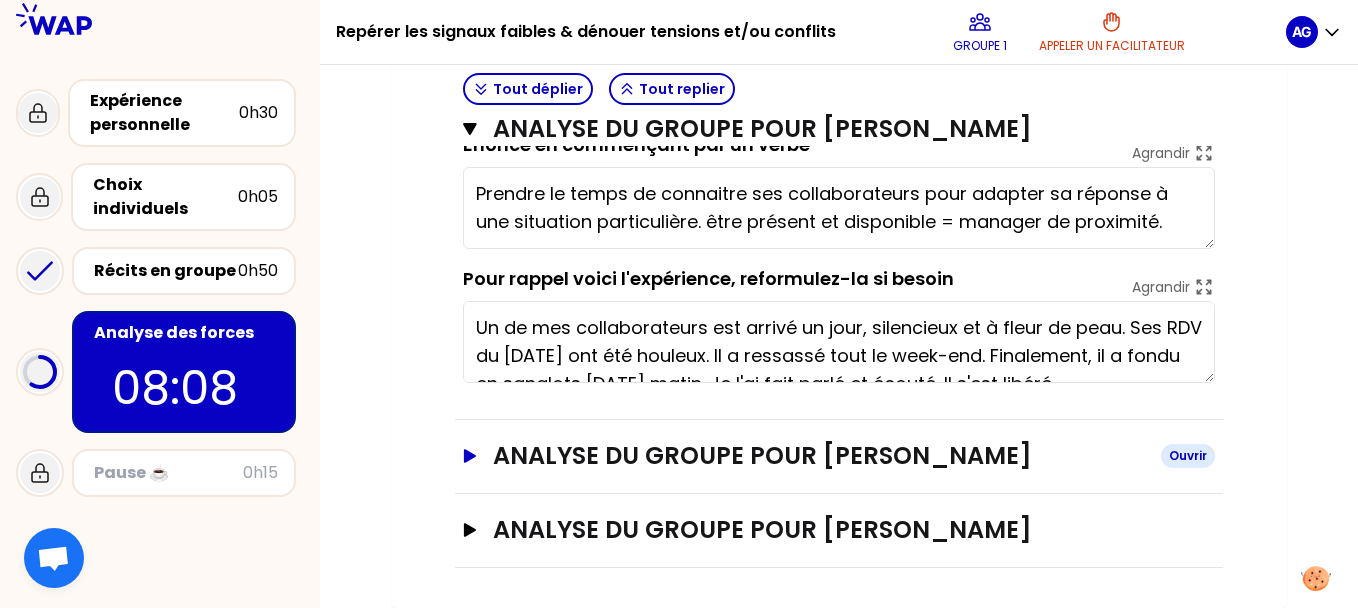 click 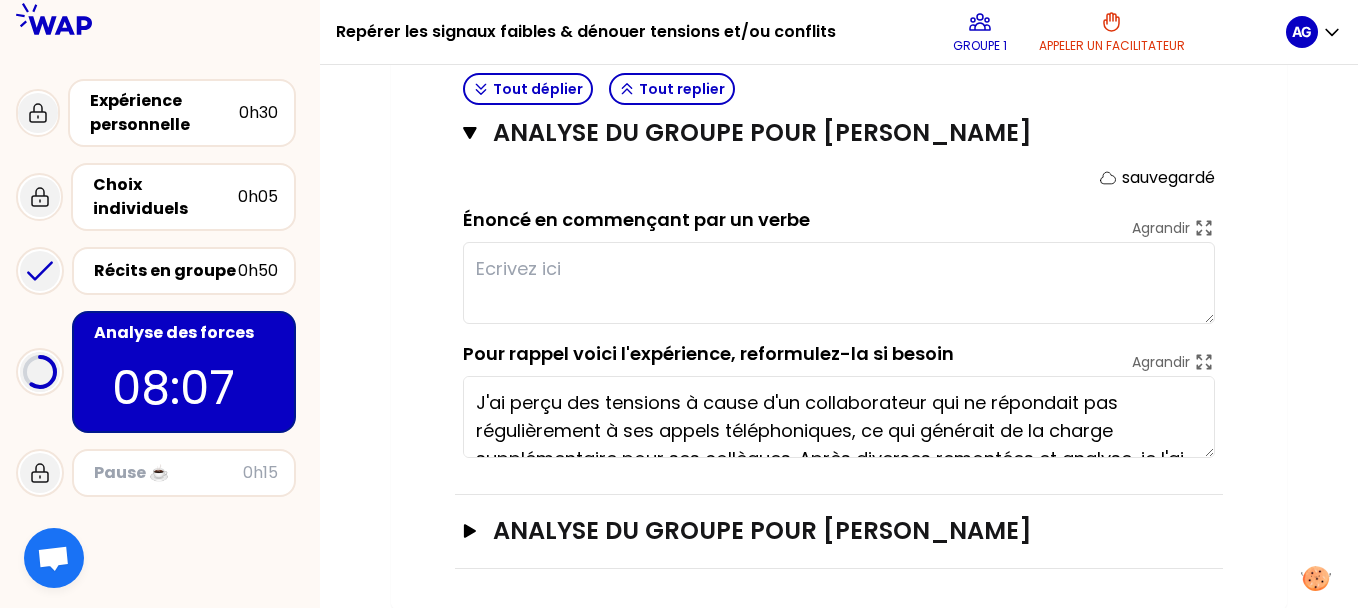 scroll, scrollTop: 1559, scrollLeft: 0, axis: vertical 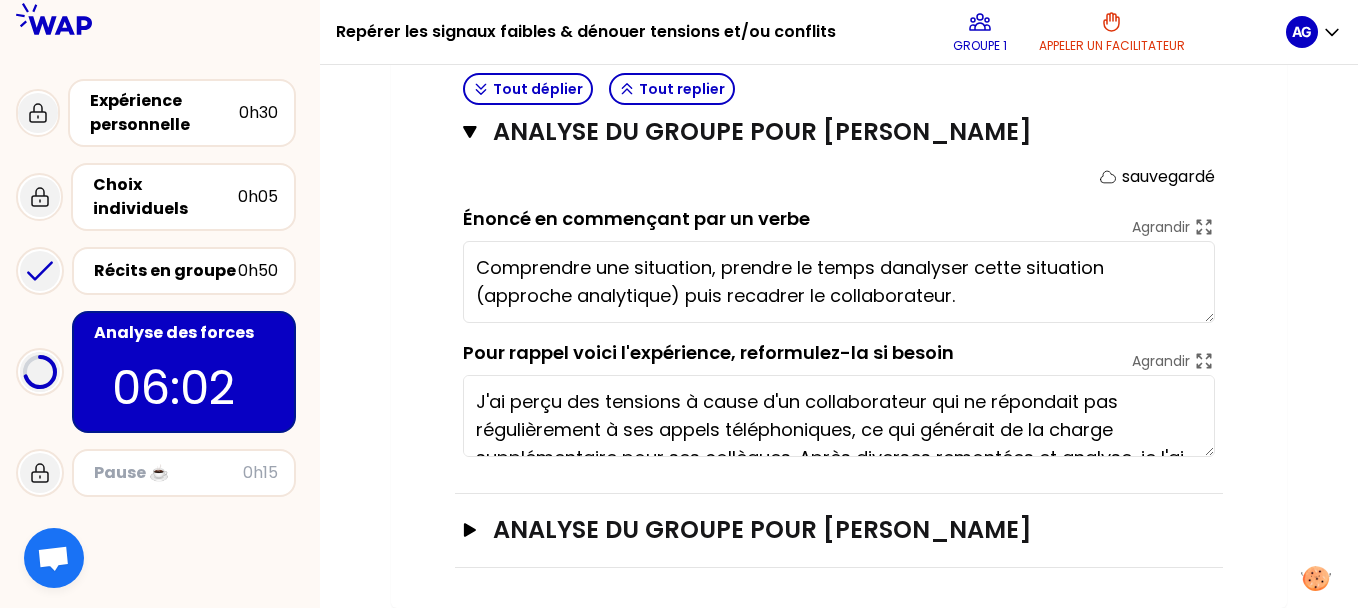 type on "Comprendre une situation, prendre le temps d'analyser cette situation (approche analytique) puis recadrer le collaborateur." 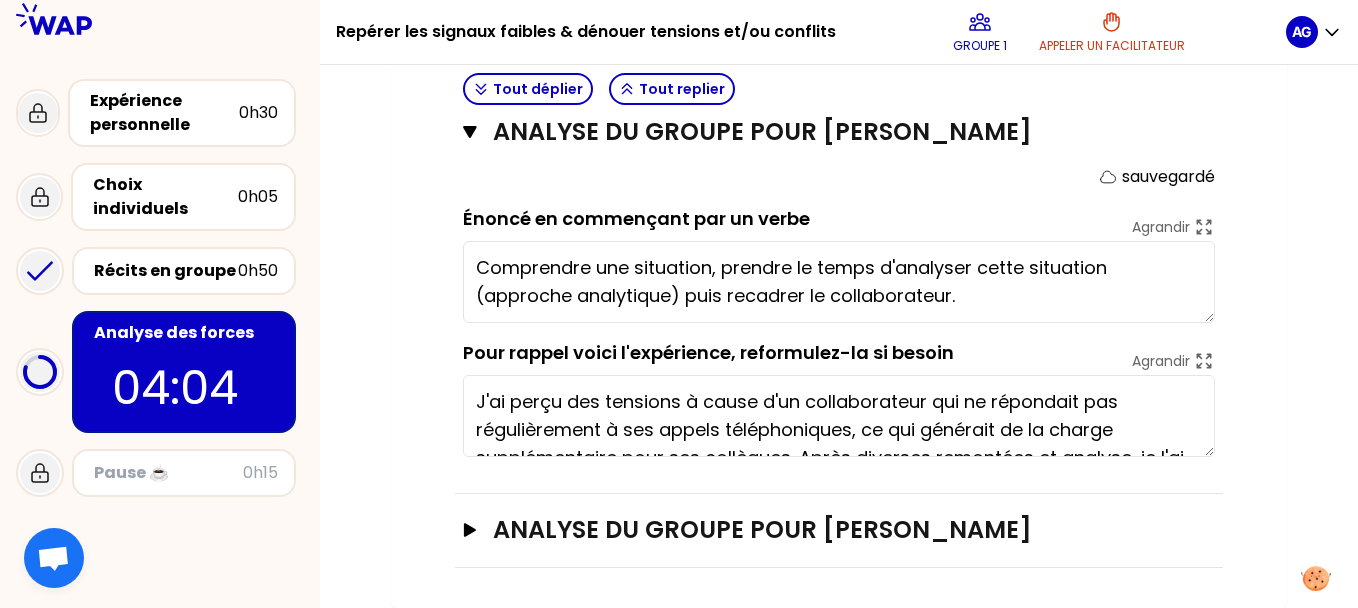 scroll, scrollTop: 56, scrollLeft: 0, axis: vertical 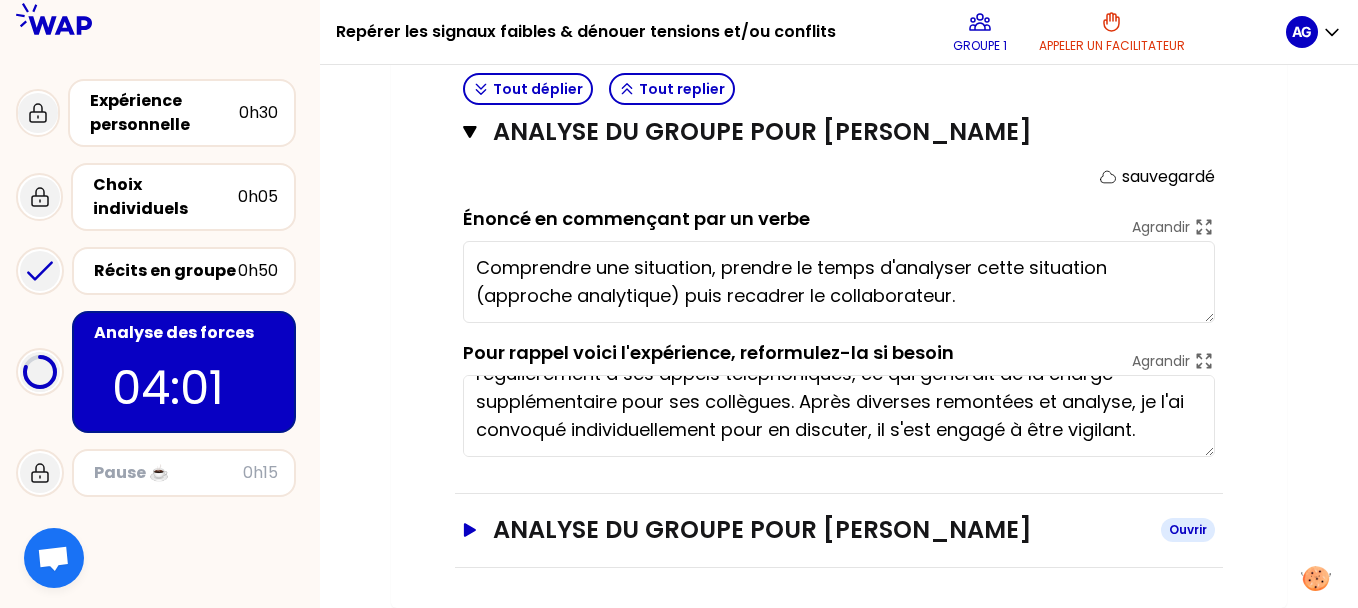 click 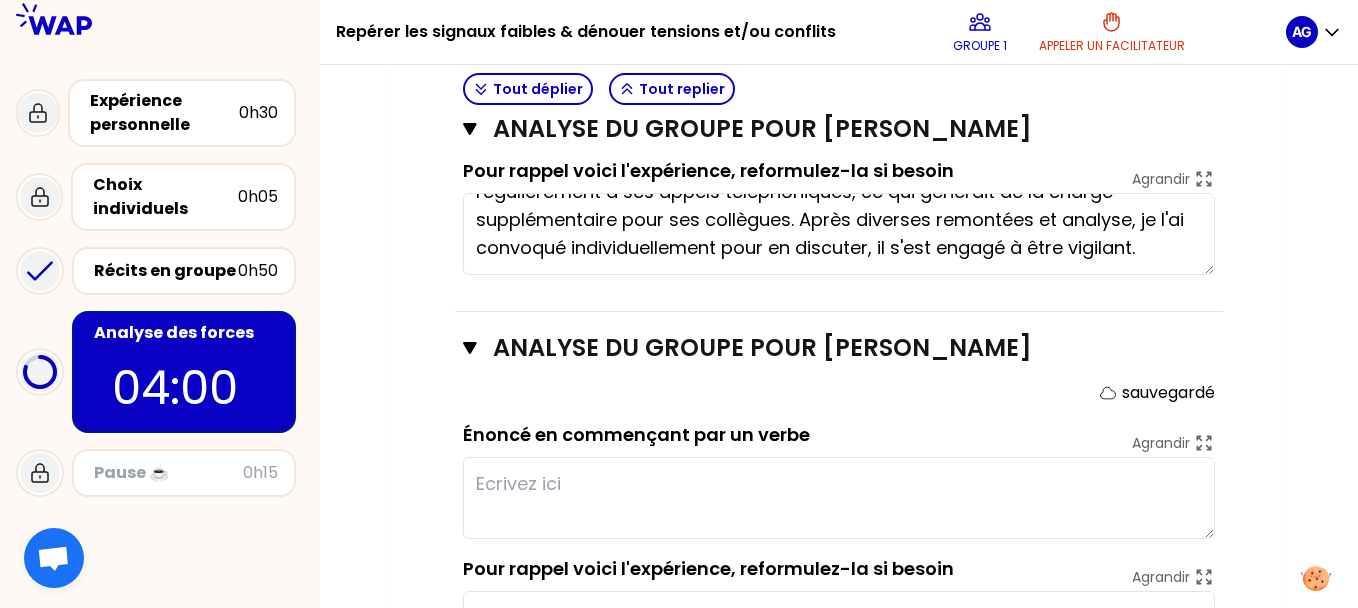 scroll, scrollTop: 1759, scrollLeft: 0, axis: vertical 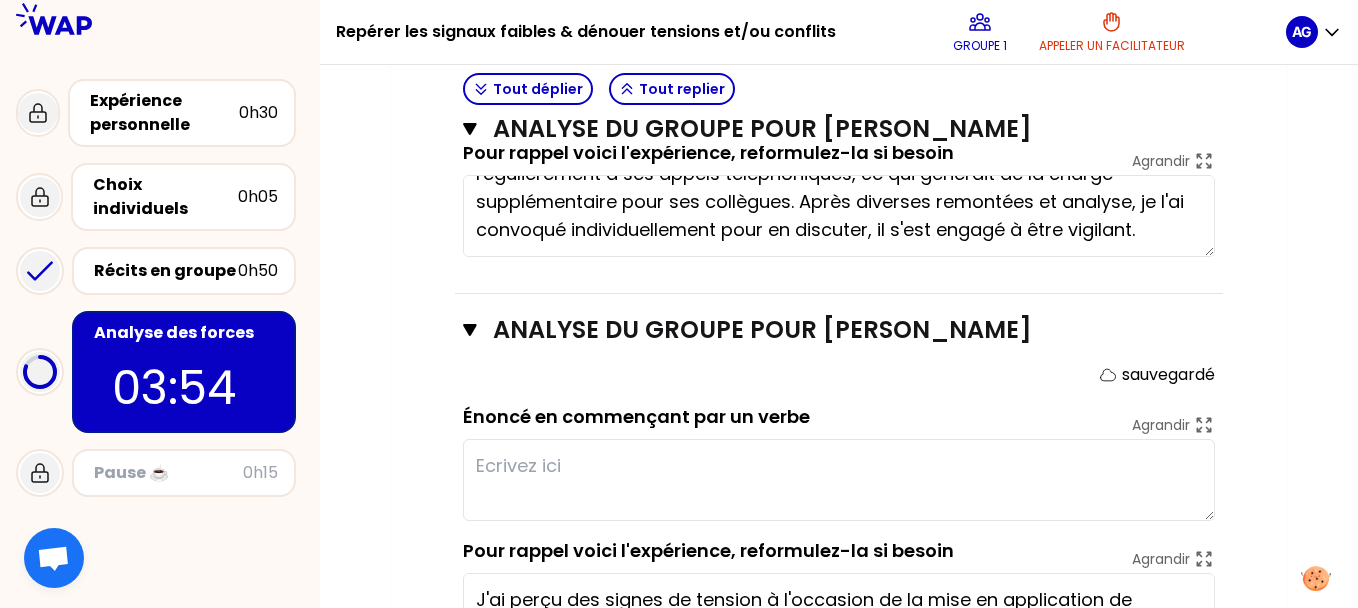 click at bounding box center [839, 480] 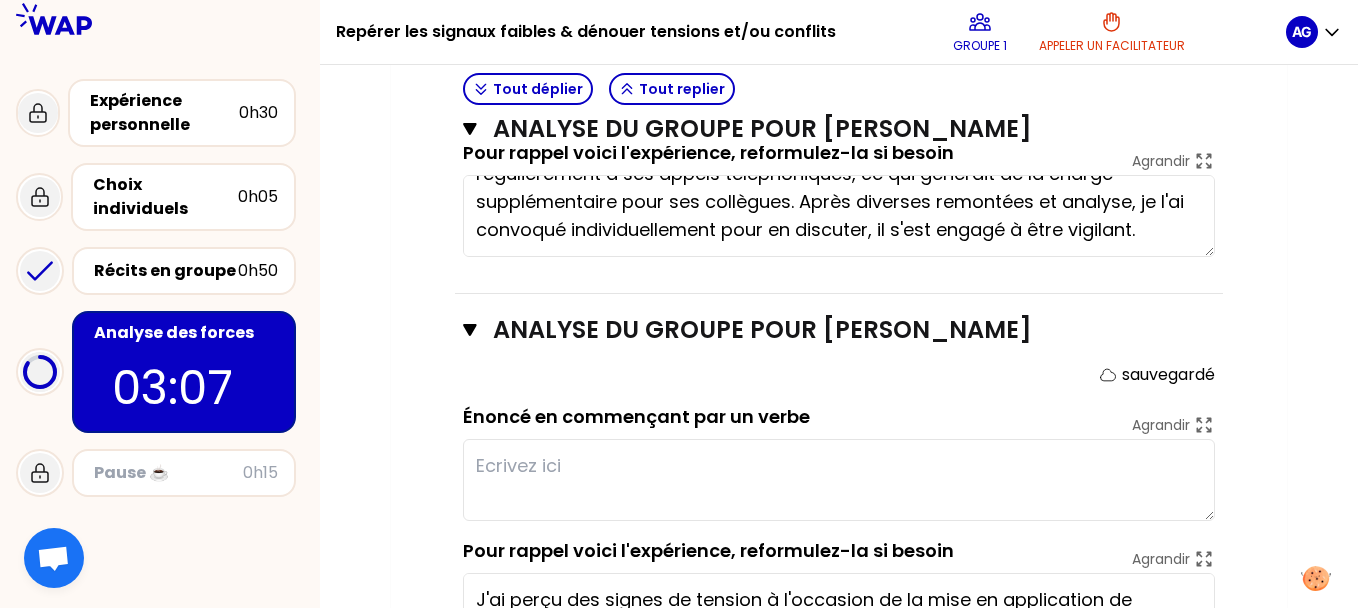 scroll, scrollTop: 1883, scrollLeft: 0, axis: vertical 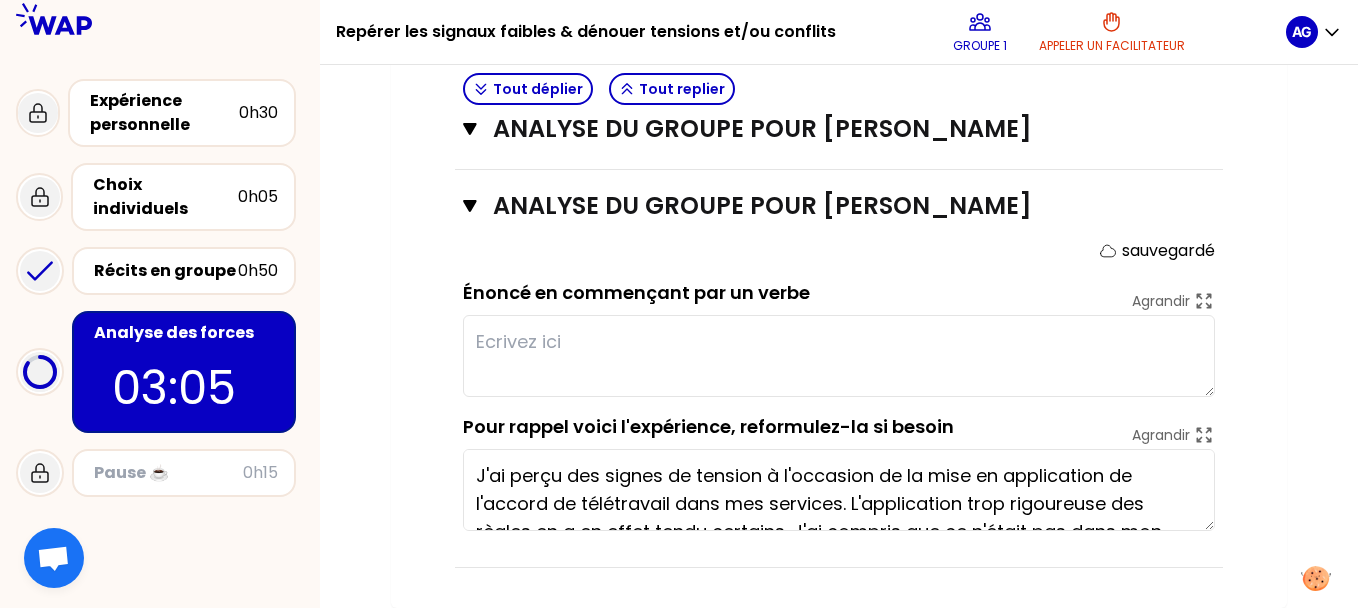 click at bounding box center (839, 356) 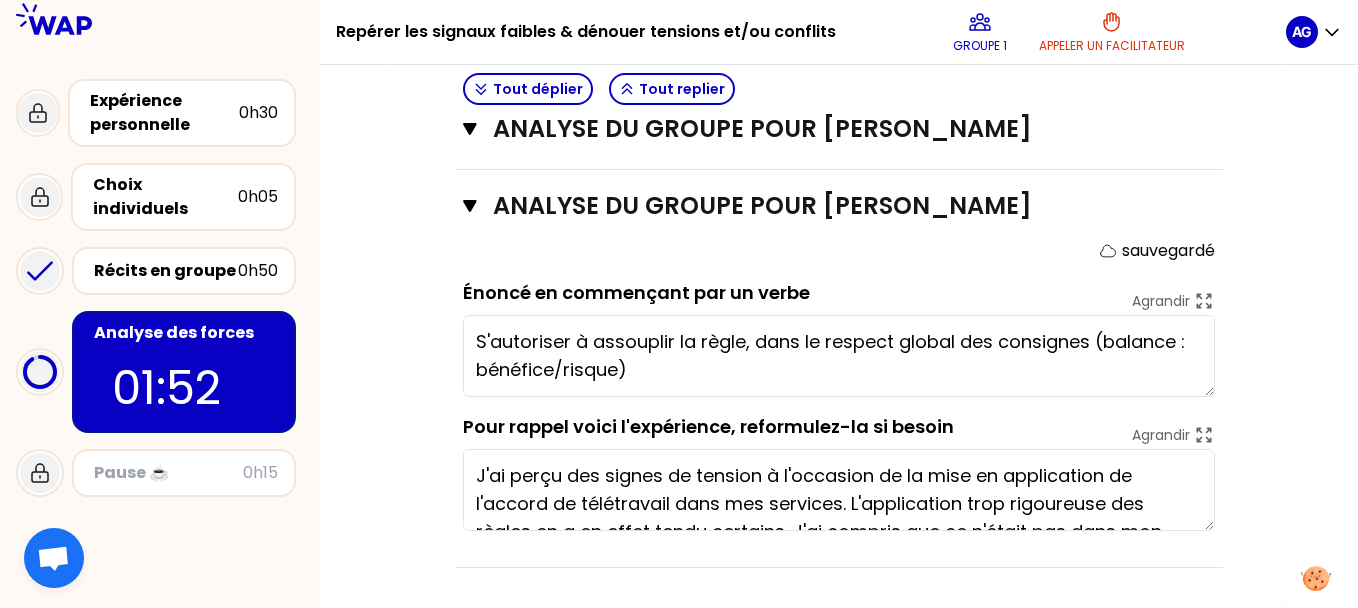 type on "S'autoriser à assouplir la règle, dans le respect global des consignes (balance : bénéfice/risque)." 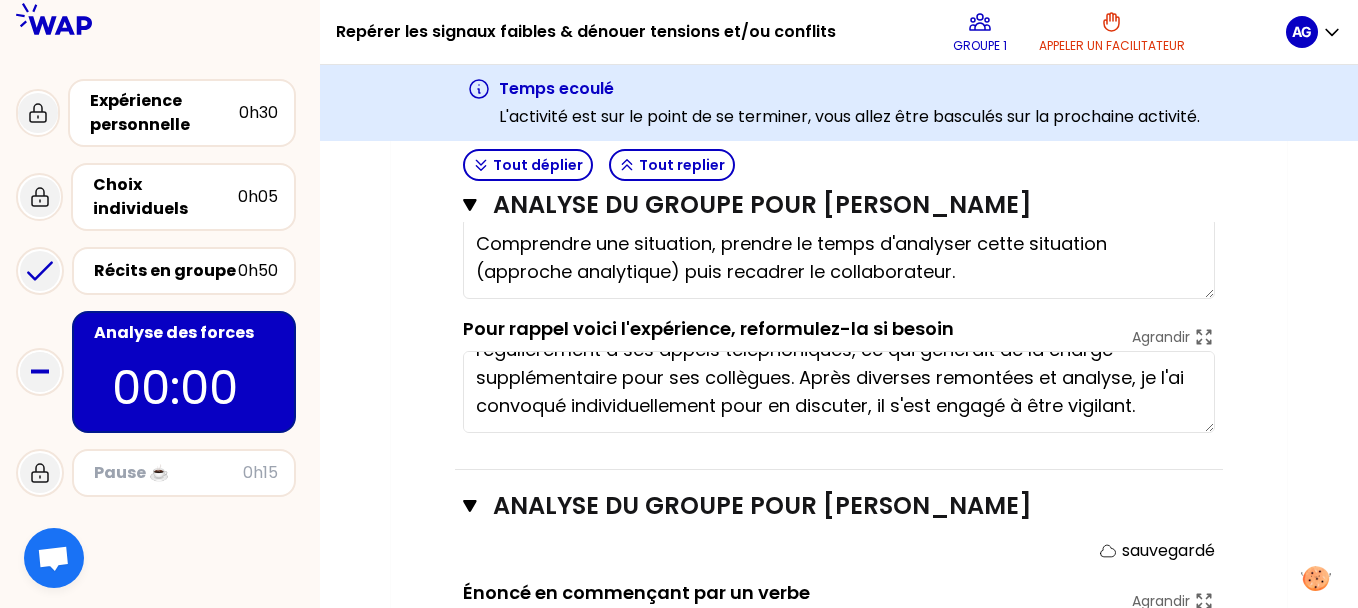 scroll, scrollTop: 1759, scrollLeft: 0, axis: vertical 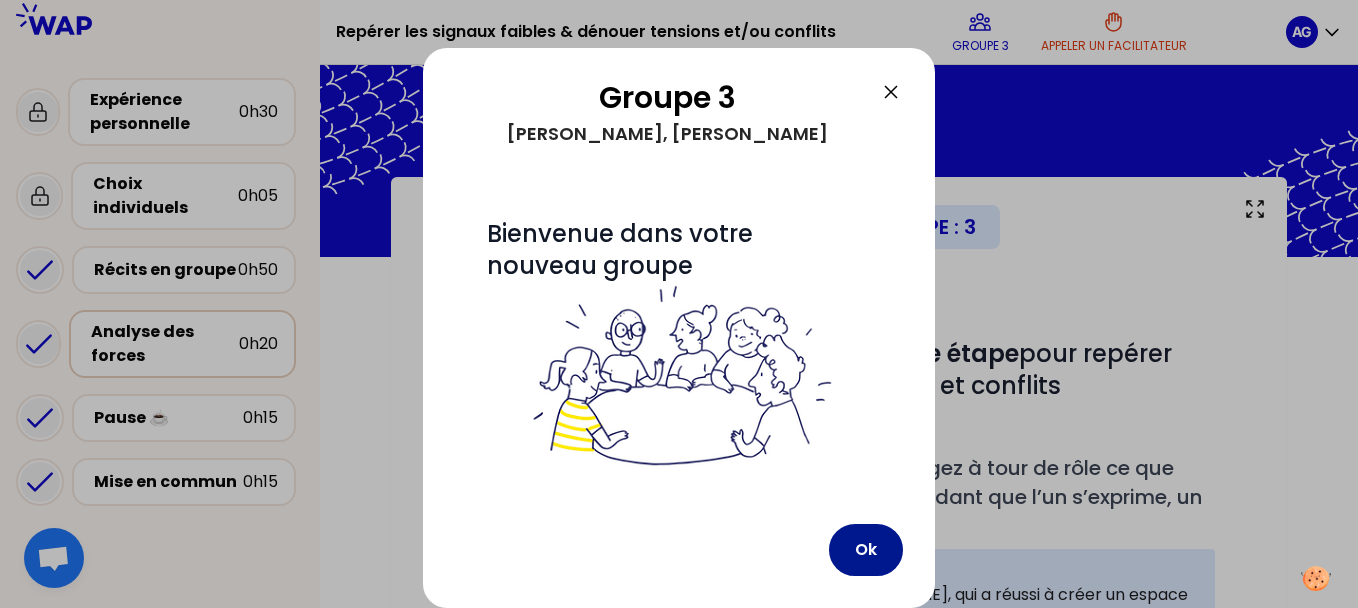 click on "Ok" at bounding box center [866, 550] 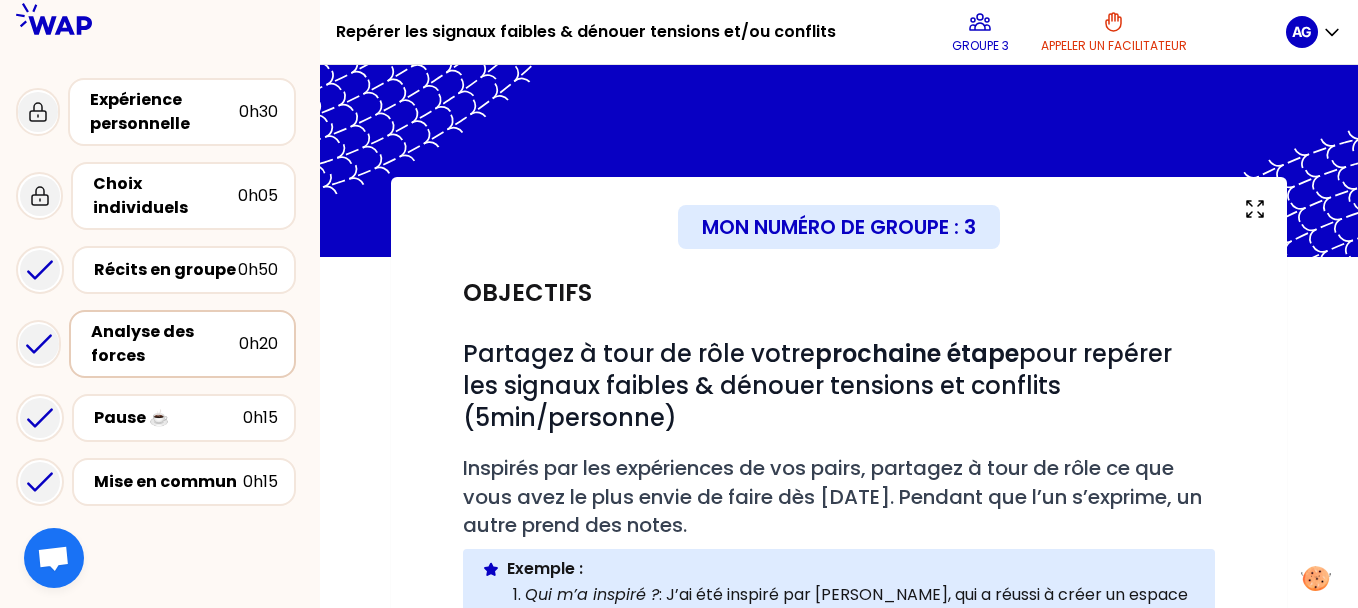 click on "# Partagez à tour de rôle votre  prochaine étape  pour repérer les signaux faibles & dénouer tensions et conflits (5min/personne) # Inspirés par les expériences de vos pairs, partagez à tour de rôle ce que vous avez le plus envie de faire dès demain. Pendant que l’un s’exprime, un autre prend des notes. Info Warning Tip Exemple : Qui m’a inspiré ?  : J’ai été inspiré par Pierre, qui a réussi à créer un espace de confiance, tout en exprimant son ressenti avec le “je”. Collaborateur que je souhaite accompagner :  Paul qui était toujours très bavard et qui depuis peu est beaucoup plus réservé. Première action que je peux faire :  le rencontrer seul, exprimer mon ressenti sans l’accuser en utilisant le “je”, puis ouvrir le dialogue en écoute active." at bounding box center (839, 542) 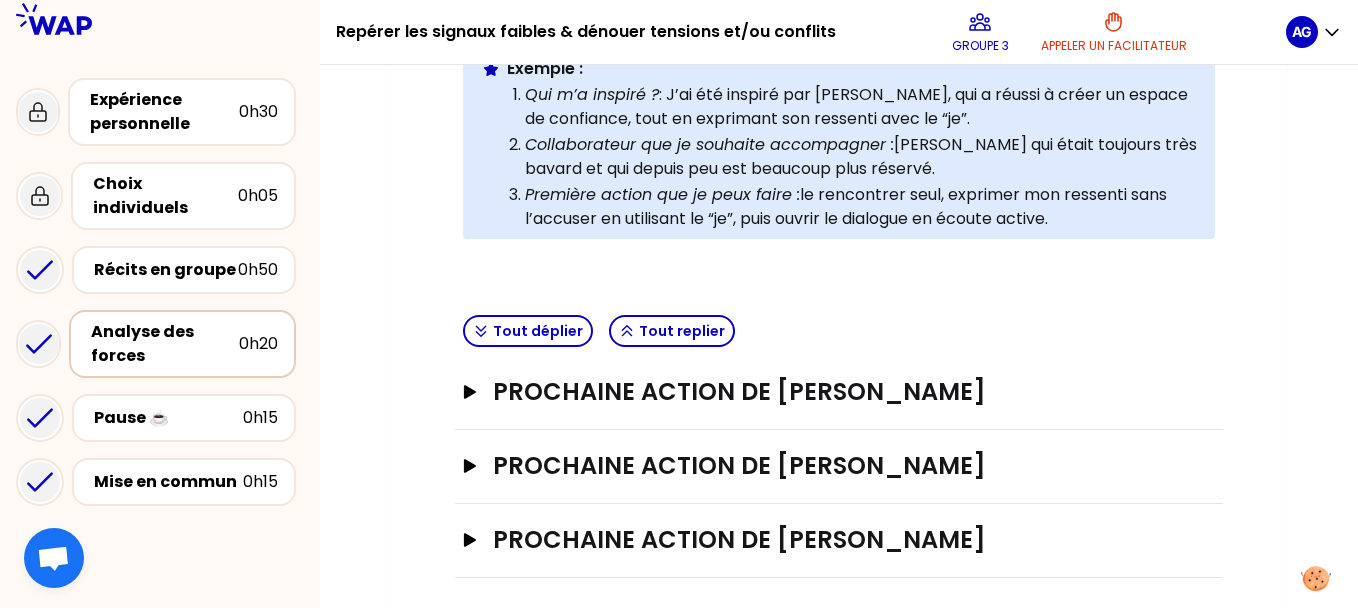 scroll, scrollTop: 510, scrollLeft: 0, axis: vertical 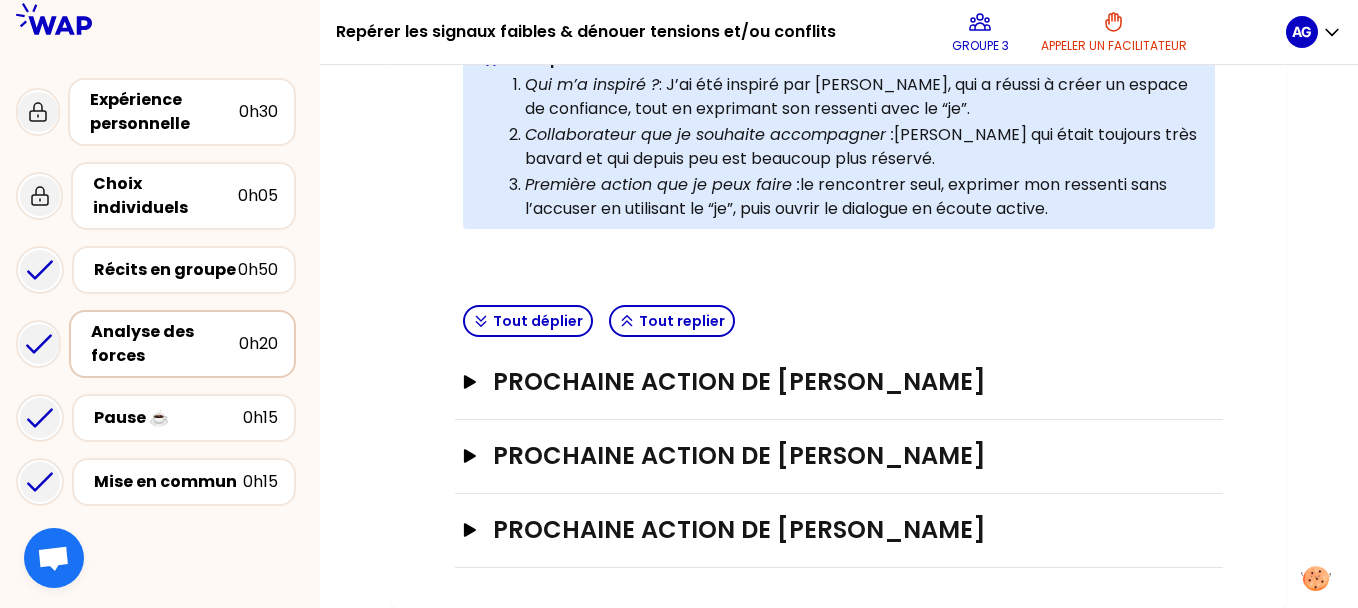 click on "Objectifs # Partagez à tour de rôle votre  prochaine étape  pour repérer les signaux faibles & dénouer tensions et conflits (5min/personne) # Inspirés par les expériences de vos pairs, partagez à tour de rôle ce que vous avez le plus envie de faire dès demain. Pendant que l’un s’exprime, un autre prend des notes. Info Warning Tip Exemple : Qui m’a inspiré ?  : J’ai été inspiré par Pierre, qui a réussi à créer un espace de confiance, tout en exprimant son ressenti avec le “je”. Collaborateur que je souhaite accompagner :  Paul qui était toujours très bavard et qui depuis peu est beaucoup plus réservé. Première action que je peux faire :  le rencontrer seul, exprimer mon ressenti sans l’accuser en utilisant le “je”, puis ouvrir le dialogue en écoute active." at bounding box center (839, 22) 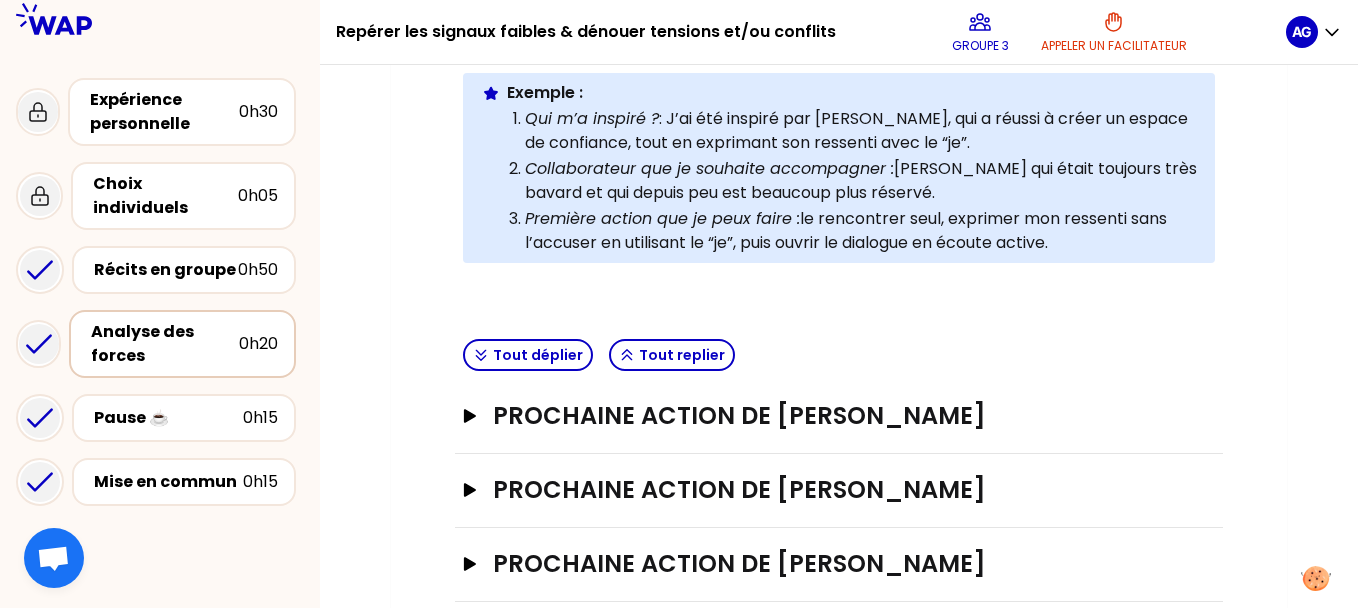 scroll, scrollTop: 510, scrollLeft: 0, axis: vertical 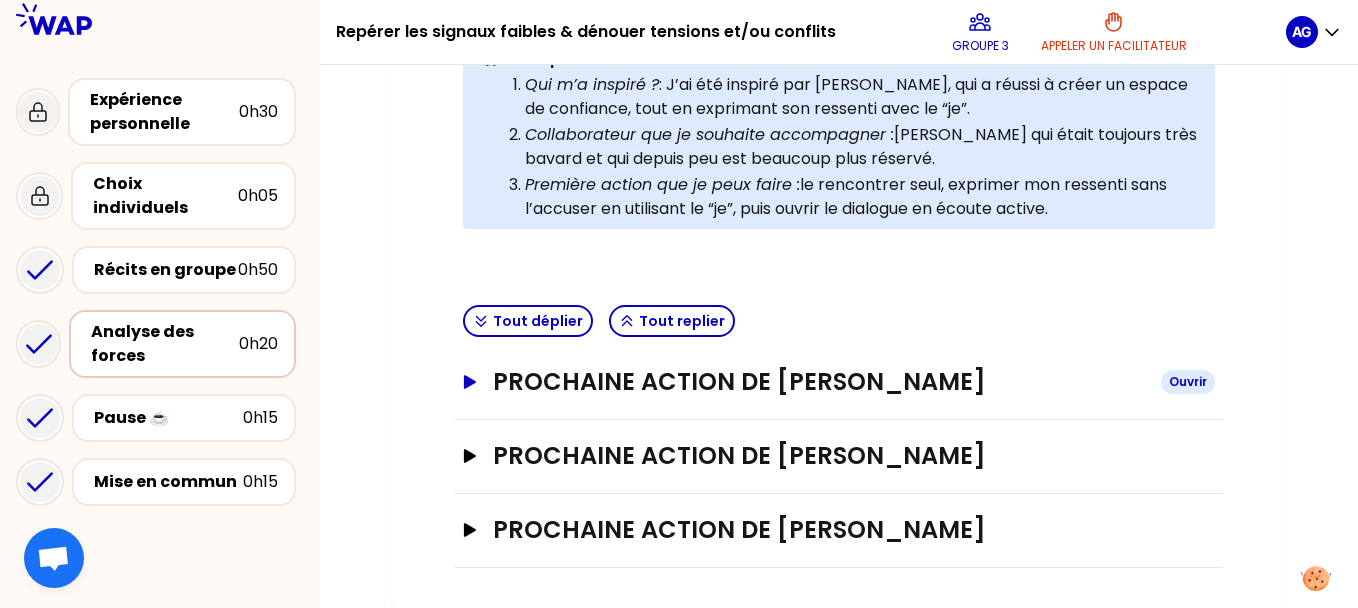 click 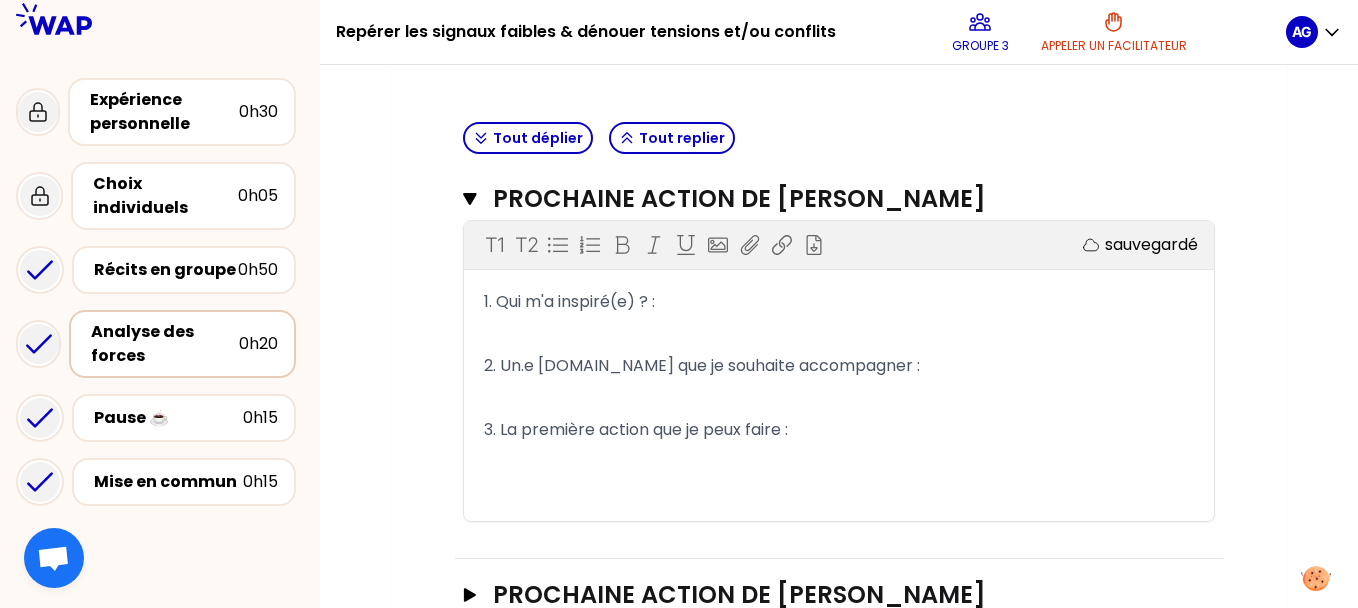 scroll, scrollTop: 710, scrollLeft: 0, axis: vertical 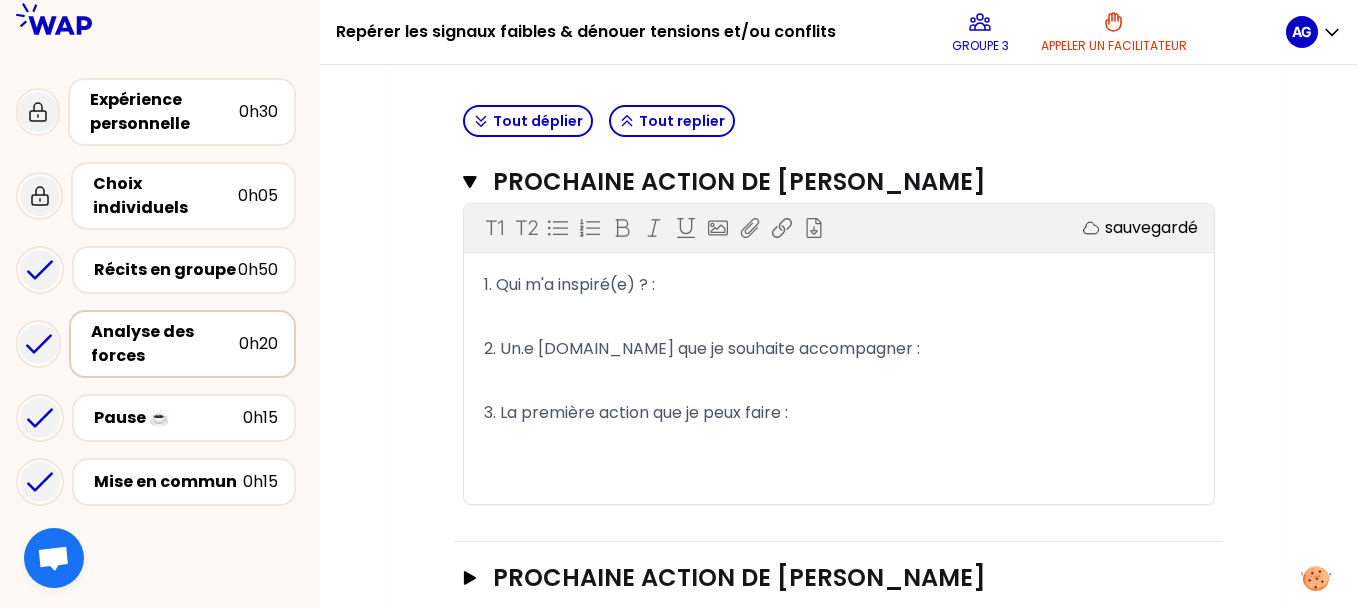 click on "﻿" at bounding box center (839, 317) 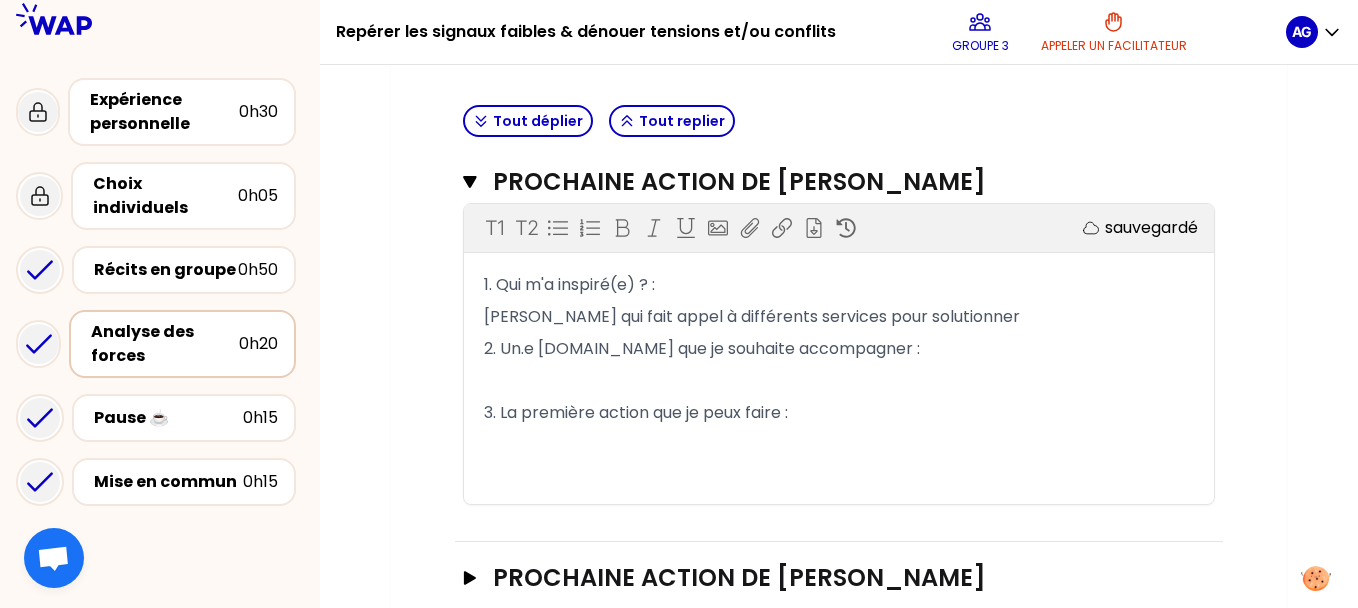 click on "Gaelle qui fait appel à différents services pour solutionner" at bounding box center [752, 316] 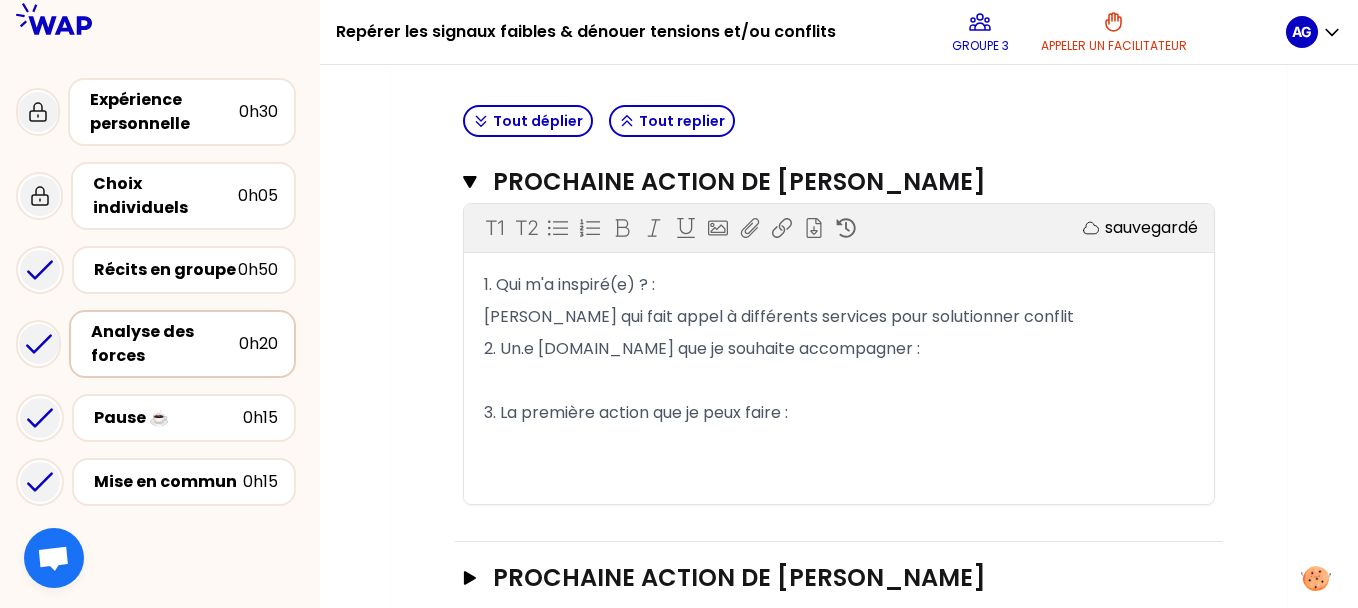 click on "﻿" at bounding box center [839, 381] 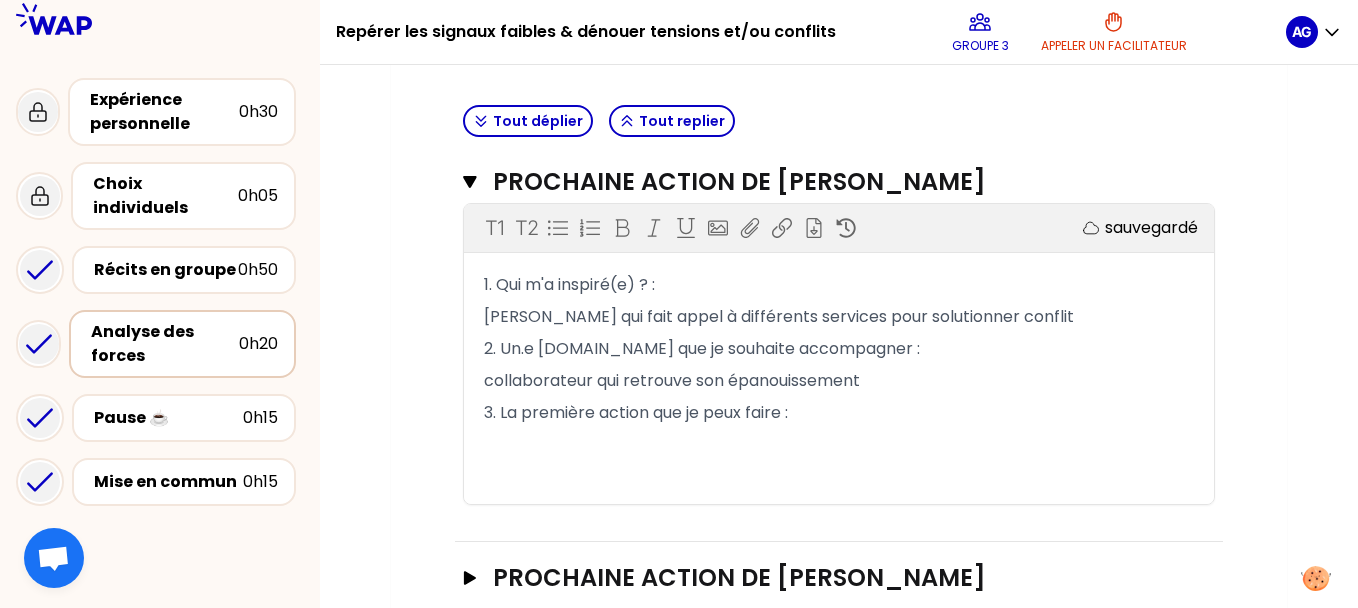 click on "3. La première action que je peux faire :" at bounding box center (839, 413) 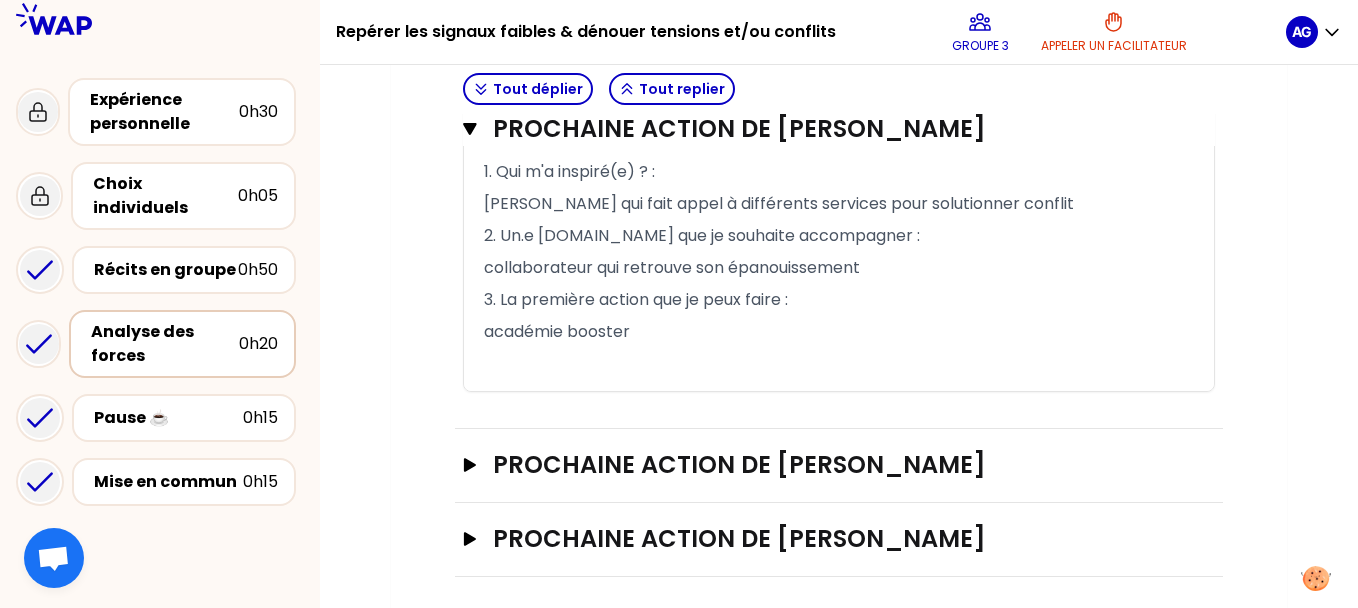 scroll, scrollTop: 832, scrollLeft: 0, axis: vertical 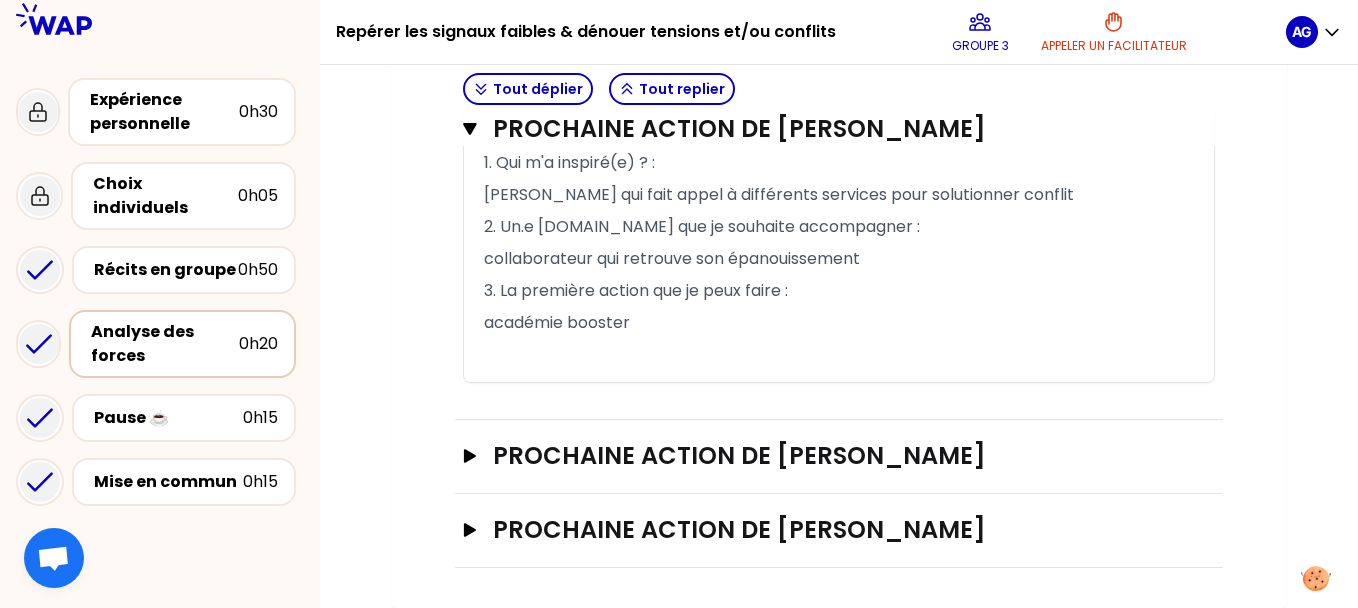 click on "2. Un.e collaborateur.ice que je souhaite accompagner :" at bounding box center (702, 226) 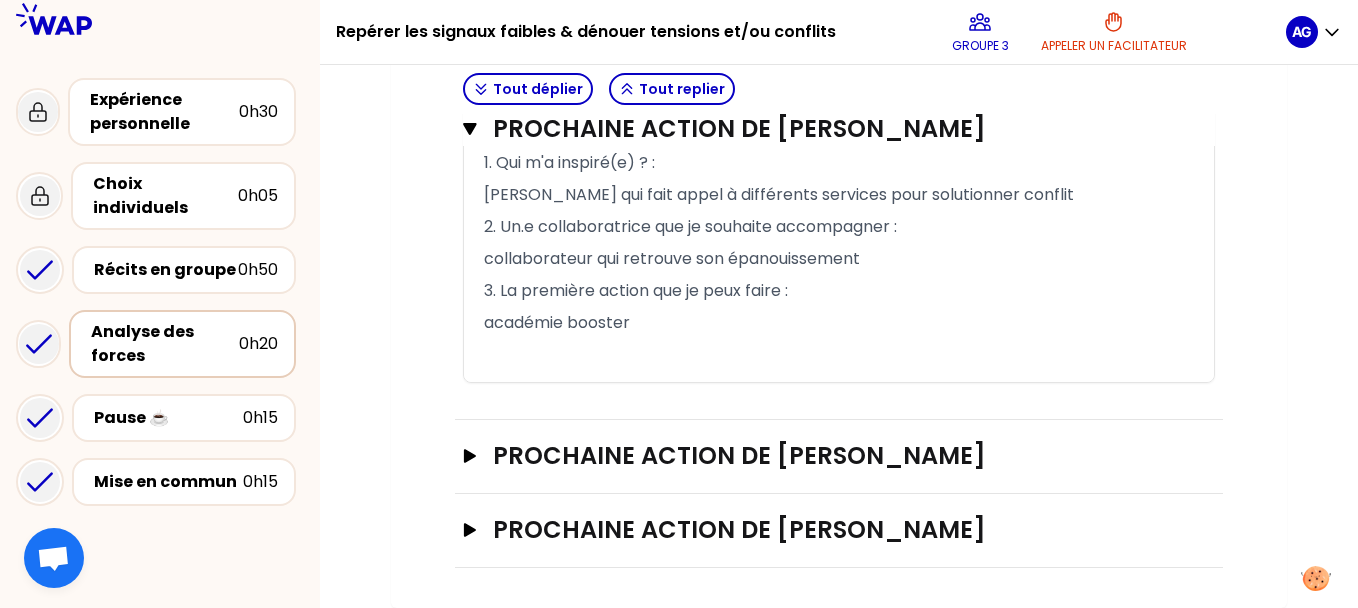 click on "2. Un.e collaboratrice que je souhaite accompagner :" at bounding box center (690, 226) 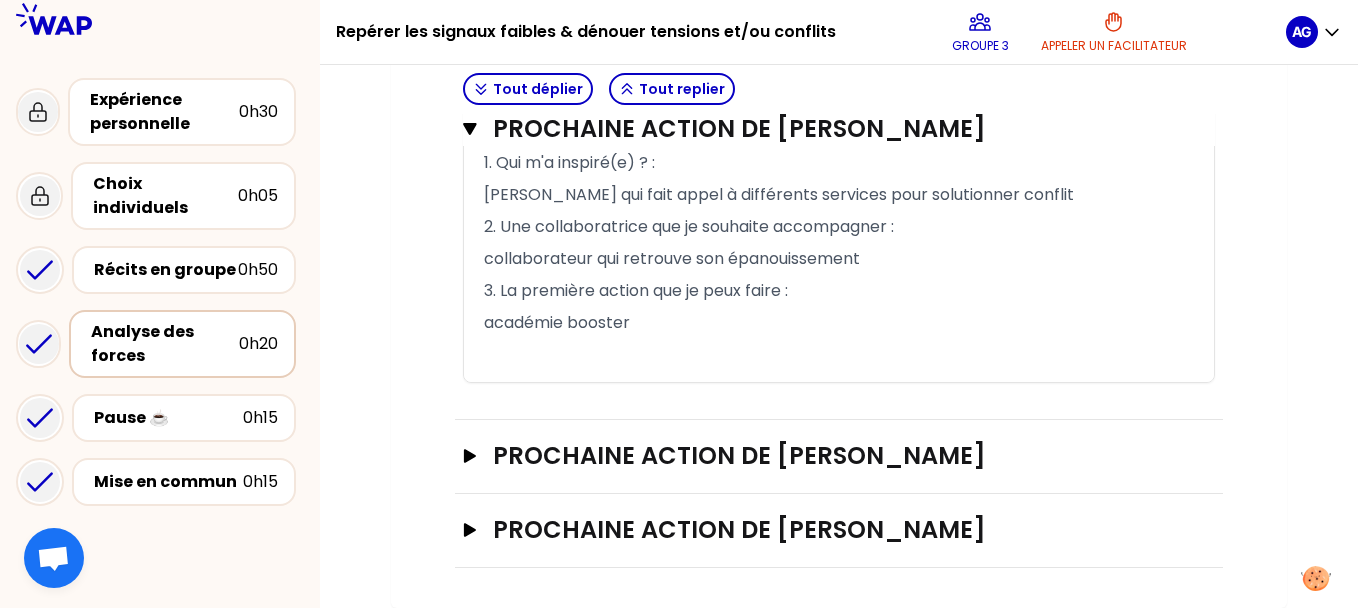click on "Prochaine action de Anthony DAGOIS Ouvrir" at bounding box center (839, 457) 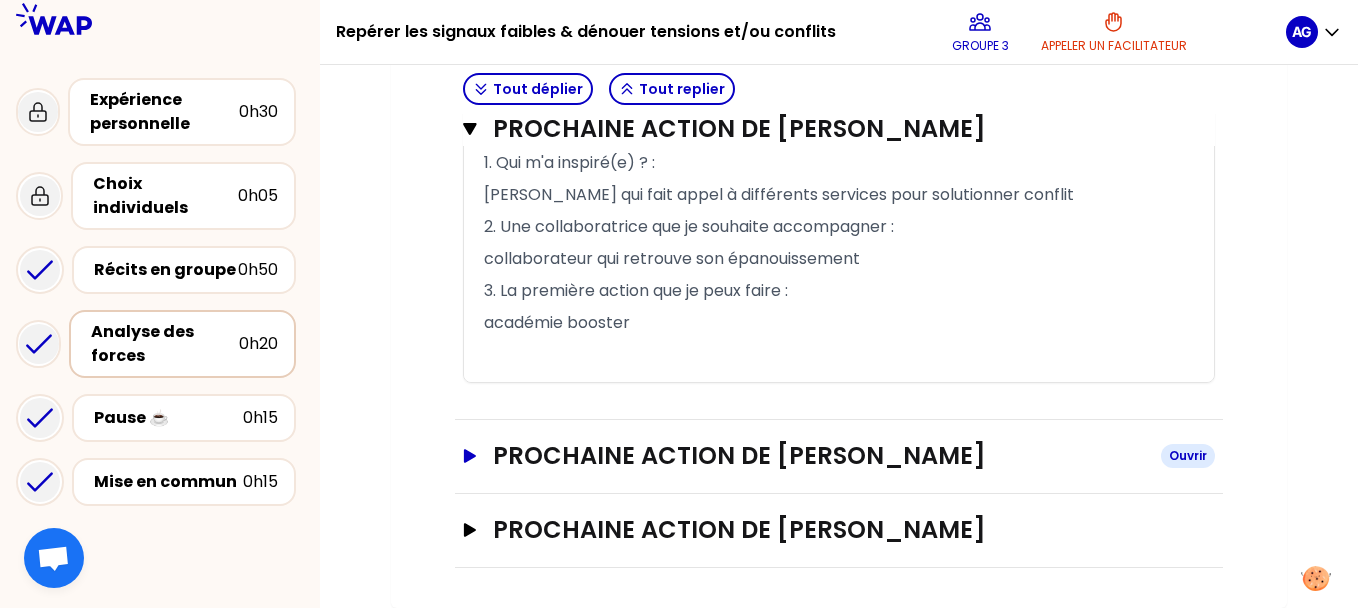click on "Prochaine action de Anthony DAGOIS Ouvrir" at bounding box center (839, 456) 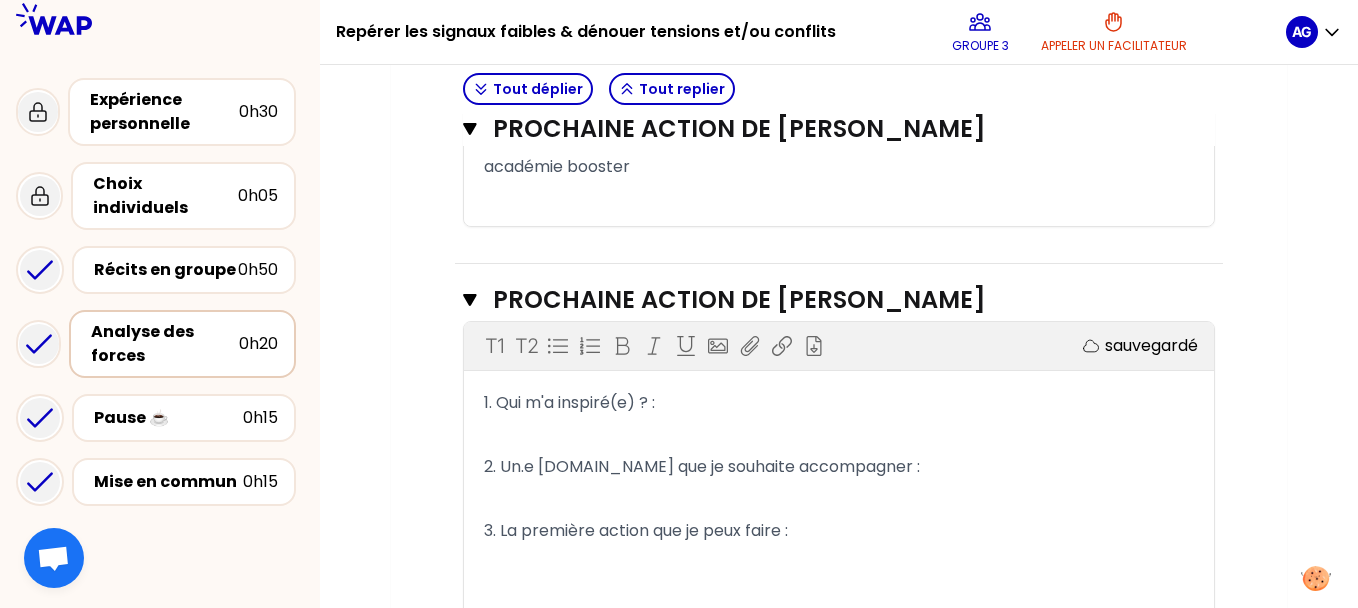 scroll, scrollTop: 1032, scrollLeft: 0, axis: vertical 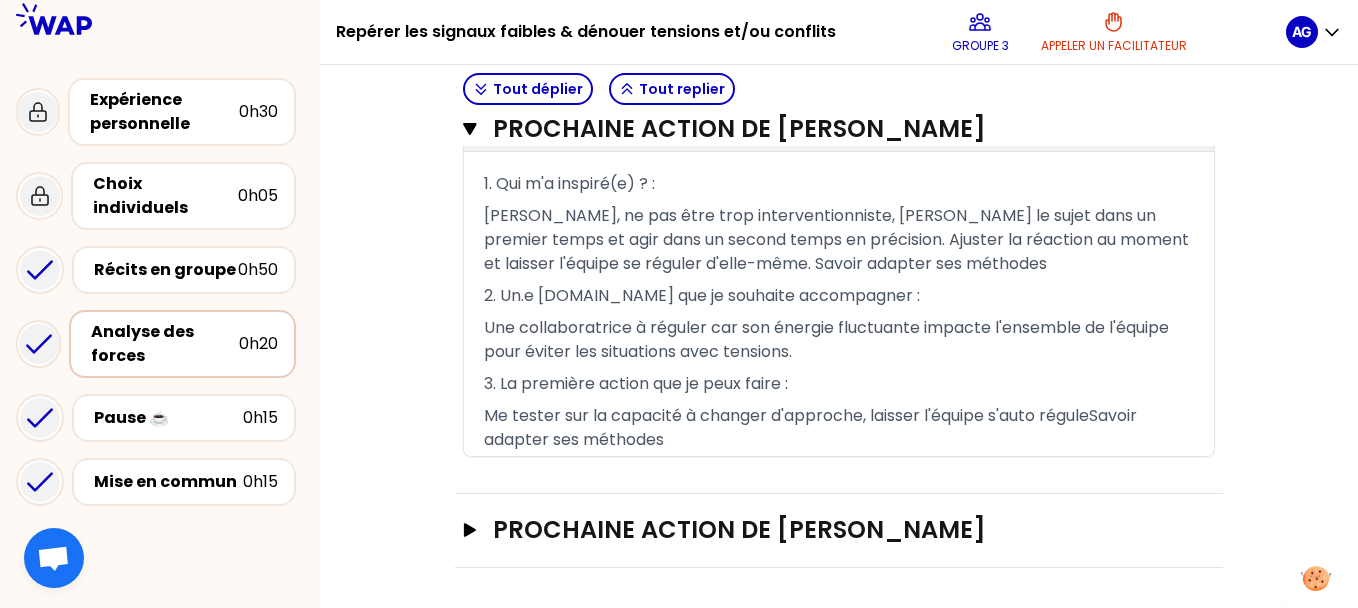 click on "Mon numéro de groupe : 3 Objectifs # Partagez à tour de rôle votre  prochaine étape  pour repérer les signaux faibles & dénouer tensions et conflits (5min/personne) # Inspirés par les expériences de vos pairs, partagez à tour de rôle ce que vous avez le plus envie de faire dès demain. Pendant que l’un s’exprime, un autre prend des notes. Info Warning Tip Exemple : Qui m’a inspiré ?  : J’ai été inspiré par Pierre, qui a réussi à créer un espace de confiance, tout en exprimant son ressenti avec le “je”. Collaborateur que je souhaite accompagner :  Paul qui était toujours très bavard et qui depuis peu est beaucoup plus réservé. Première action que je peux faire :  le rencontrer seul, exprimer mon ressenti sans l’accuser en utilisant le “je”, puis ouvrir le dialogue en écoute active. Tout déplier Tout replier Prochaine action de Stéphanie FRAGER Fermer T1 T2 Exporter sauvegardé 1. Qui m'a inspiré(e) ? :  2. Une collaboratrice que je souhaite accompagner :  ﻿ Fermer" at bounding box center [839, -211] 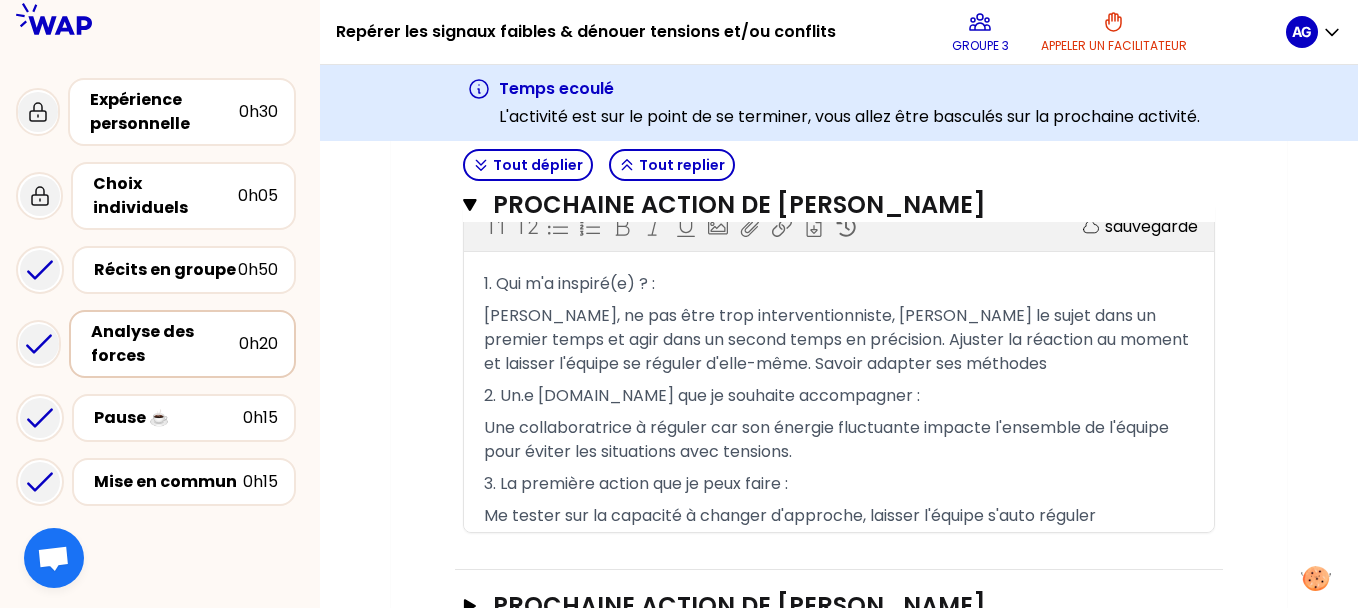 scroll, scrollTop: 1107, scrollLeft: 0, axis: vertical 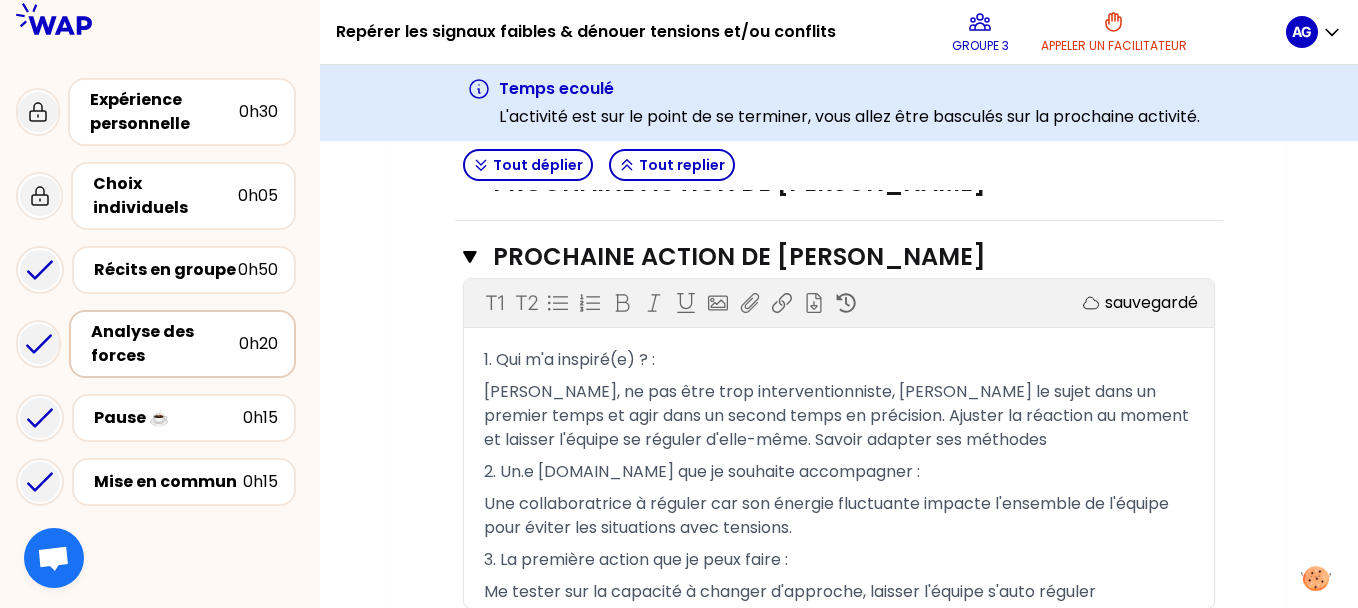 click on "Mon numéro de groupe : 3 Objectifs # Partagez à tour de rôle votre  prochaine étape  pour repérer les signaux faibles & dénouer tensions et conflits (5min/personne) # Inspirés par les expériences de vos pairs, partagez à tour de rôle ce que vous avez le plus envie de faire dès demain. Pendant que l’un s’exprime, un autre prend des notes. Info Warning Tip Exemple : Qui m’a inspiré ?  : J’ai été inspiré par Pierre, qui a réussi à créer un espace de confiance, tout en exprimant son ressenti avec le “je”. Collaborateur que je souhaite accompagner :  Paul qui était toujours très bavard et qui depuis peu est beaucoup plus réservé. Première action que je peux faire :  le rencontrer seul, exprimer mon ressenti sans l’accuser en utilisant le “je”, puis ouvrir le dialogue en écoute active. Tout déplier Tout replier Prochaine action de Stéphanie FRAGER Fermer T1 T2 Exporter sauvegardé 1. Qui m'a inspiré(e) ? :  2. Une collaboratrice que je souhaite accompagner :  ﻿ Fermer" at bounding box center (839, -47) 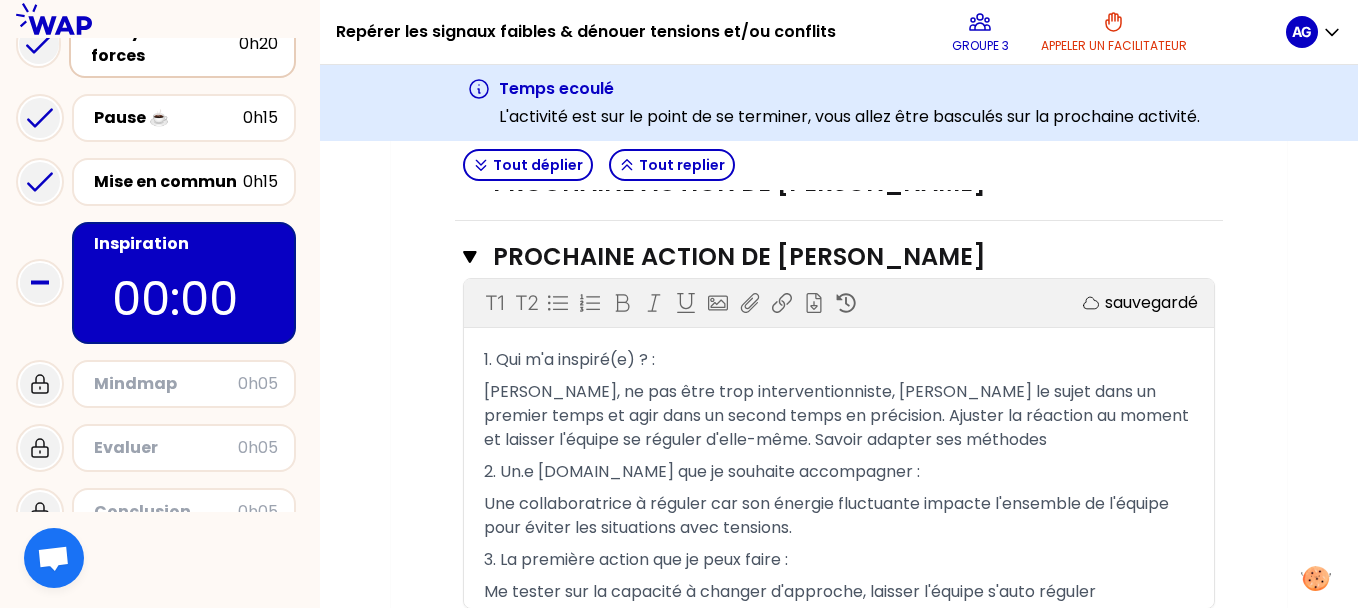 scroll, scrollTop: 313, scrollLeft: 0, axis: vertical 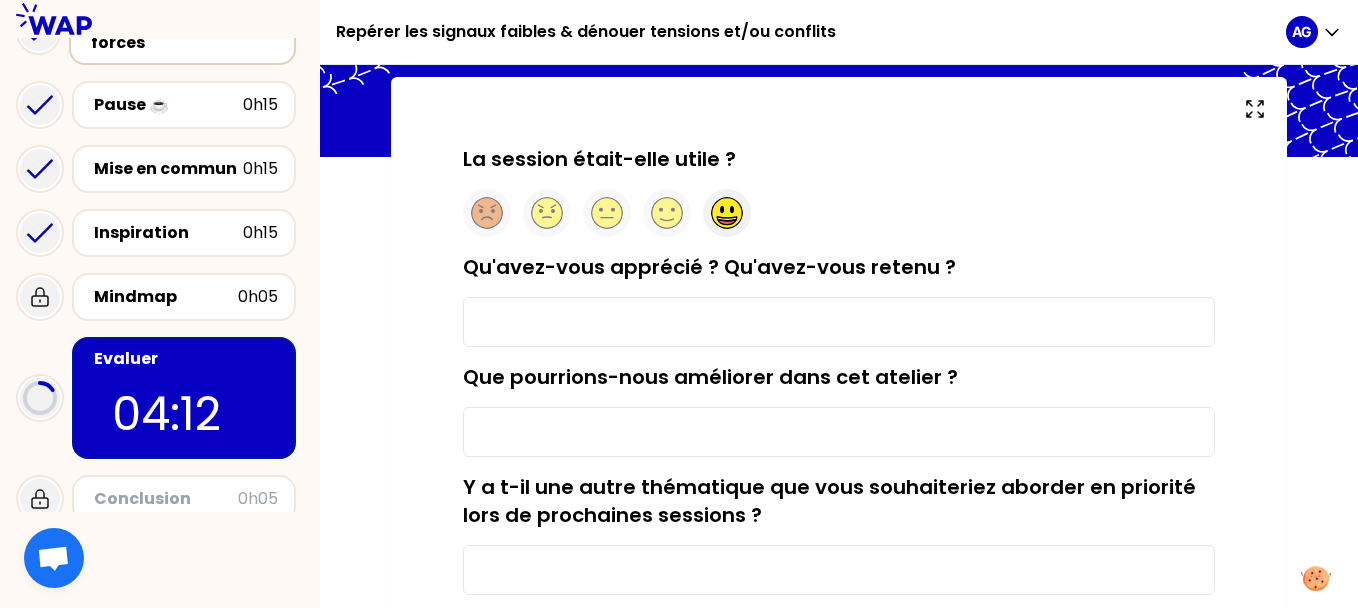 click 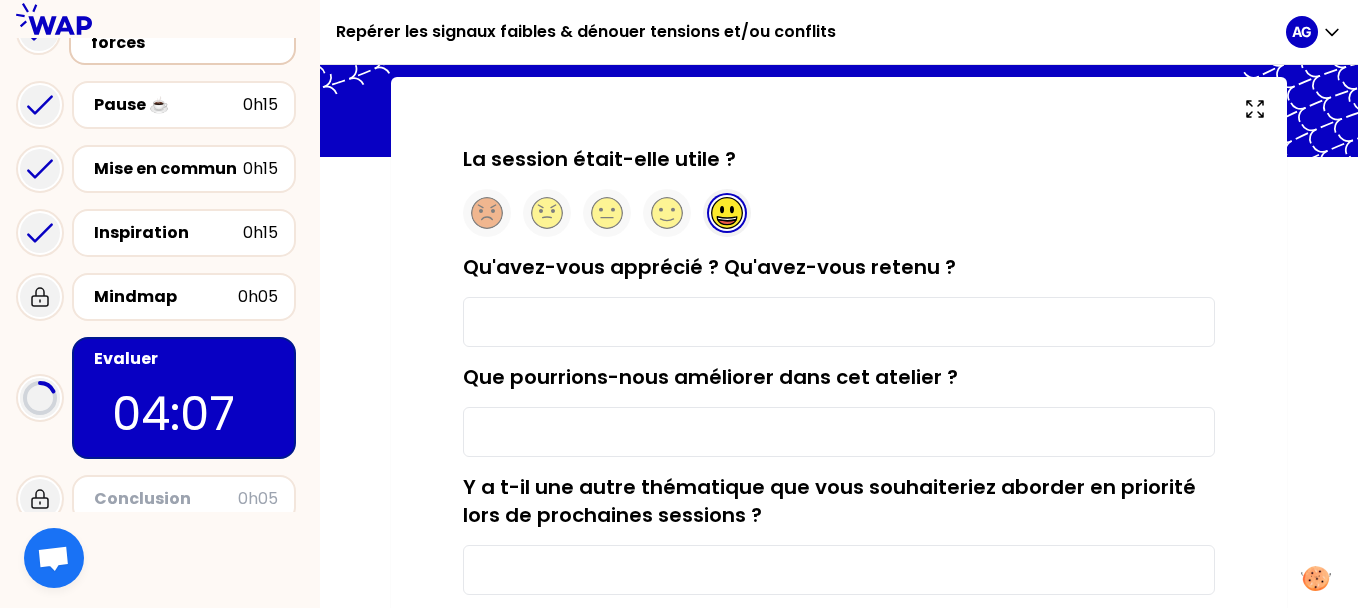 click on "Qu'avez-vous apprécié ? Qu'avez-vous retenu ?" at bounding box center (839, 322) 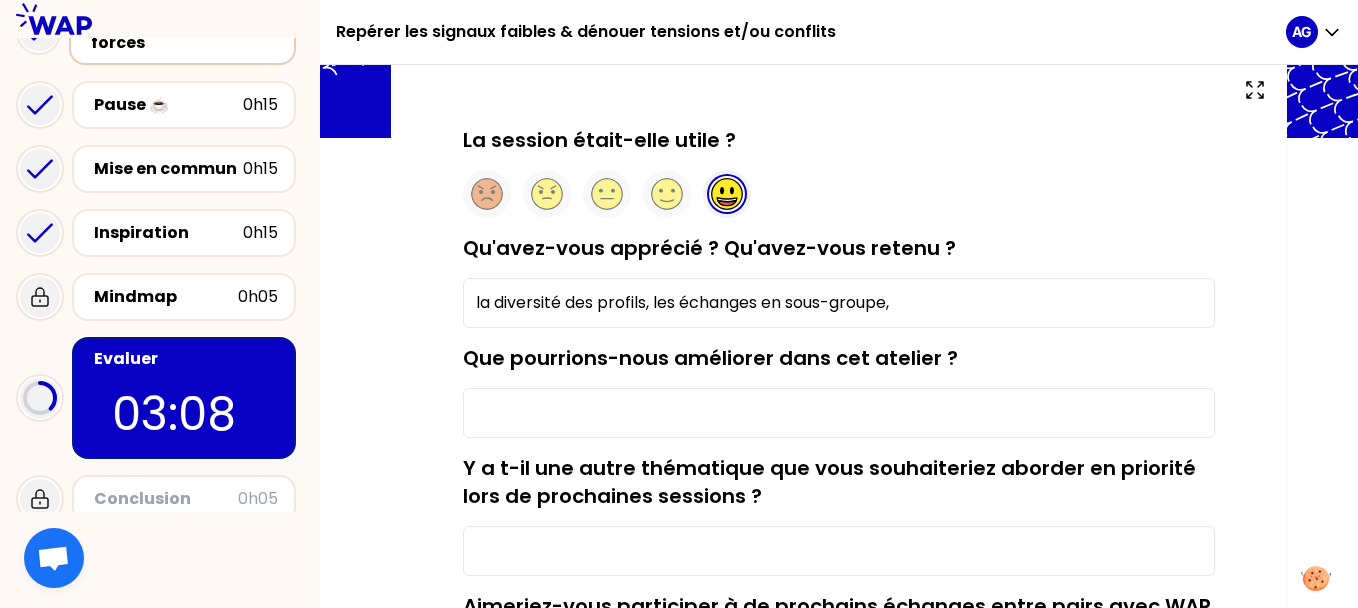 scroll, scrollTop: 100, scrollLeft: 0, axis: vertical 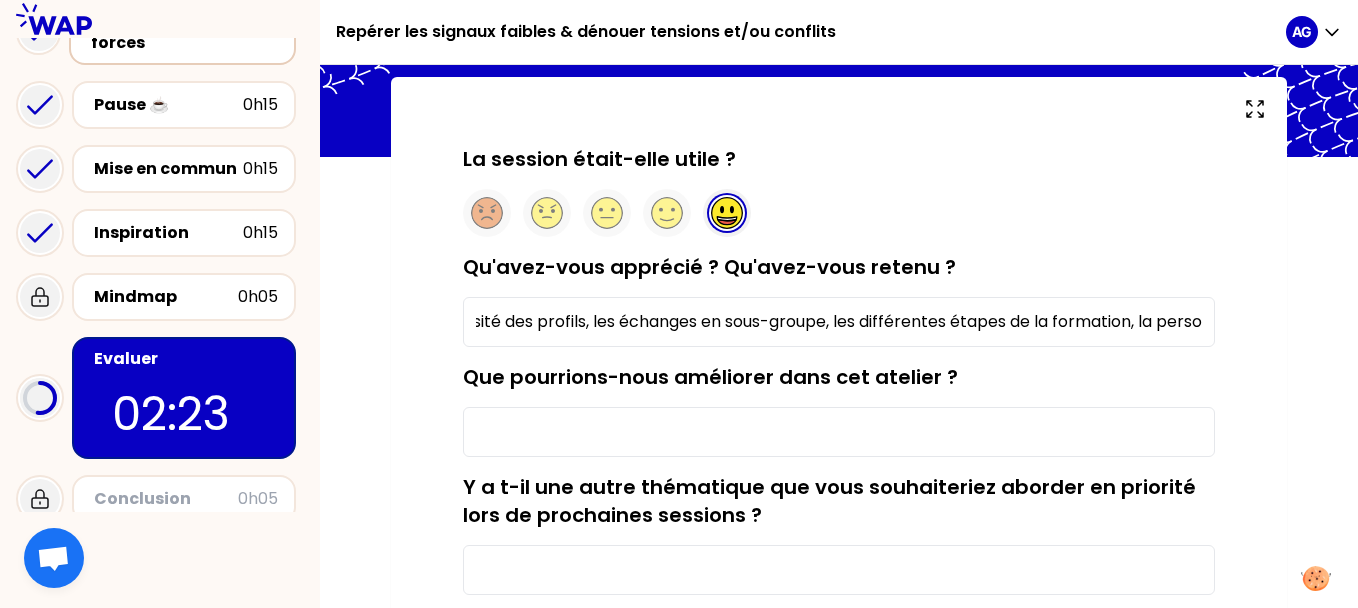 click on "la diversité des profils, les échanges en sous-groupe, les différentes étapes de la formation, la perso" at bounding box center [839, 322] 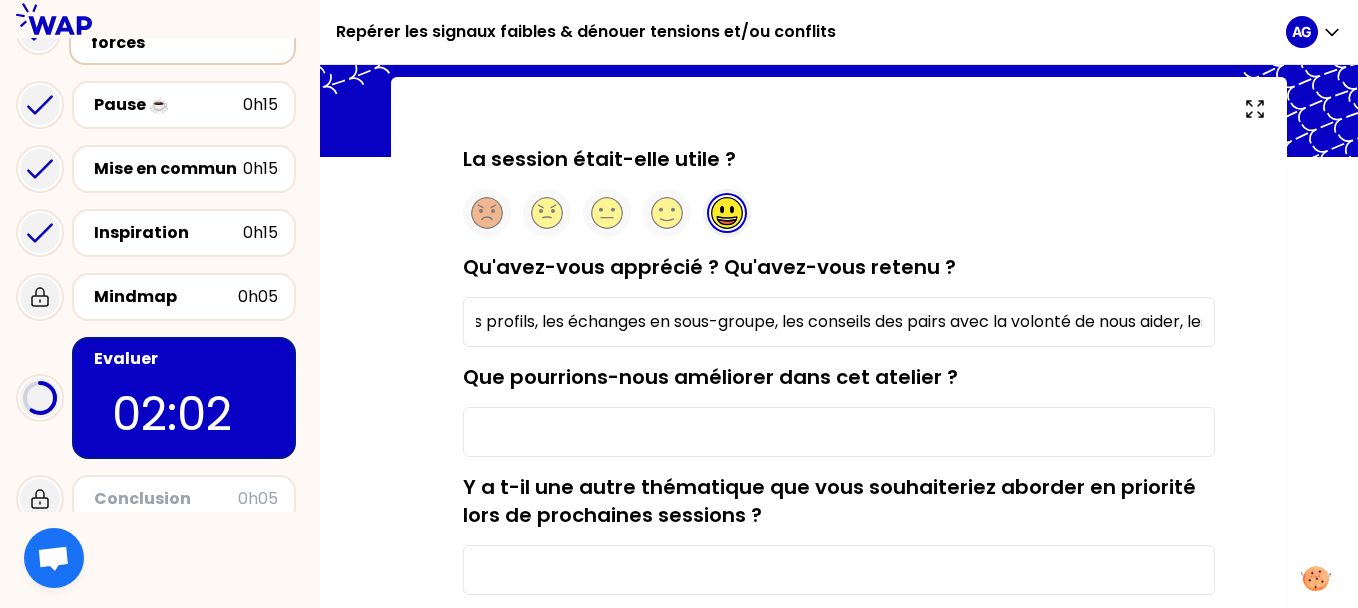 scroll, scrollTop: 0, scrollLeft: 114, axis: horizontal 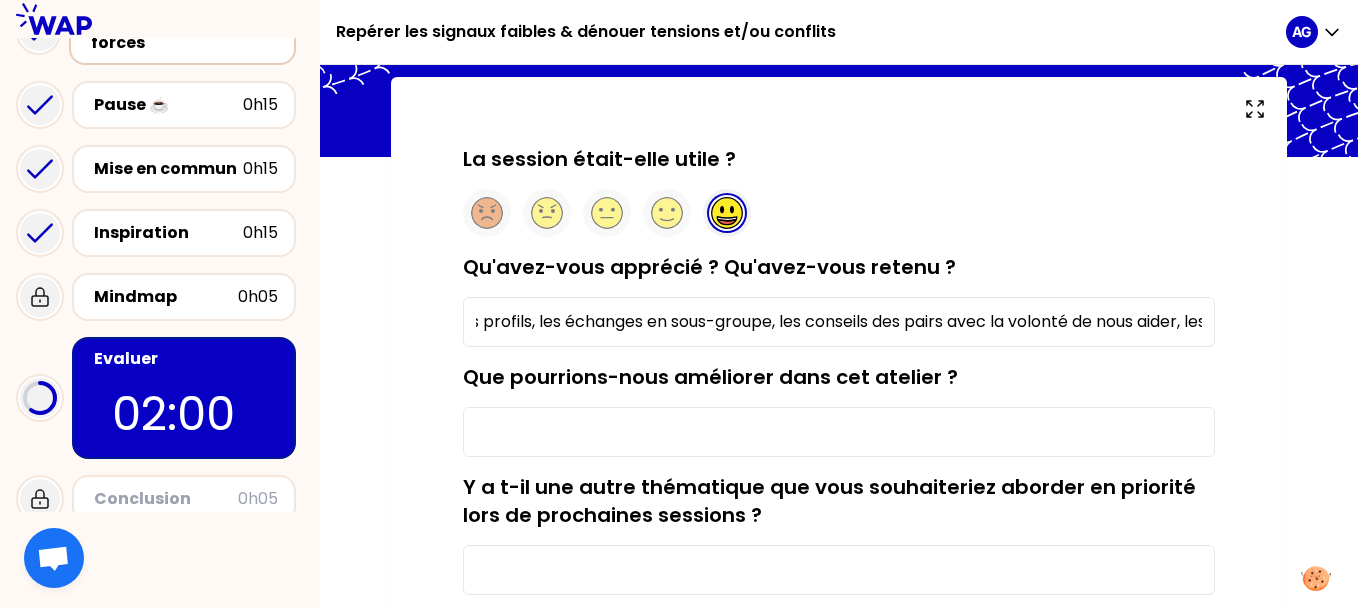 click on "la diversité des profils, les échanges en sous-groupe, les conseils des pairs avec la volonté de nous aider, les différentes étapes de la formation, la perso" at bounding box center (839, 322) 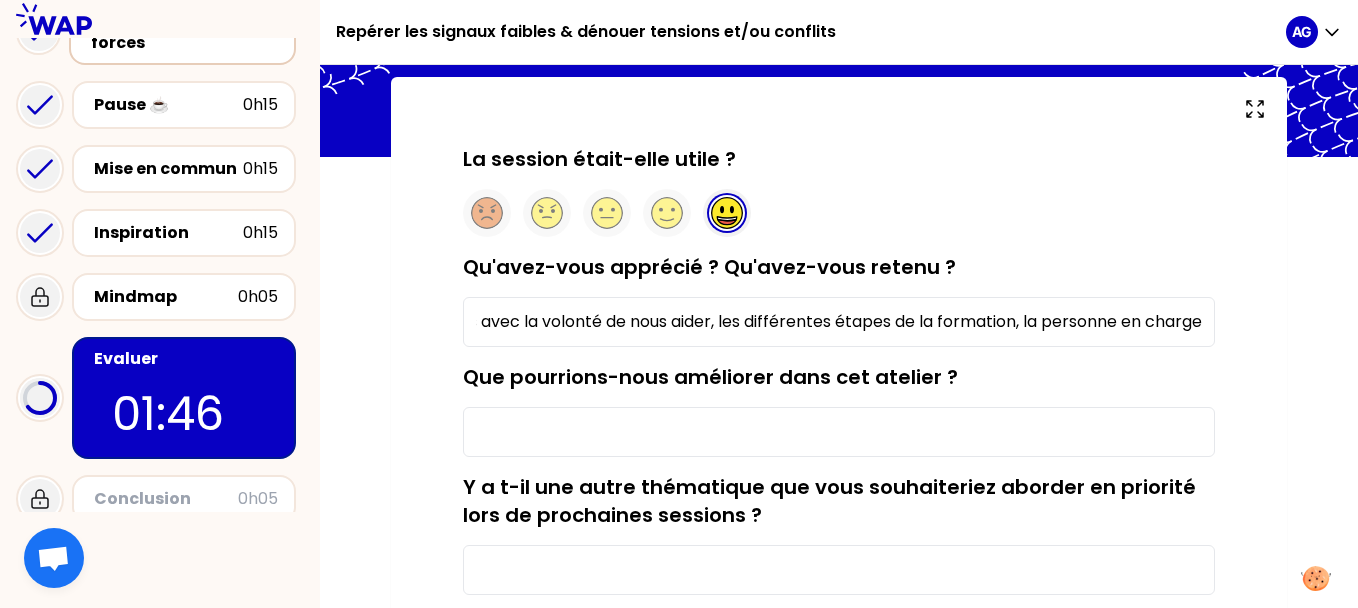 scroll, scrollTop: 0, scrollLeft: 0, axis: both 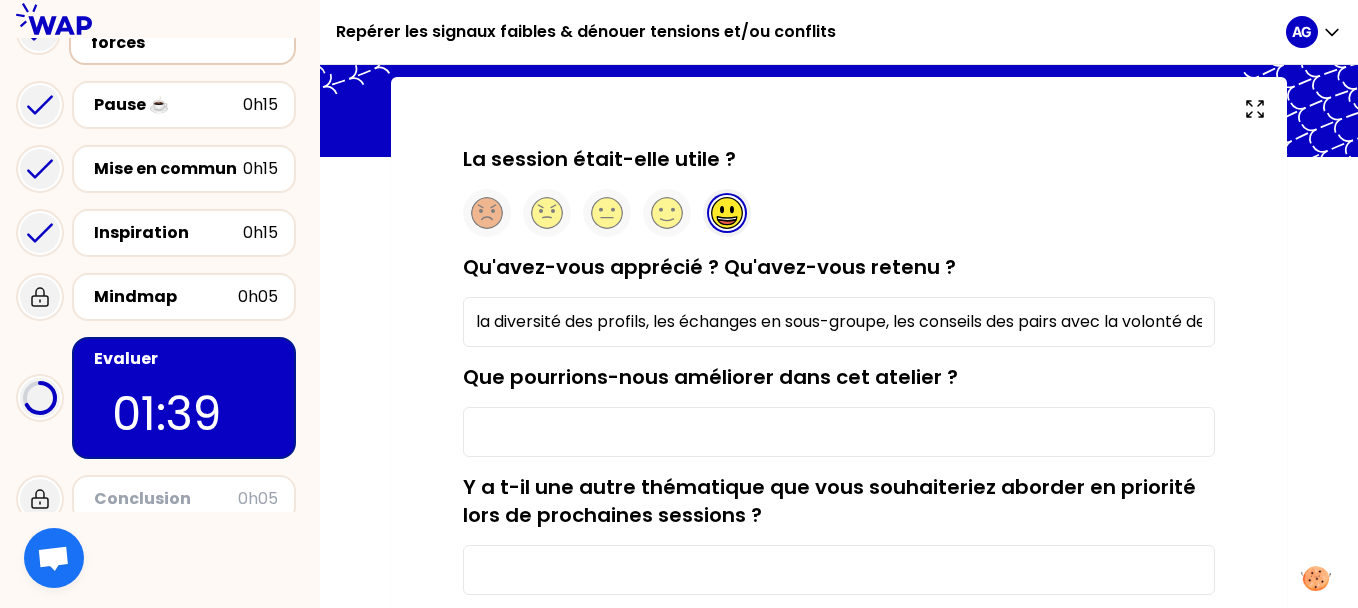 click on "la diversité des profils, les échanges en sous-groupe, les conseils des pairs avec la volonté de nous aider, les différentes étapes de la formation, la personne en charge" at bounding box center [839, 322] 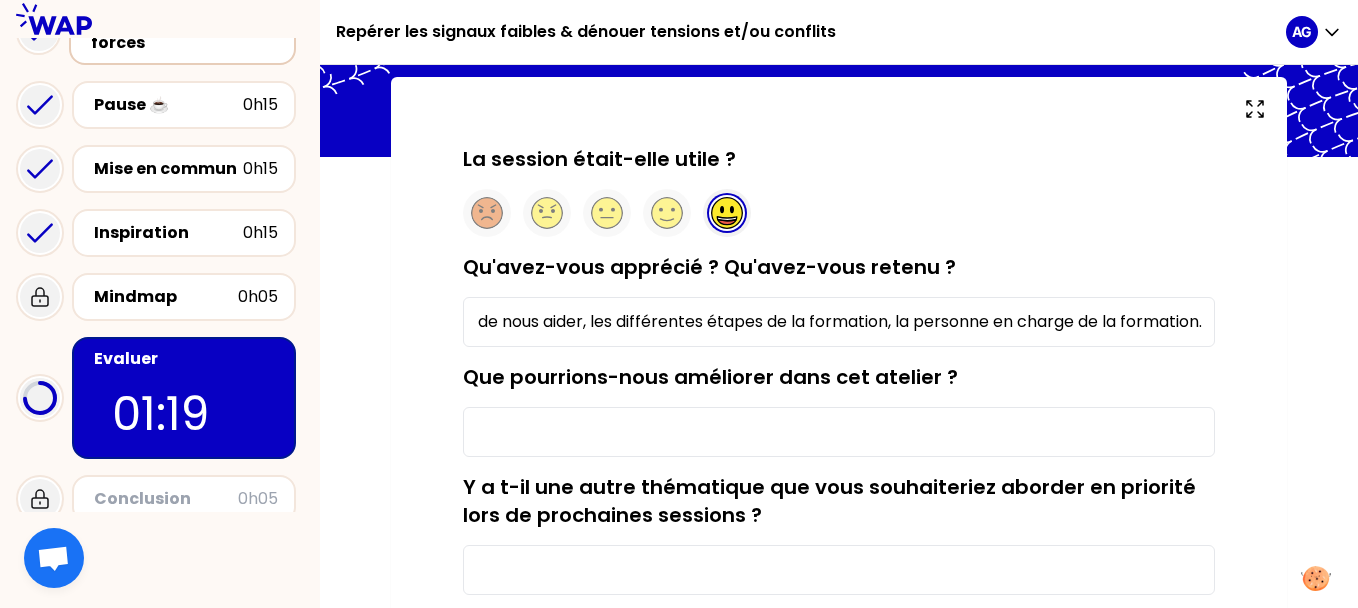 scroll, scrollTop: 0, scrollLeft: 735, axis: horizontal 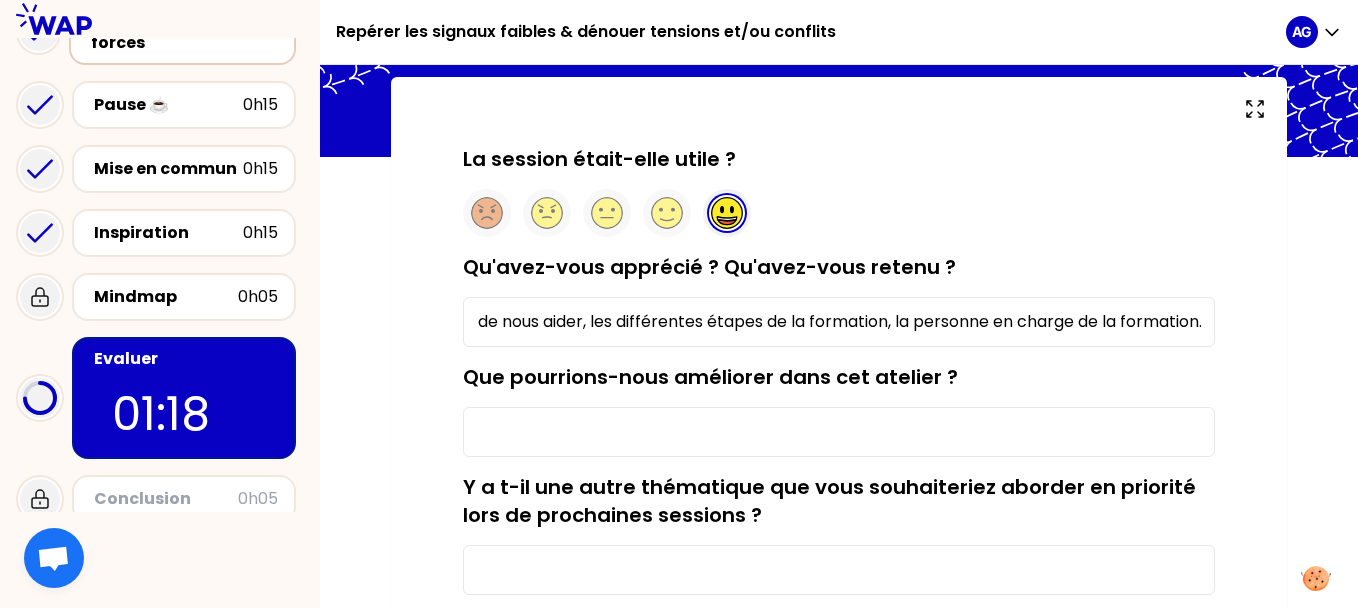 type on "la diversité des profils, les échanges en sous-groupe, les conseils des pairs avec la volonté de nous aider, les différentes étapes de la formation, la personne en charge de la formation." 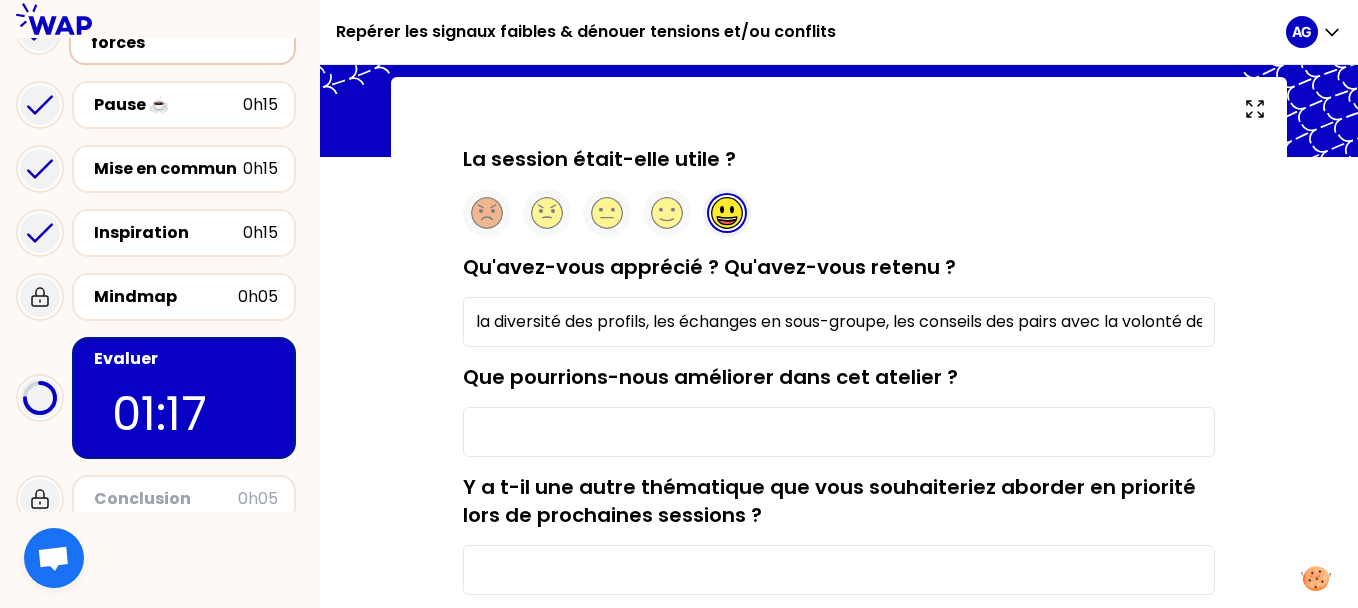 click on "Que pourrions-nous améliorer dans cet atelier ?" at bounding box center [839, 432] 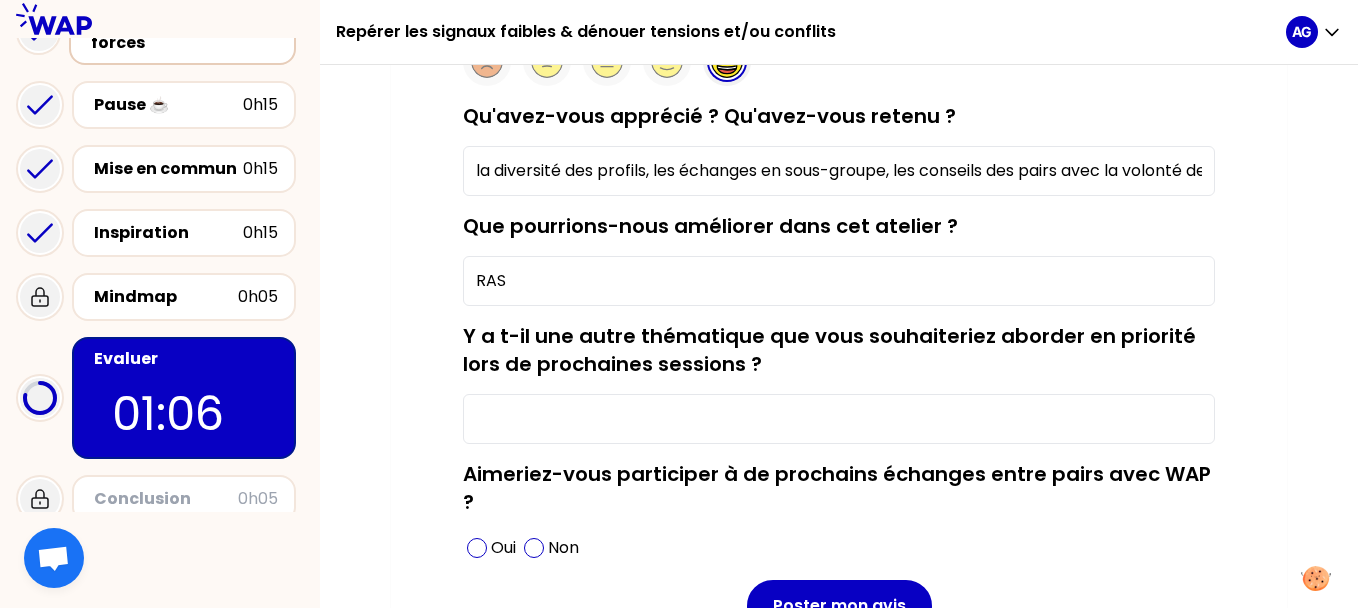 scroll, scrollTop: 300, scrollLeft: 0, axis: vertical 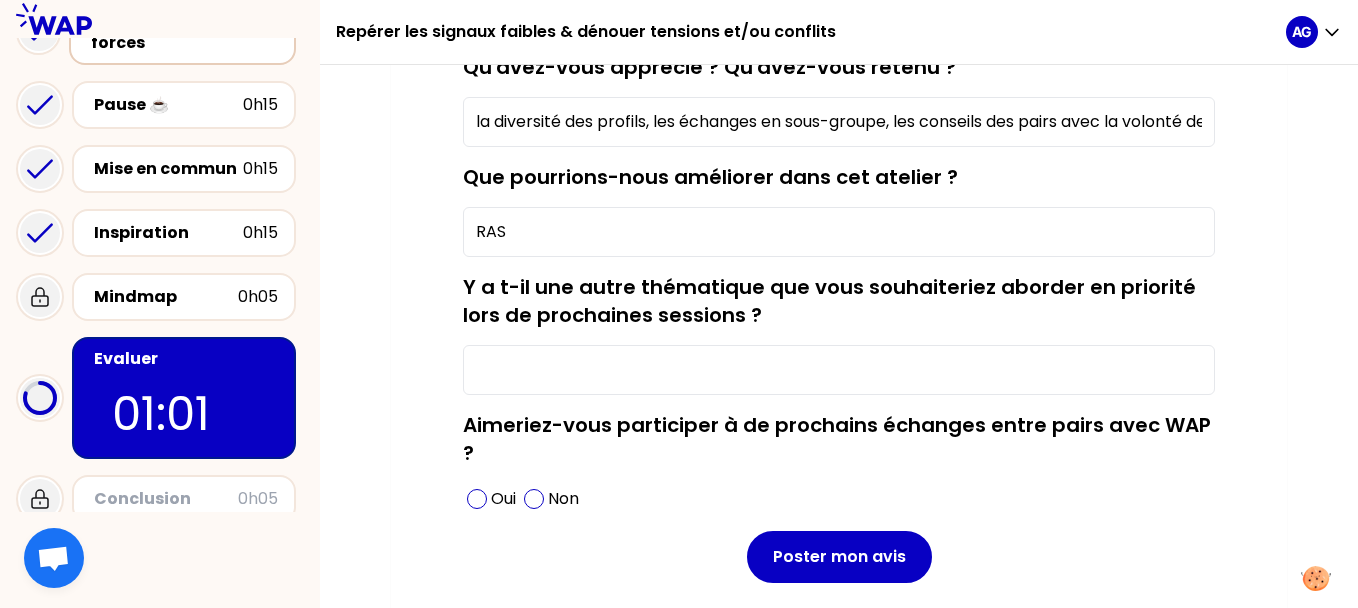 type on "RAS" 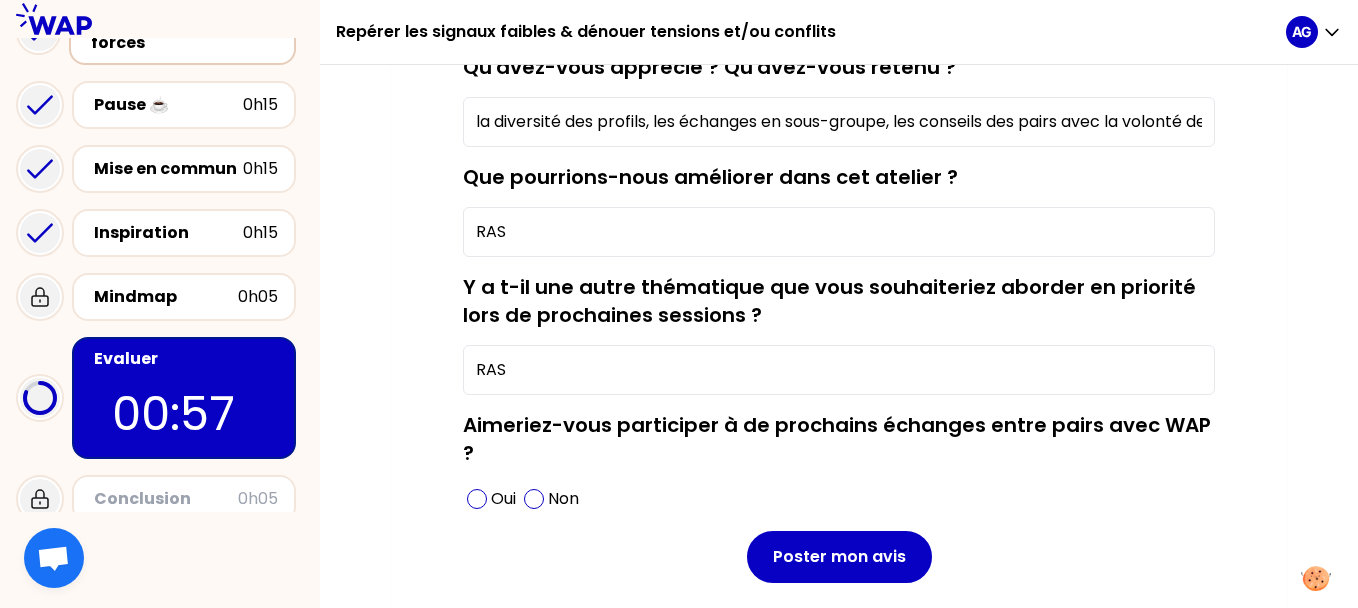 scroll, scrollTop: 379, scrollLeft: 0, axis: vertical 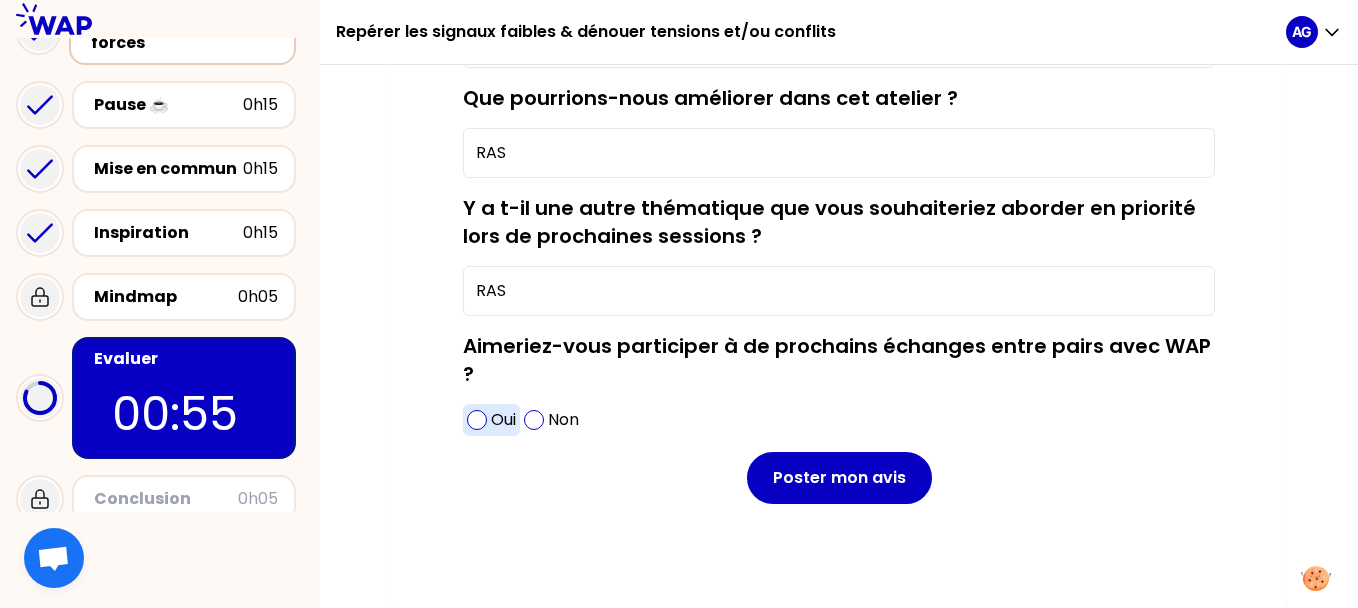 type on "RAS" 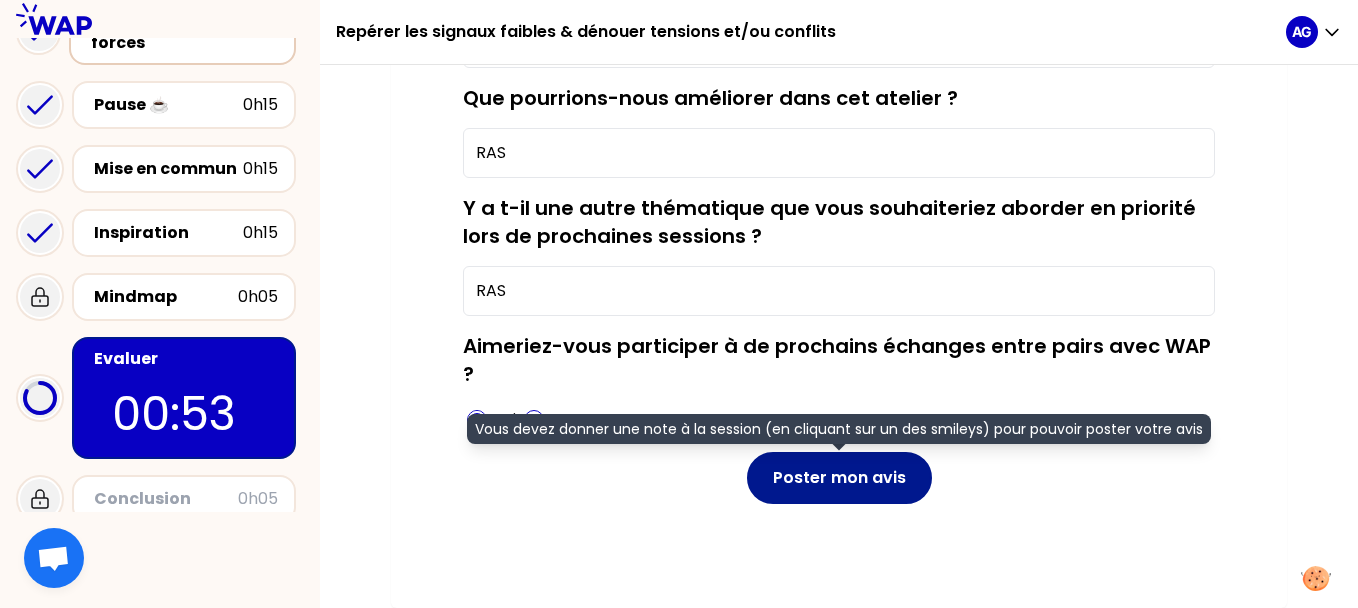 click on "Poster mon avis" at bounding box center (839, 478) 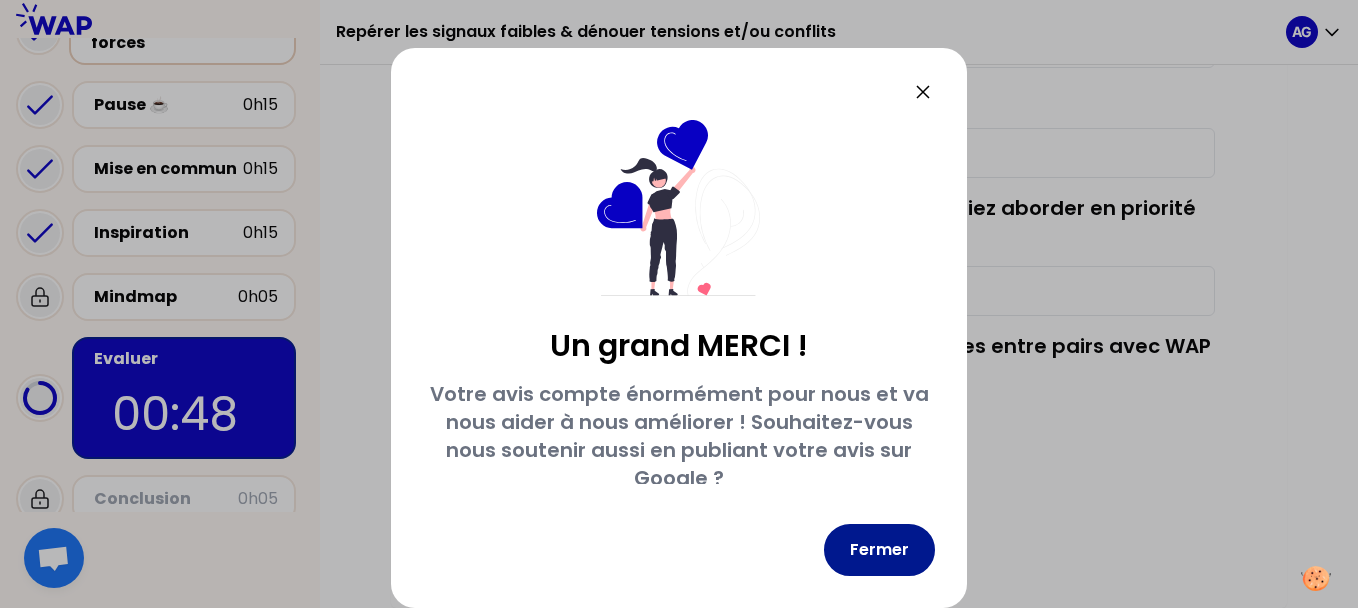 click on "Fermer" at bounding box center [879, 550] 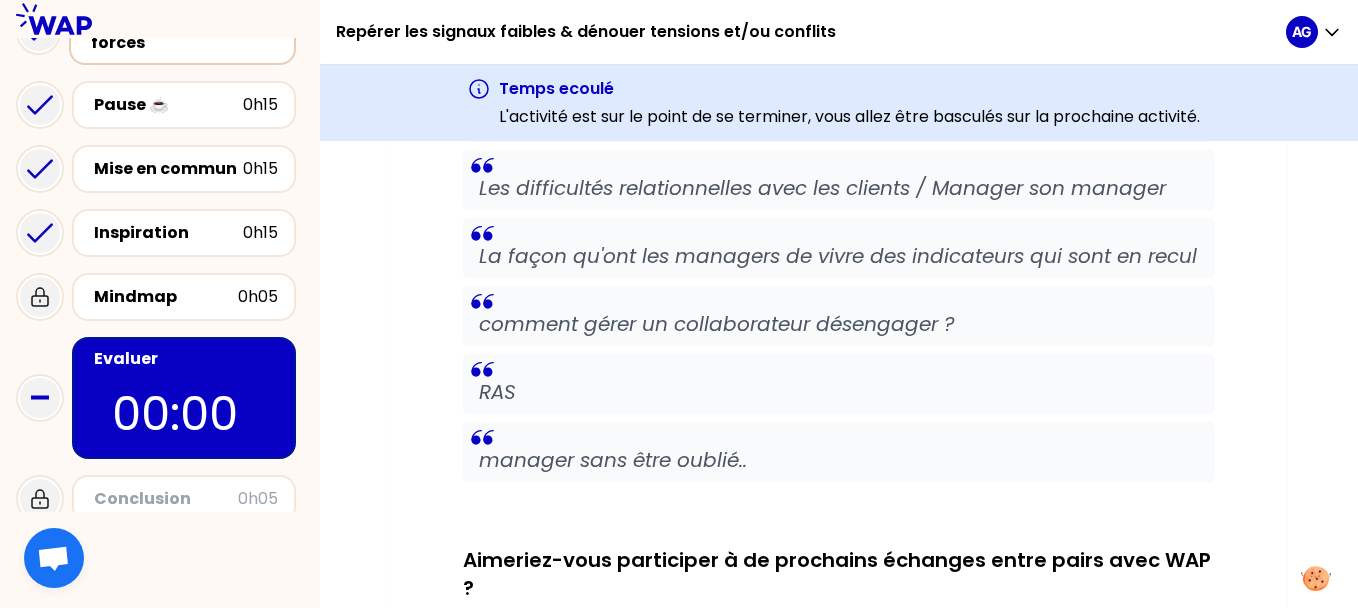 scroll, scrollTop: 2659, scrollLeft: 0, axis: vertical 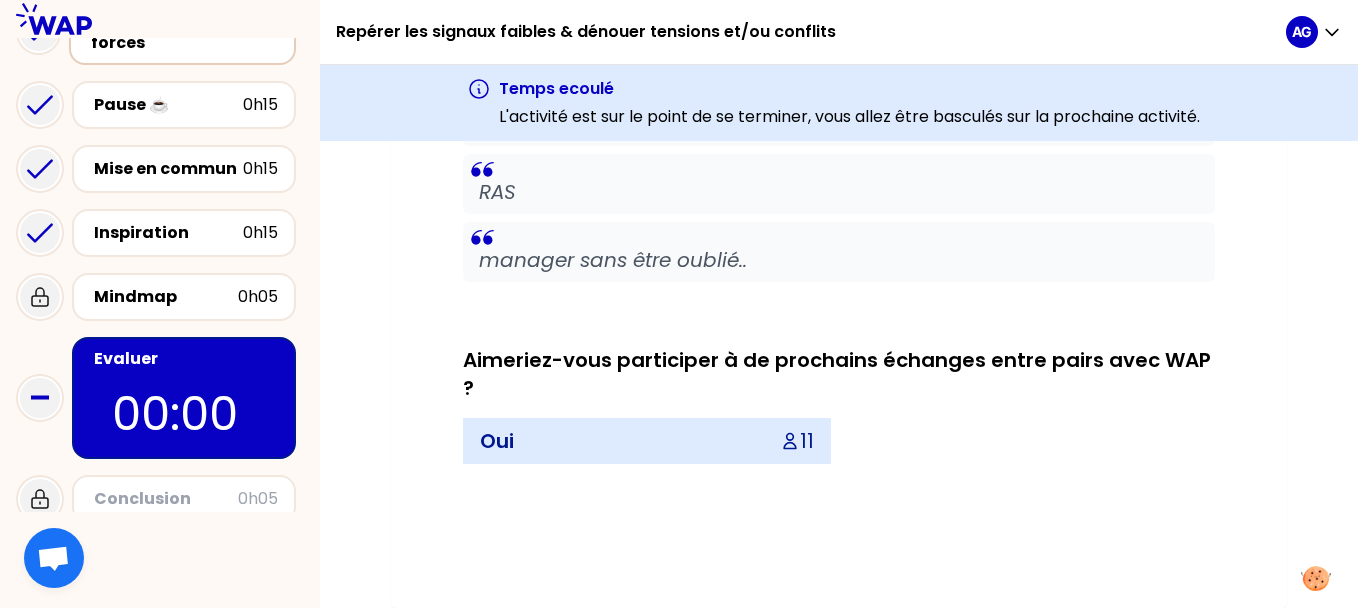 click on "Impression des participants La session était-elle utile ?  Moyenne 4.7 Participants 11 Qu'avez-vous apprécié ? Qu'avez-vous retenu ? Voir moins les échanges entre pairs, le partage de bonnes pratiques, les inspirations  format innovant la bienveillance des collègues, l'accompagnement sans jugement Les échanges entre pairs et les retours d'expérience. Les échanges et la bienveillance de chacun. Le manager n'est pas tout puissant. La rencontre avec les autres managers, la liberté des échanges, la bienveillance.  Les échanges spontanés entre collègues les échanges entre nous, la bienveillance et la bonne humeur la diversité des profils, les échanges en sous-groupe, les conseils des pairs avec la volonté de nous aider, les différentes étapes de la formation, la personne en charge de la formation. j'ai apprécié l'échange d'expérience et de bonnes pratiques le dynamisme et être mis tout de suite dans l'action Que pourrions-nous améliorer dans cet atelier ? Voir moins j'ai trouvé cela super" at bounding box center (839, -885) 